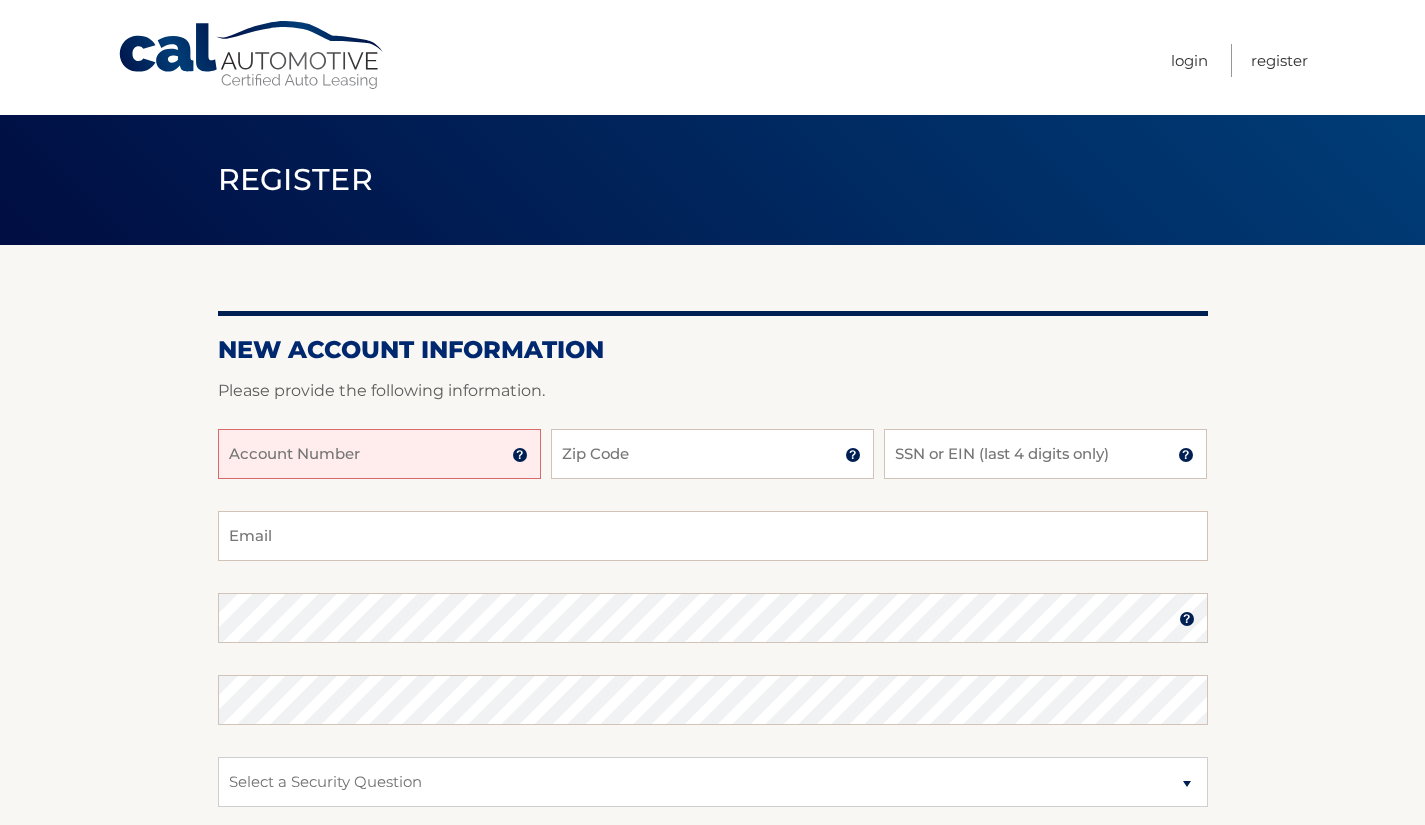 scroll, scrollTop: 0, scrollLeft: 0, axis: both 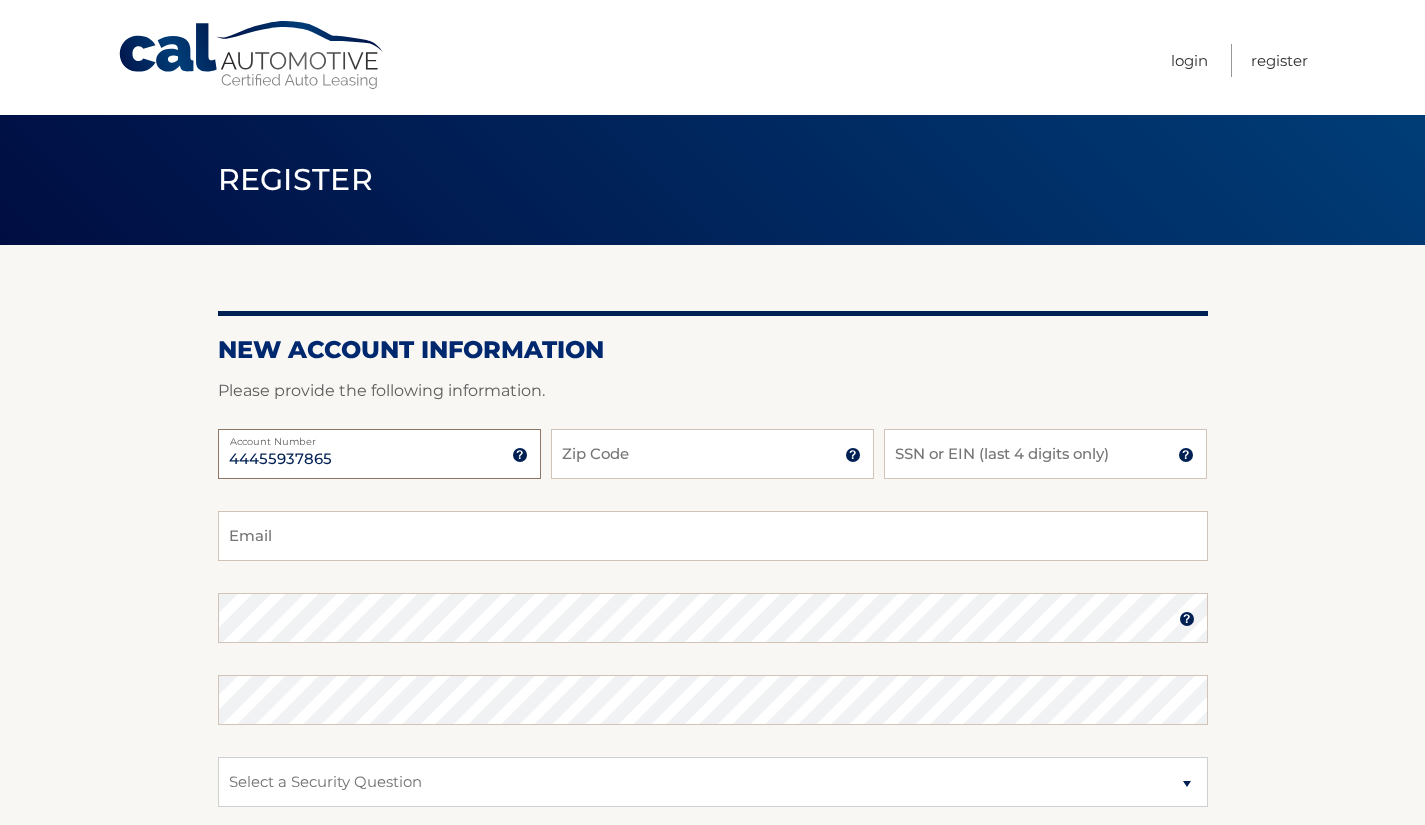 type on "44455937865" 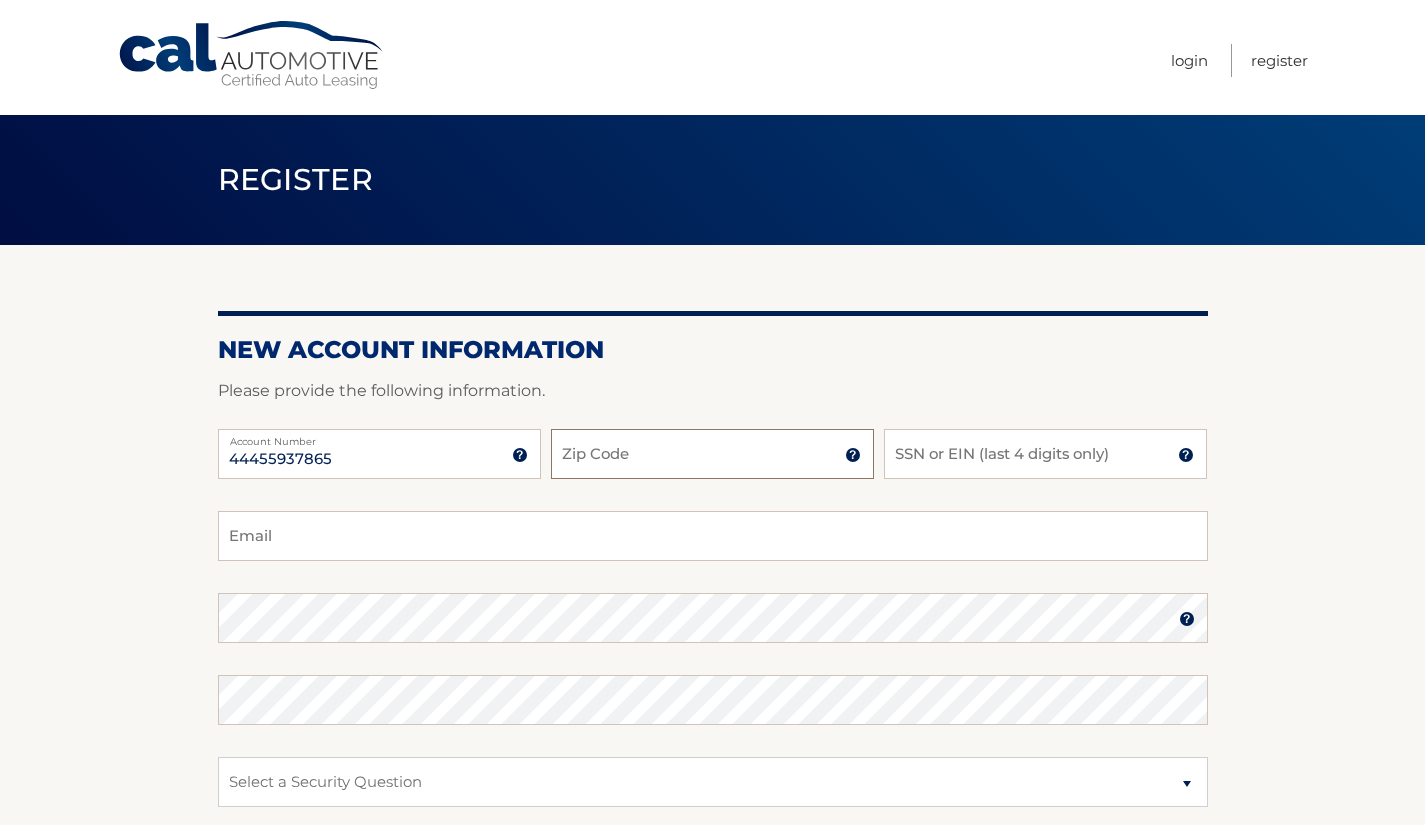 click on "Zip Code" at bounding box center [712, 454] 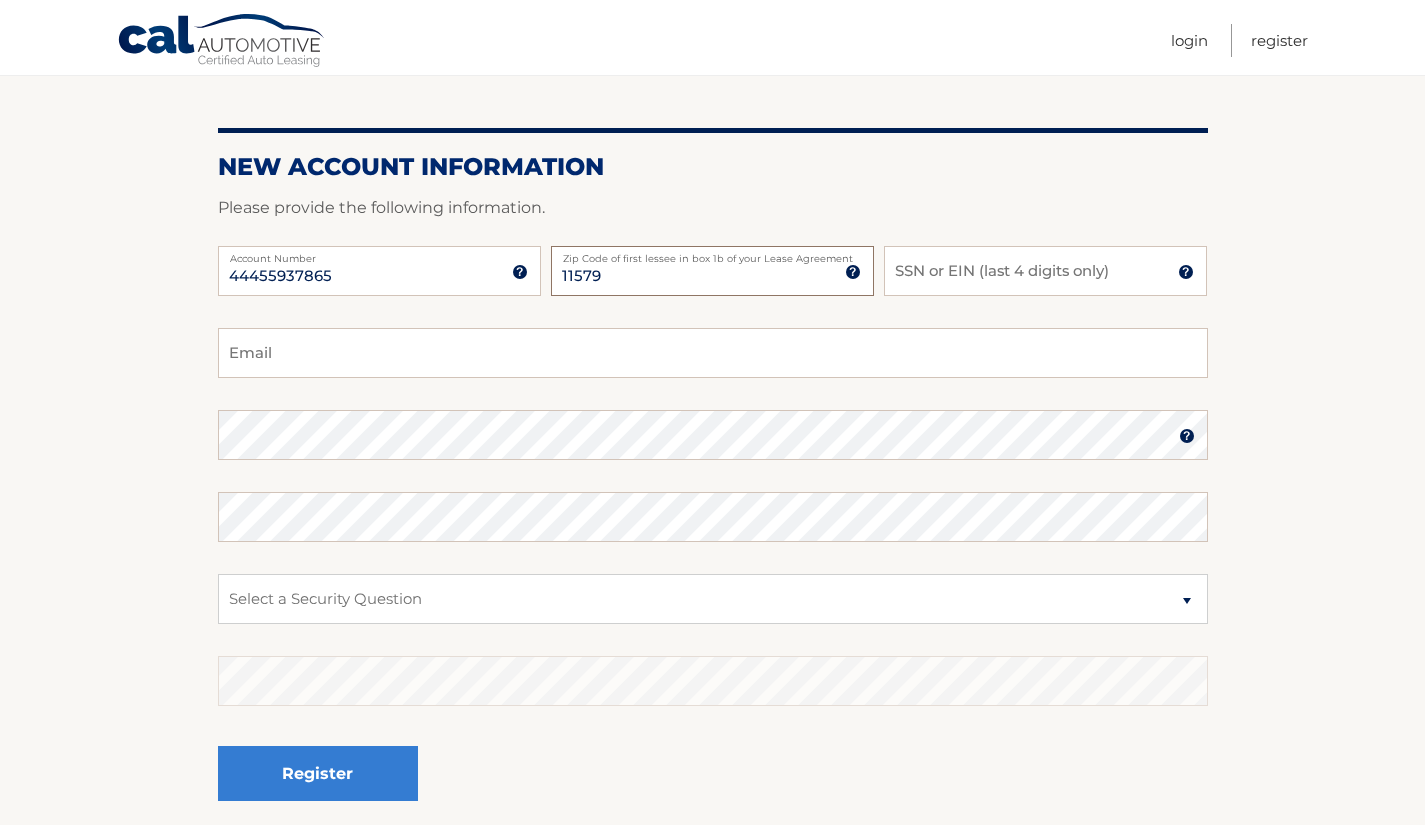 scroll, scrollTop: 184, scrollLeft: 0, axis: vertical 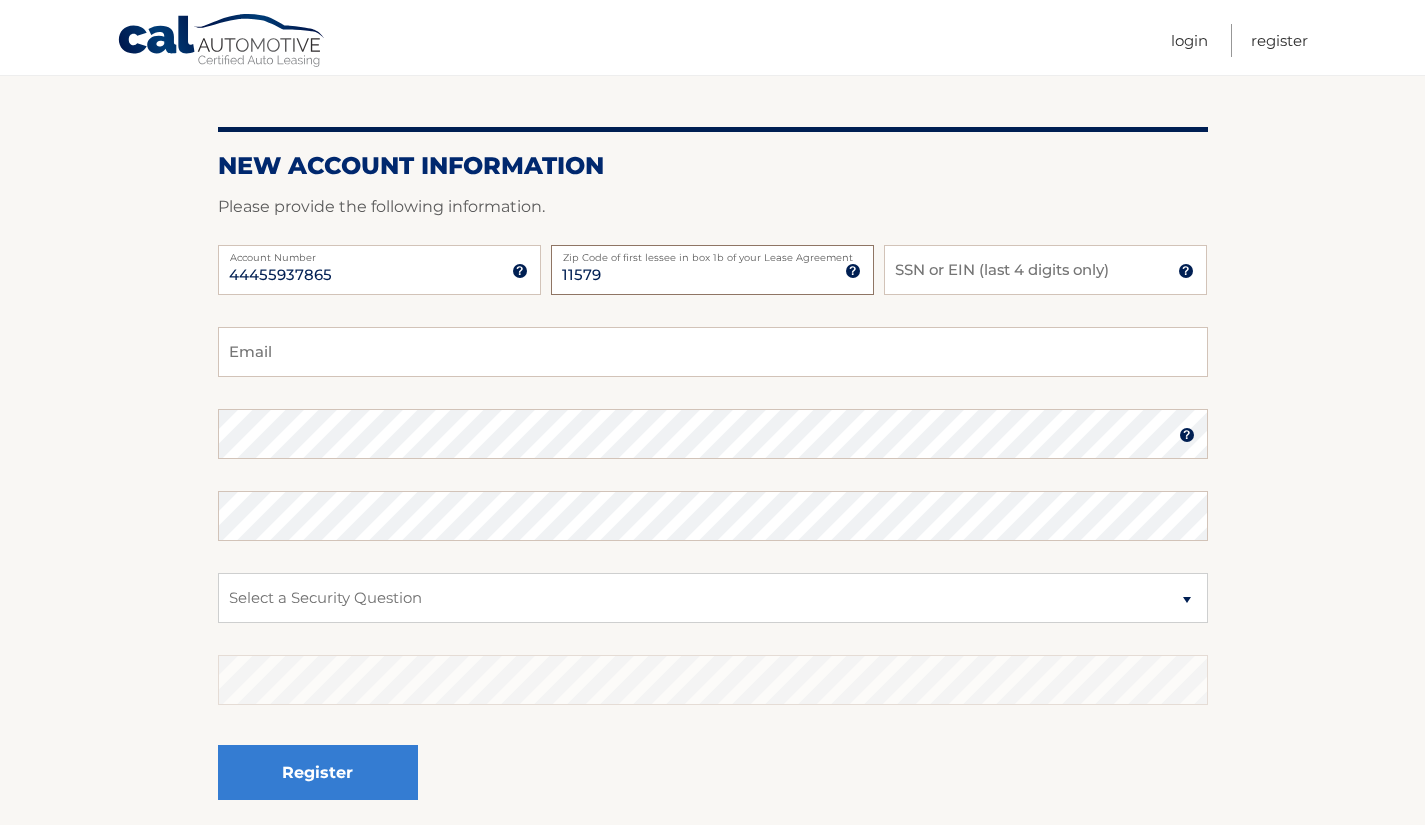 type on "11579" 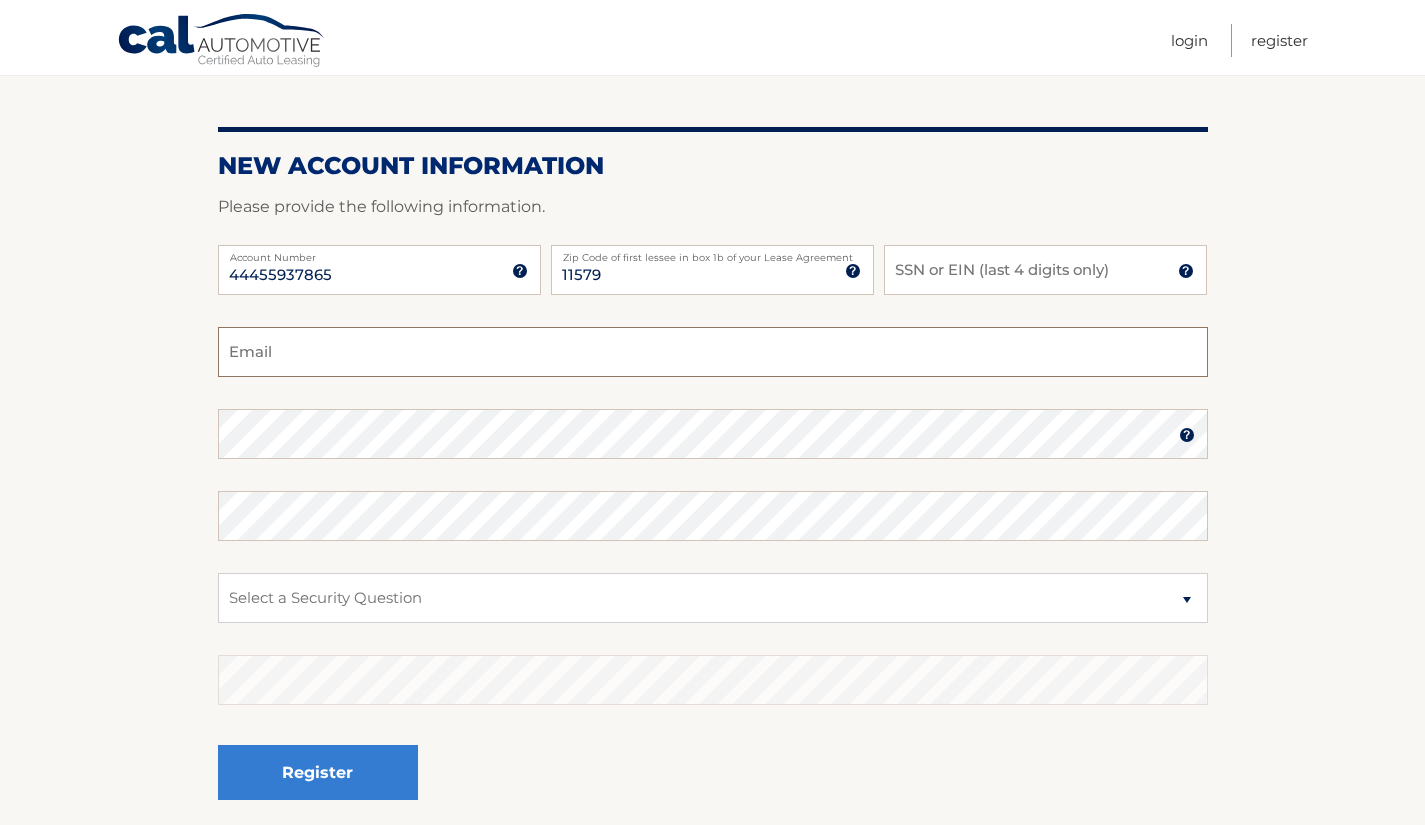 click on "Email" at bounding box center (713, 352) 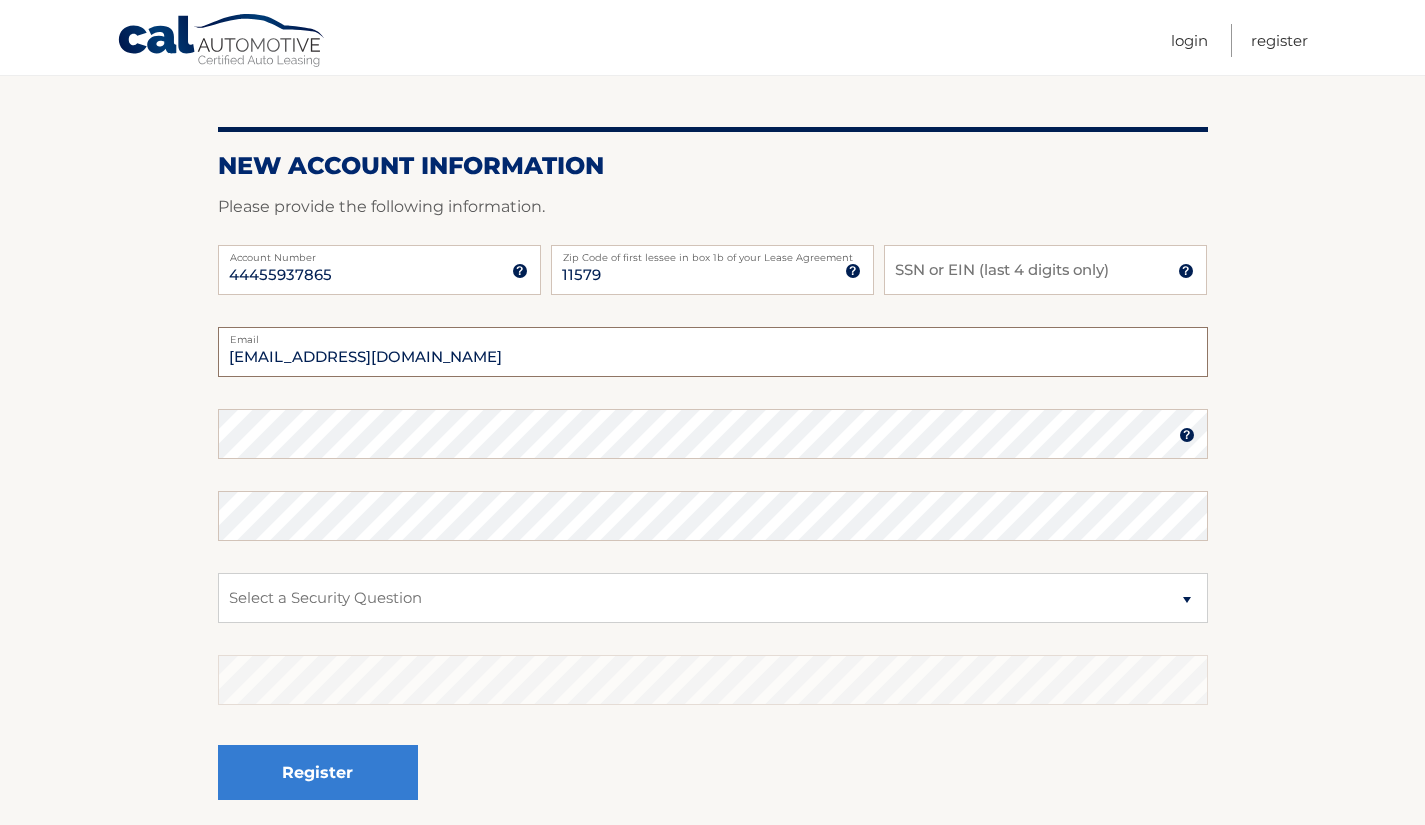 type on "spinae@vt.edu" 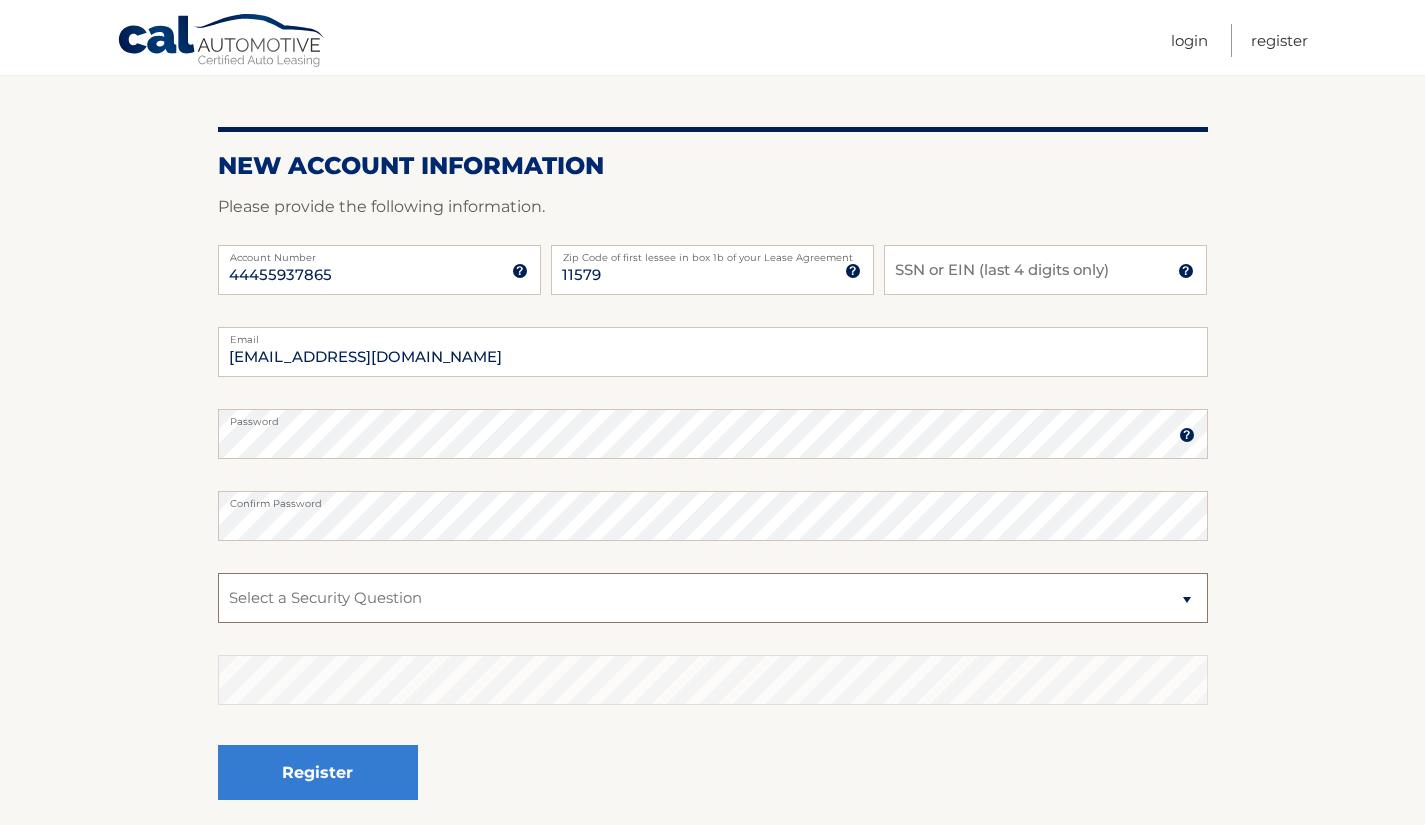 drag, startPoint x: 425, startPoint y: 589, endPoint x: 380, endPoint y: 617, distance: 53 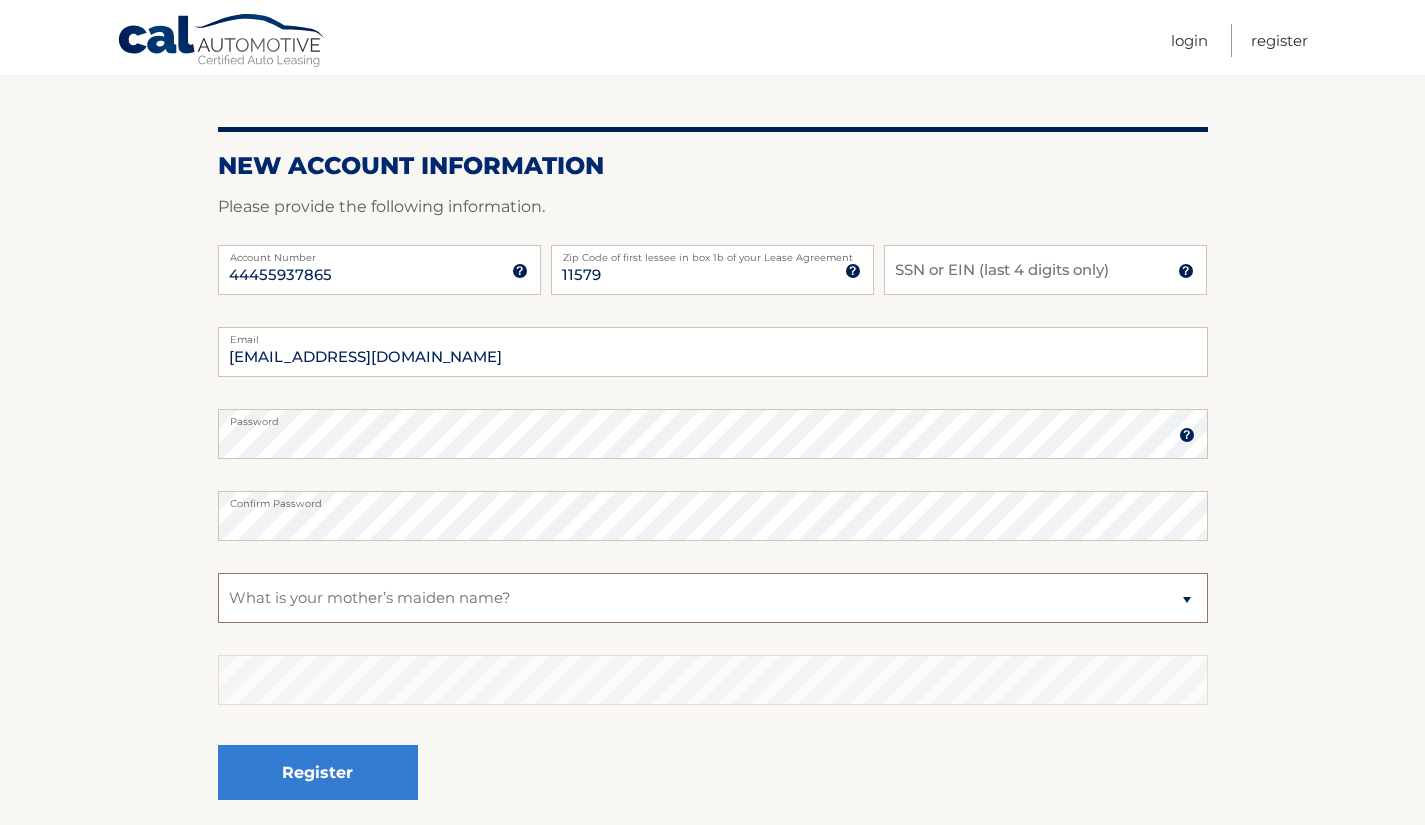 click on "Select a Security Question
What was the name of your elementary school?
What is your mother’s maiden name?
What street did you live on in the third grade?
In what city or town was your first job?
What was your childhood phone number including area code? (e.g., 000-000-0000)" at bounding box center [713, 598] 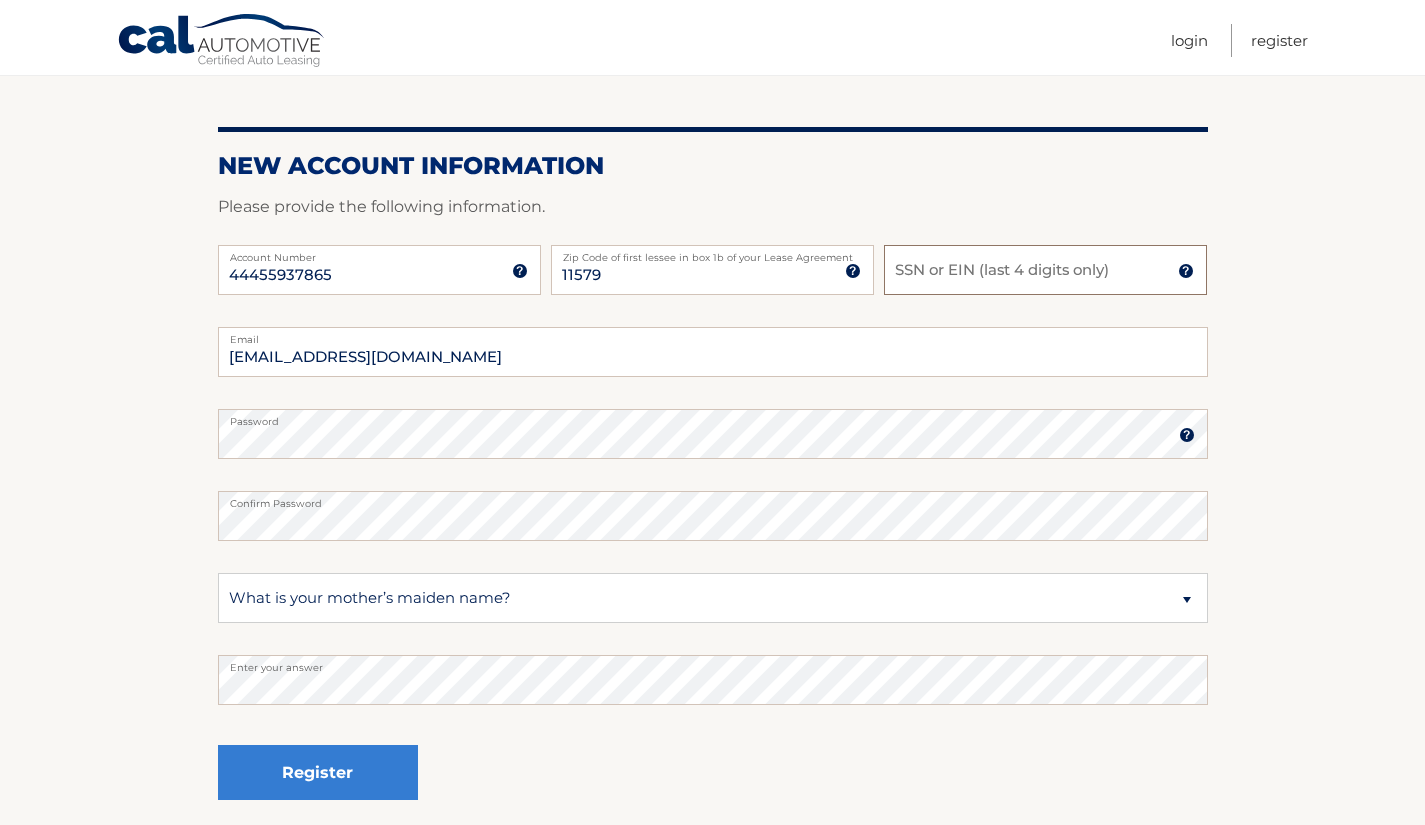 click on "SSN or EIN (last 4 digits only)" at bounding box center [1045, 270] 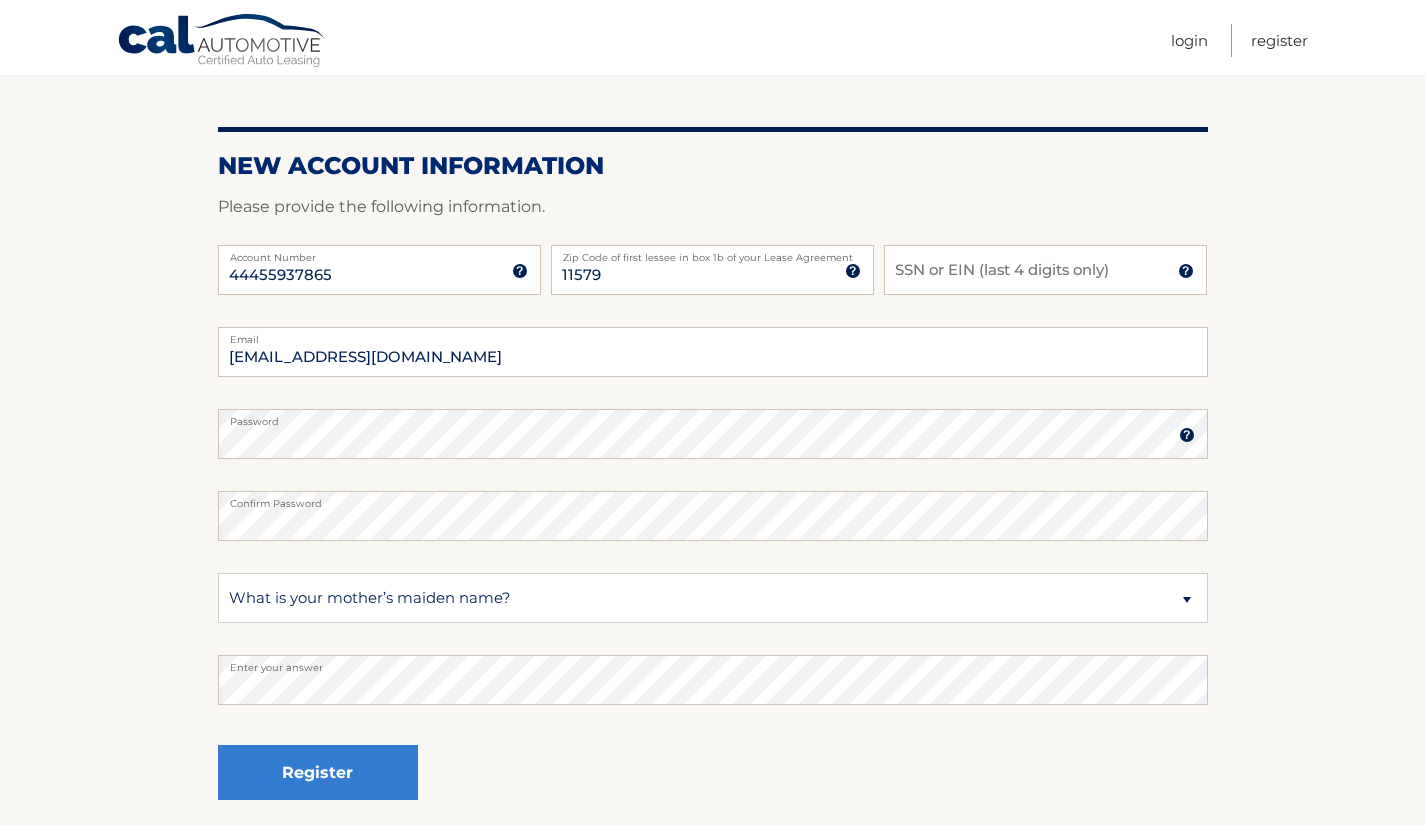 click at bounding box center (1186, 271) 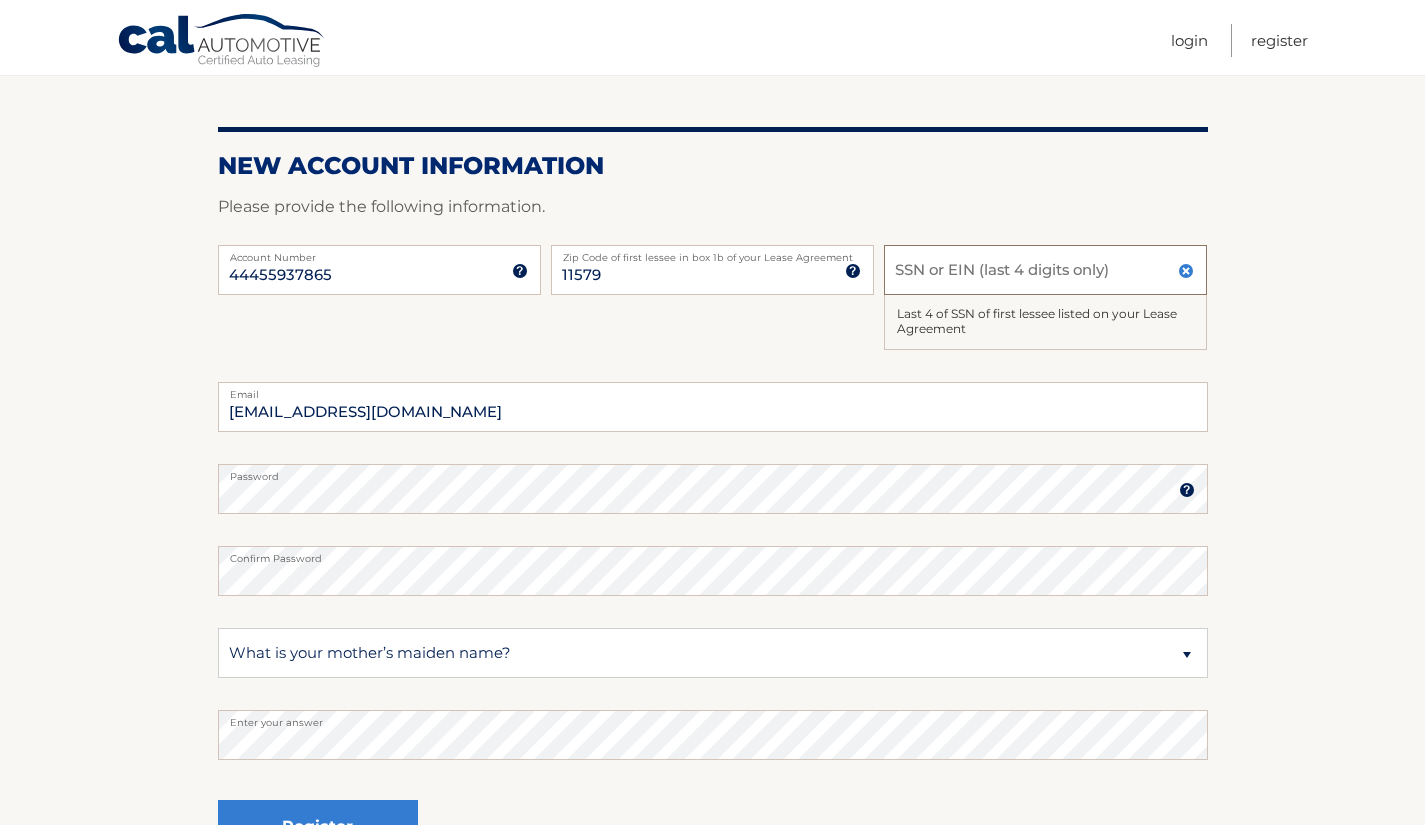 click on "SSN or EIN (last 4 digits only)" at bounding box center [1045, 270] 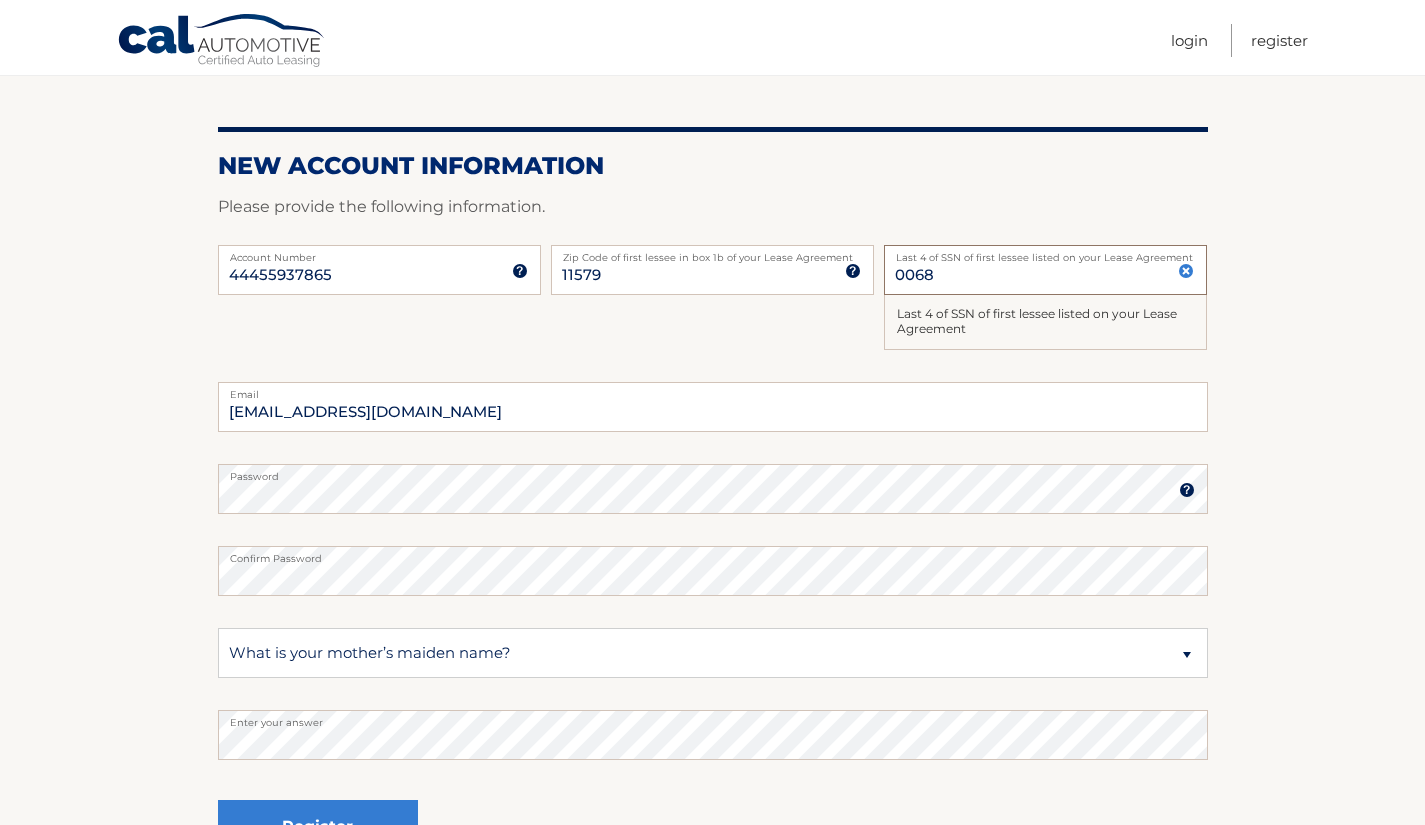 type on "0068" 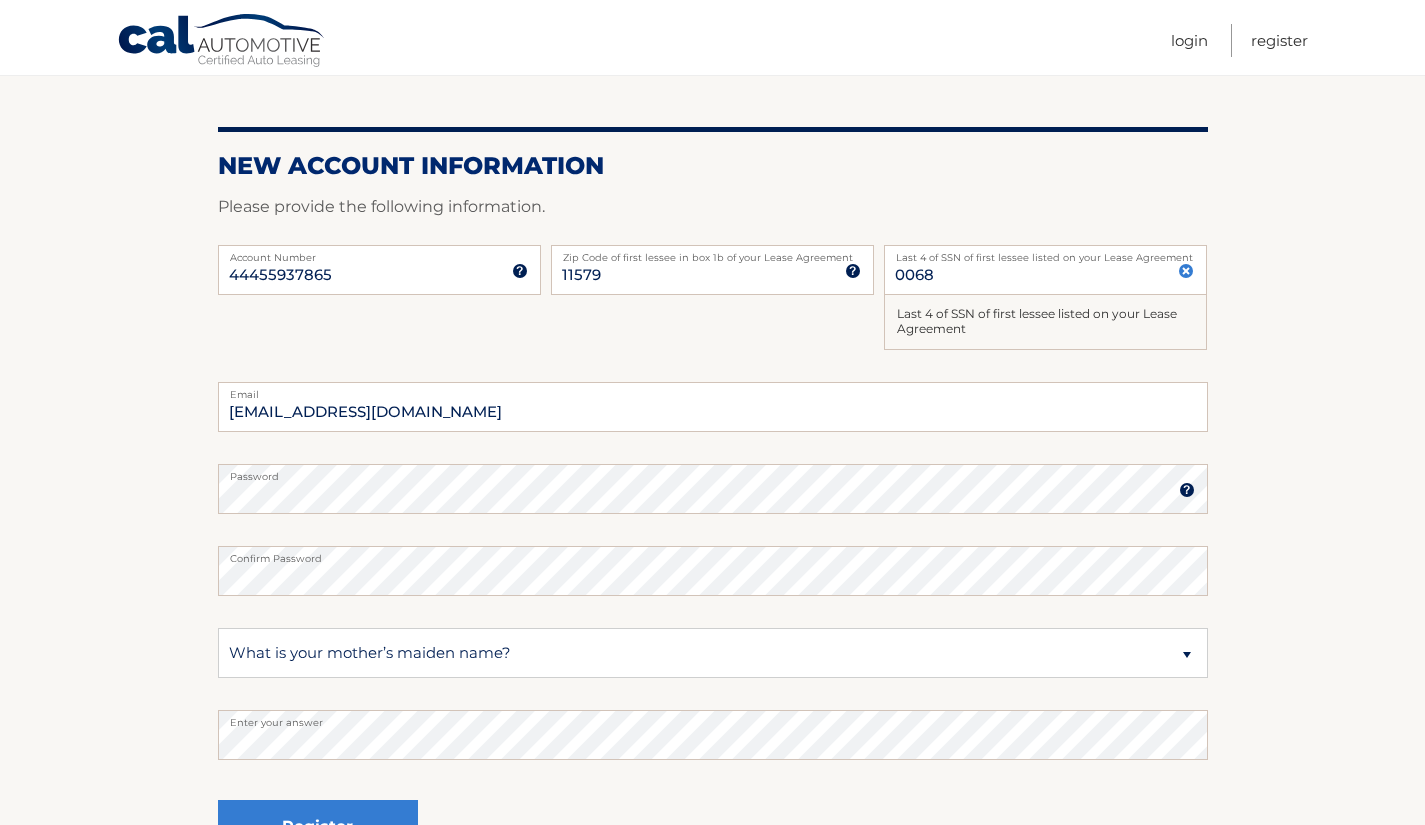 click on "New Account Information
Please provide the following information.
44455937865
Account Number
11 digit account number provided on your coupon book or Welcome Letter
11579
Zip Code of first lessee in box 1b of your Lease Agreement
Zip Code of first lessee in box 1b of your Lease Agreement
0068
Last 4 of SSN of first lessee listed on your Lease Agreement
Last 4 of SSN of first lessee listed on your Lease Agreement
spinae@vt.edu
Email" at bounding box center (712, 479) 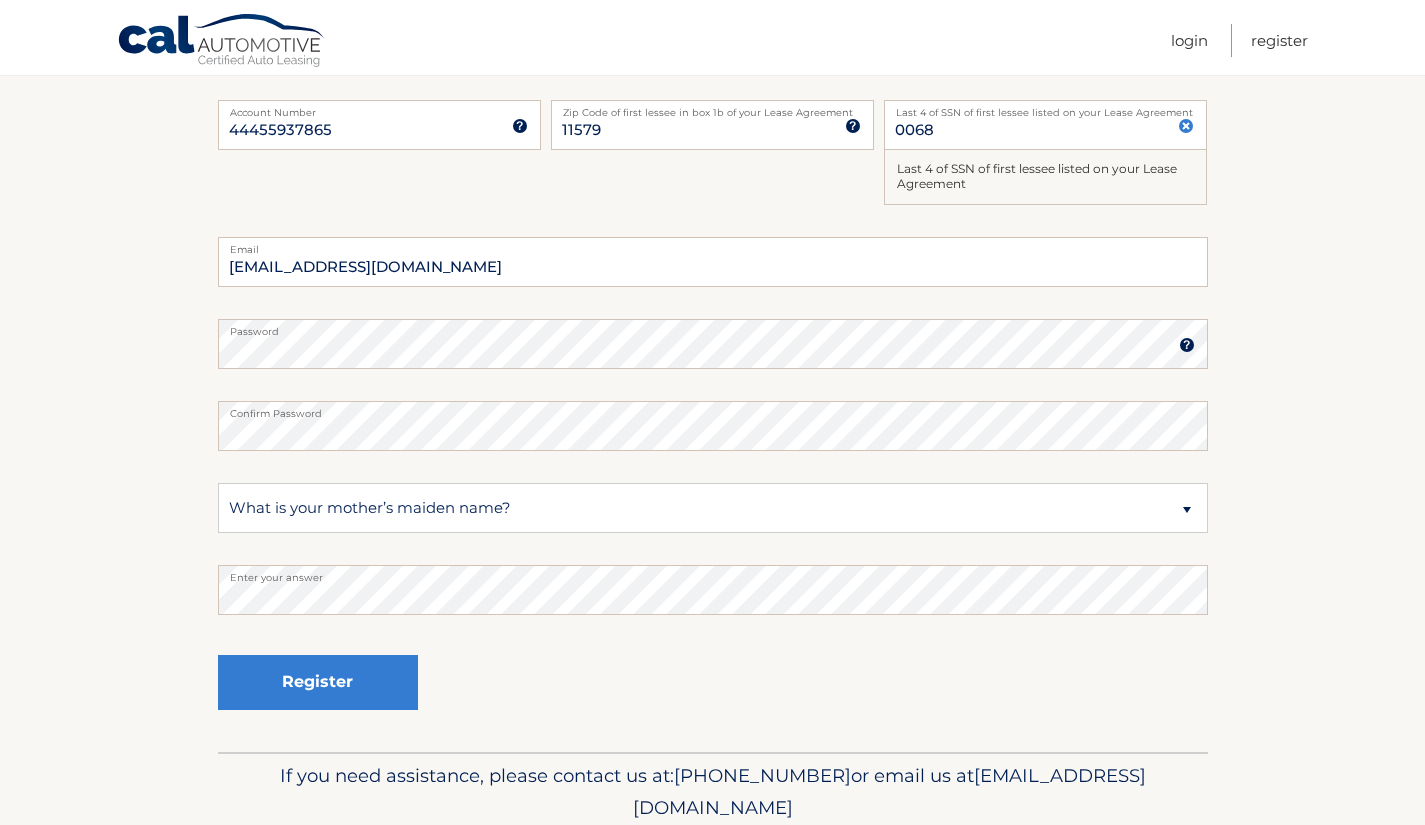 scroll, scrollTop: 407, scrollLeft: 0, axis: vertical 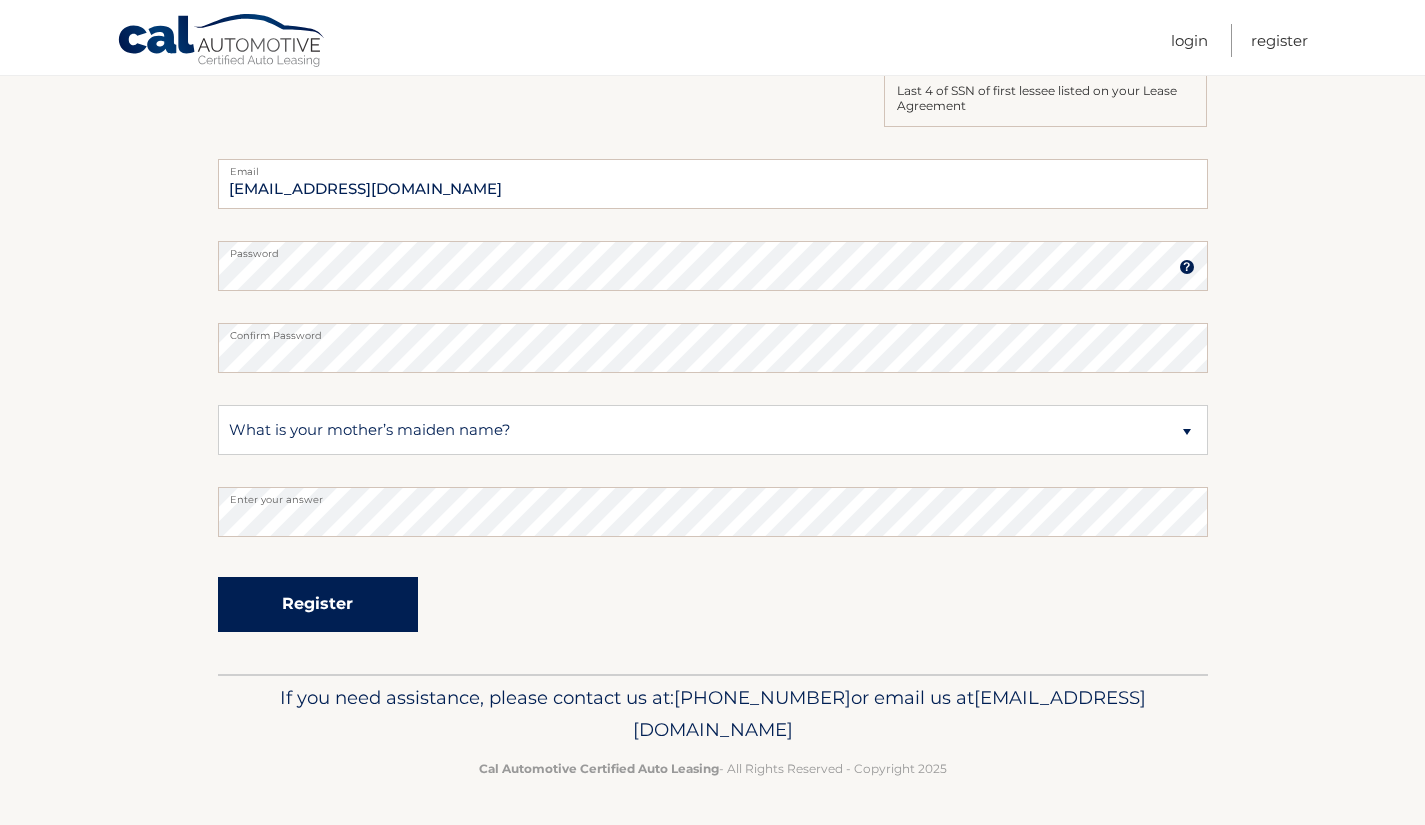 click on "Register" at bounding box center [318, 604] 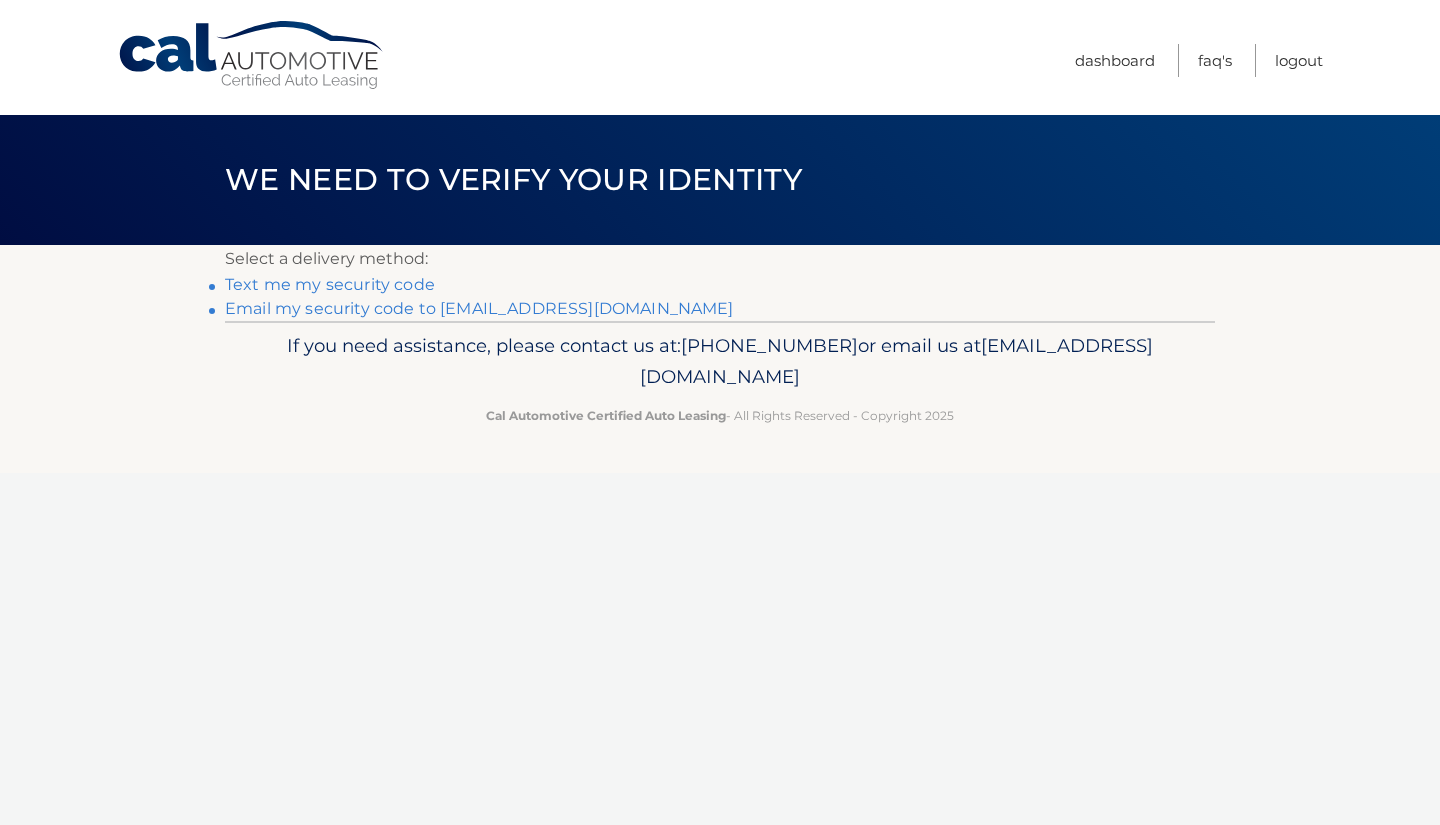 scroll, scrollTop: 0, scrollLeft: 0, axis: both 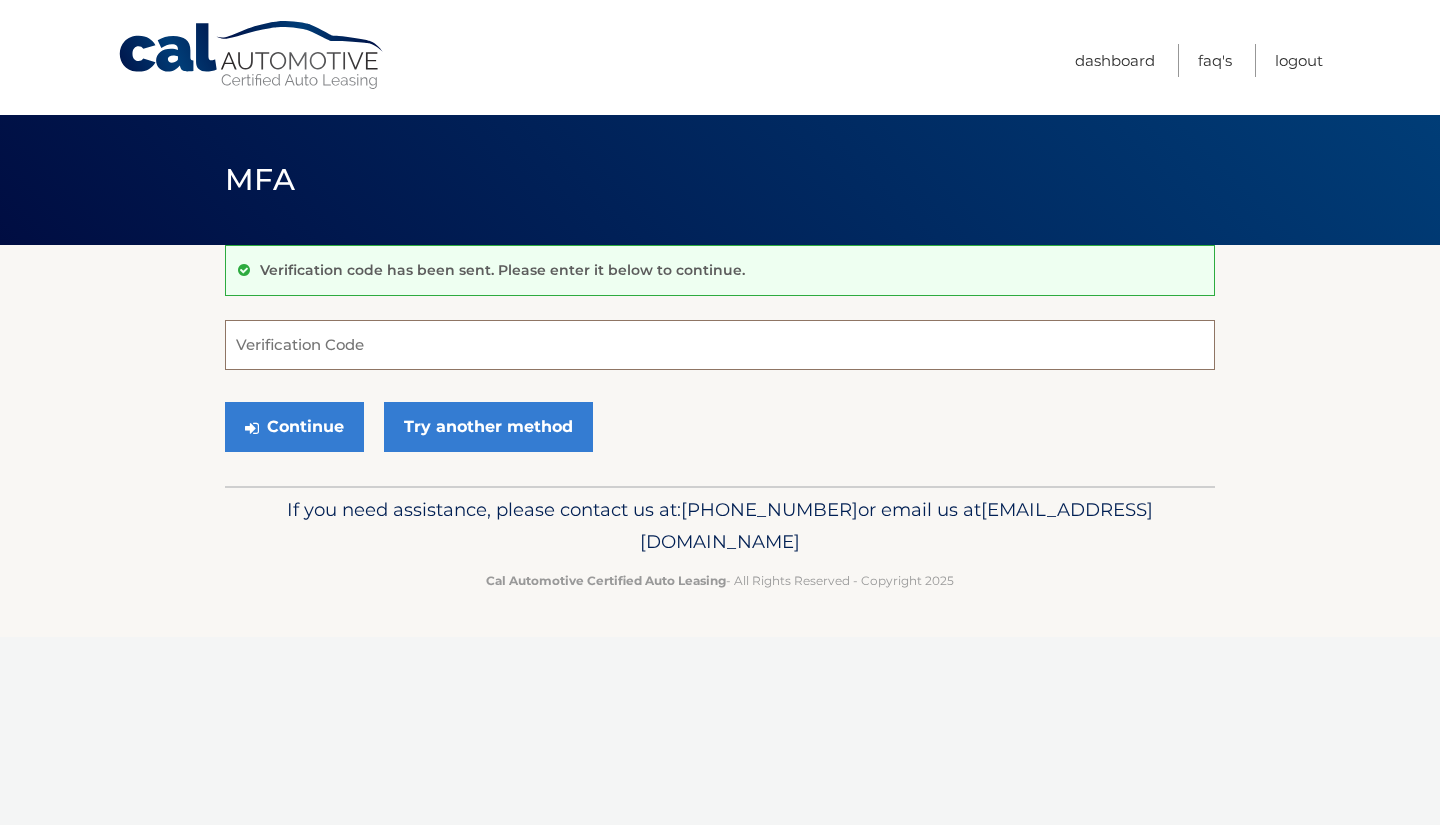 click on "Verification Code" at bounding box center (720, 345) 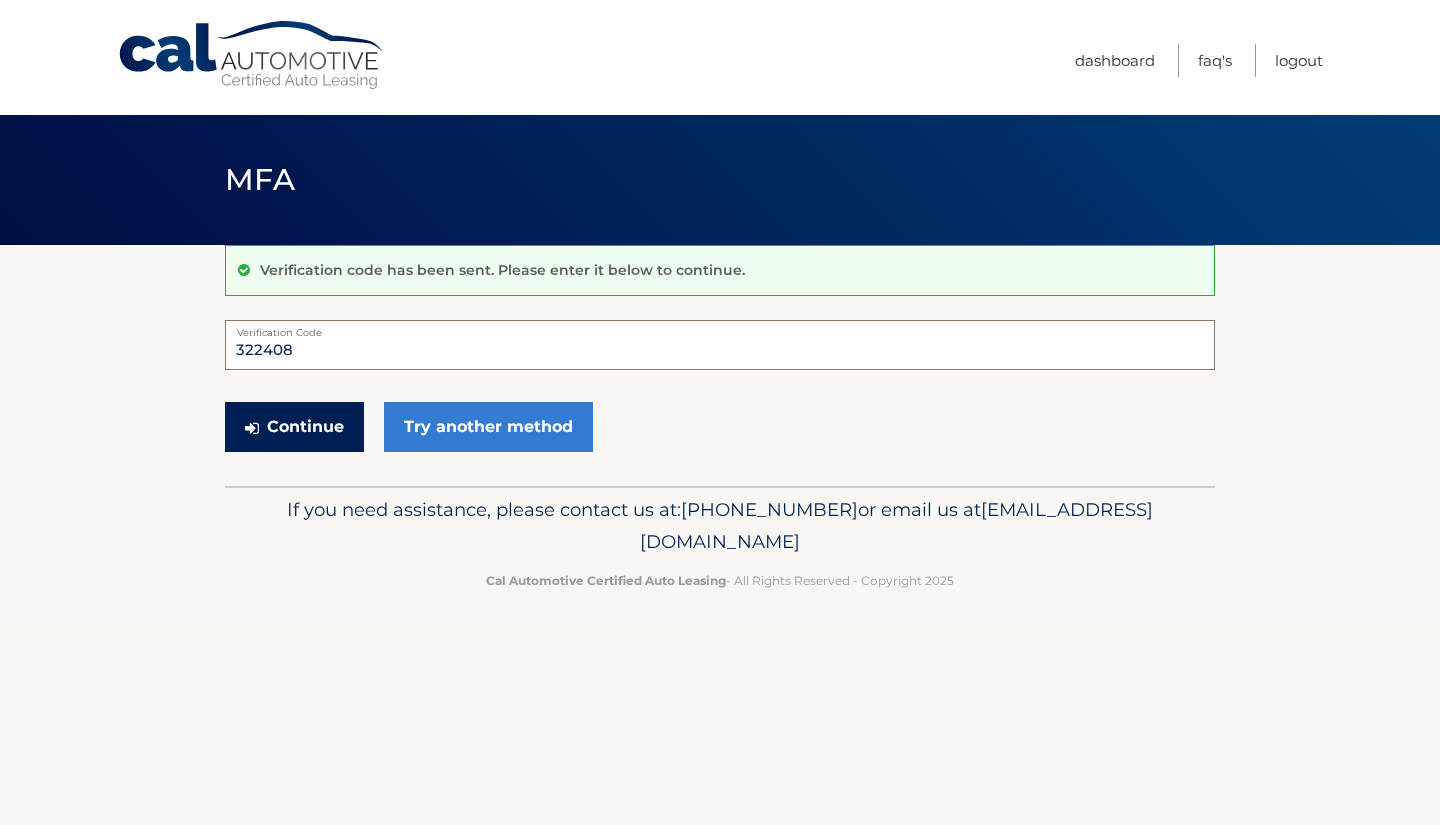 type on "322408" 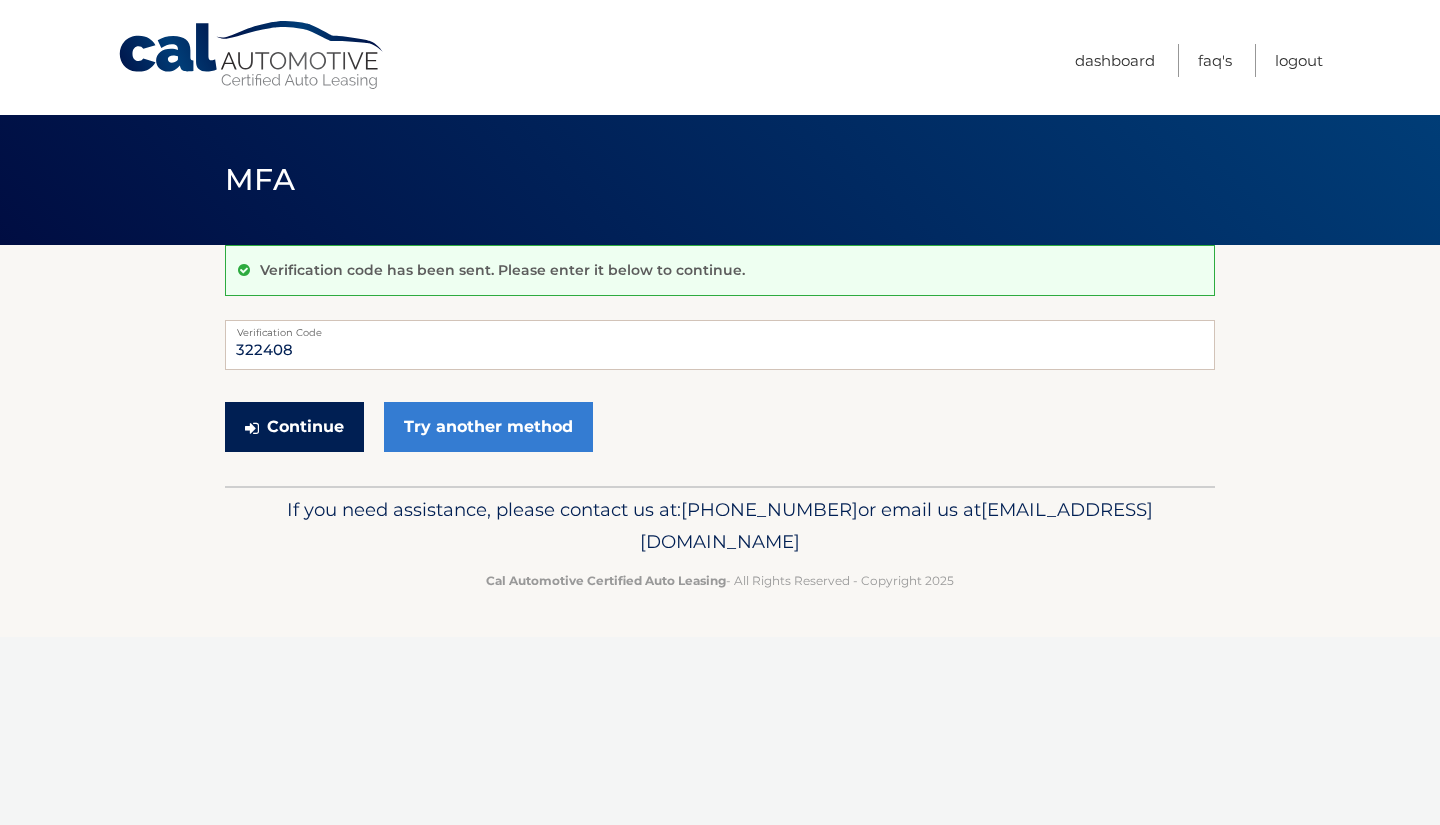 click on "Continue" at bounding box center (294, 427) 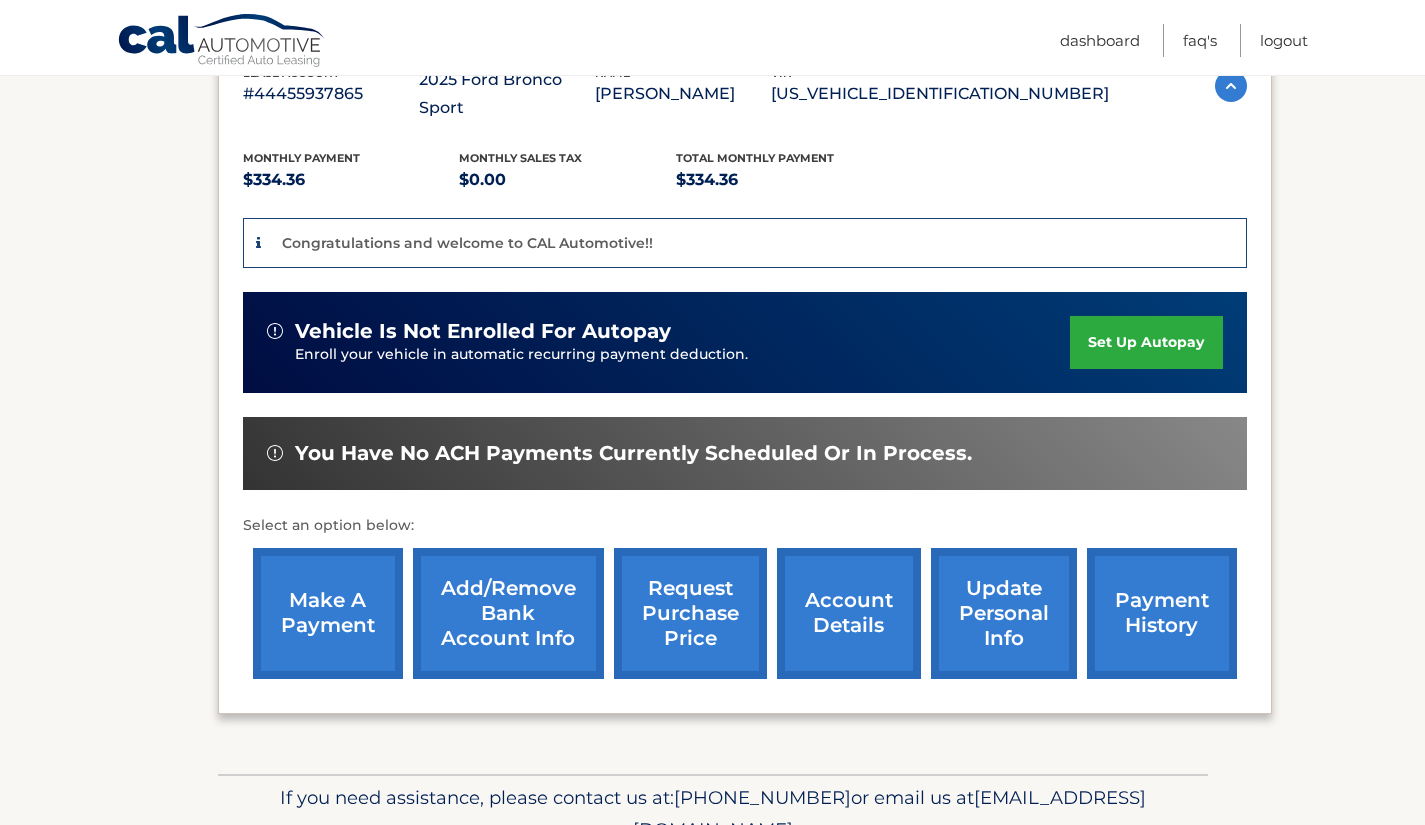 scroll, scrollTop: 391, scrollLeft: 0, axis: vertical 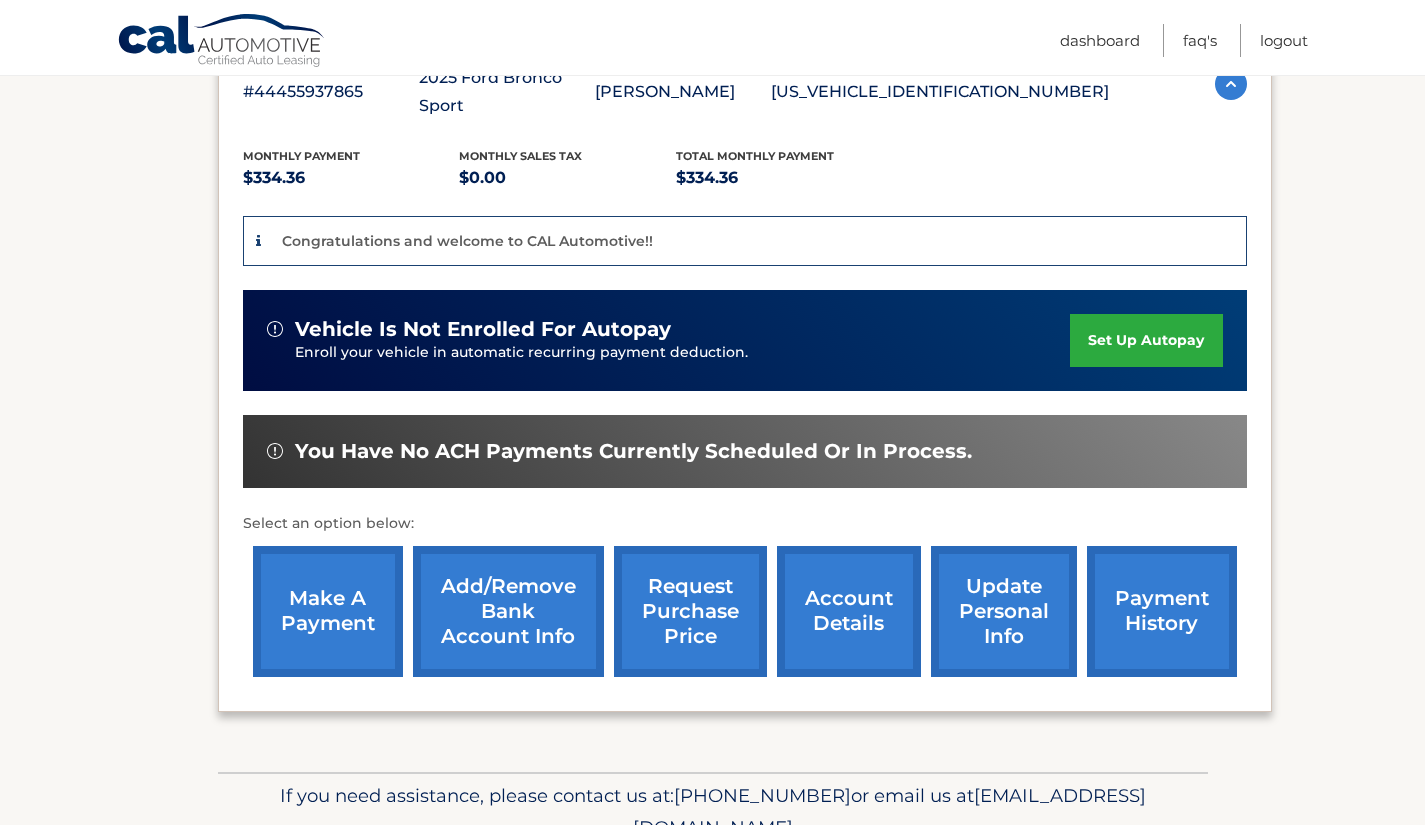 click on "make a payment" at bounding box center [328, 611] 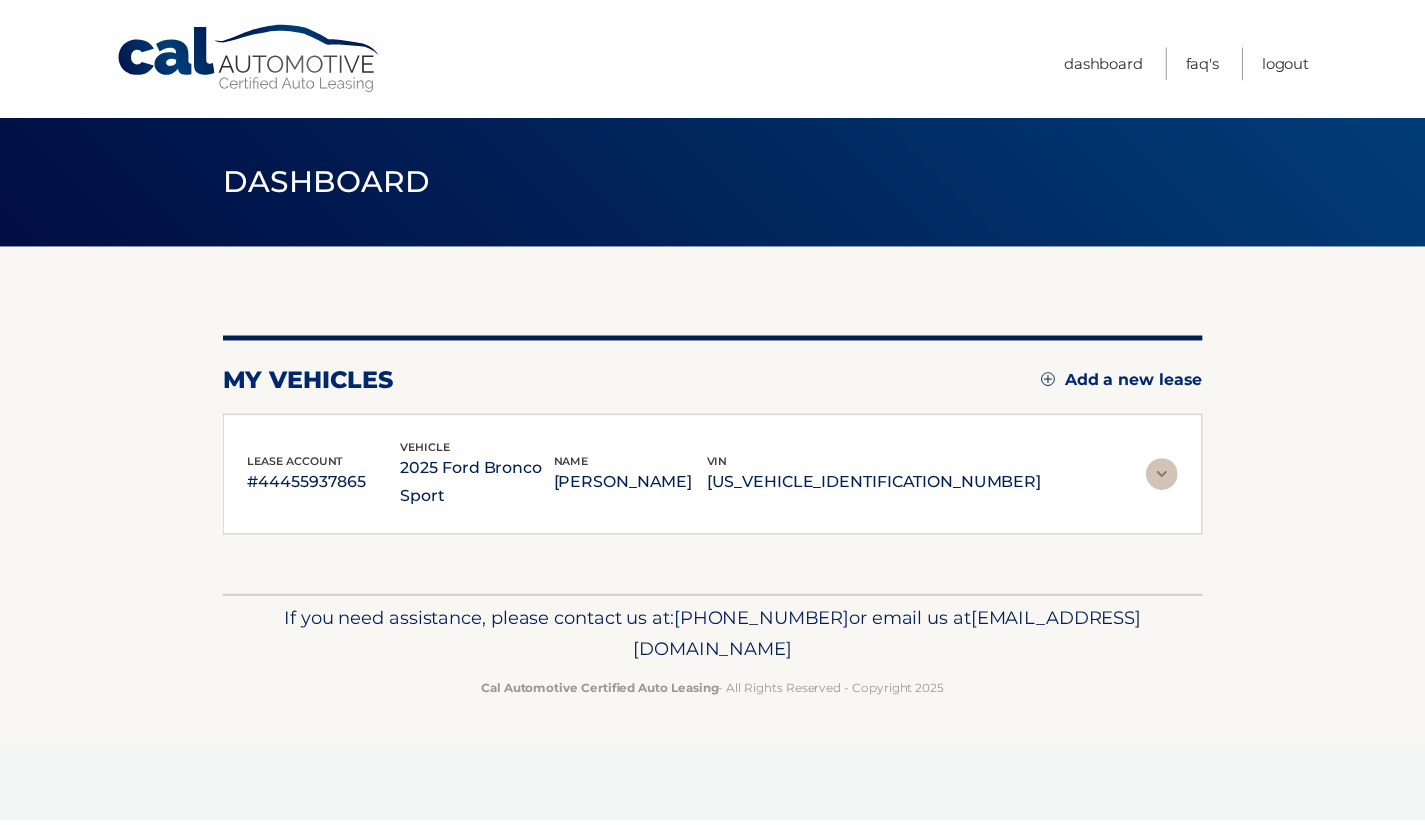 scroll, scrollTop: 0, scrollLeft: 0, axis: both 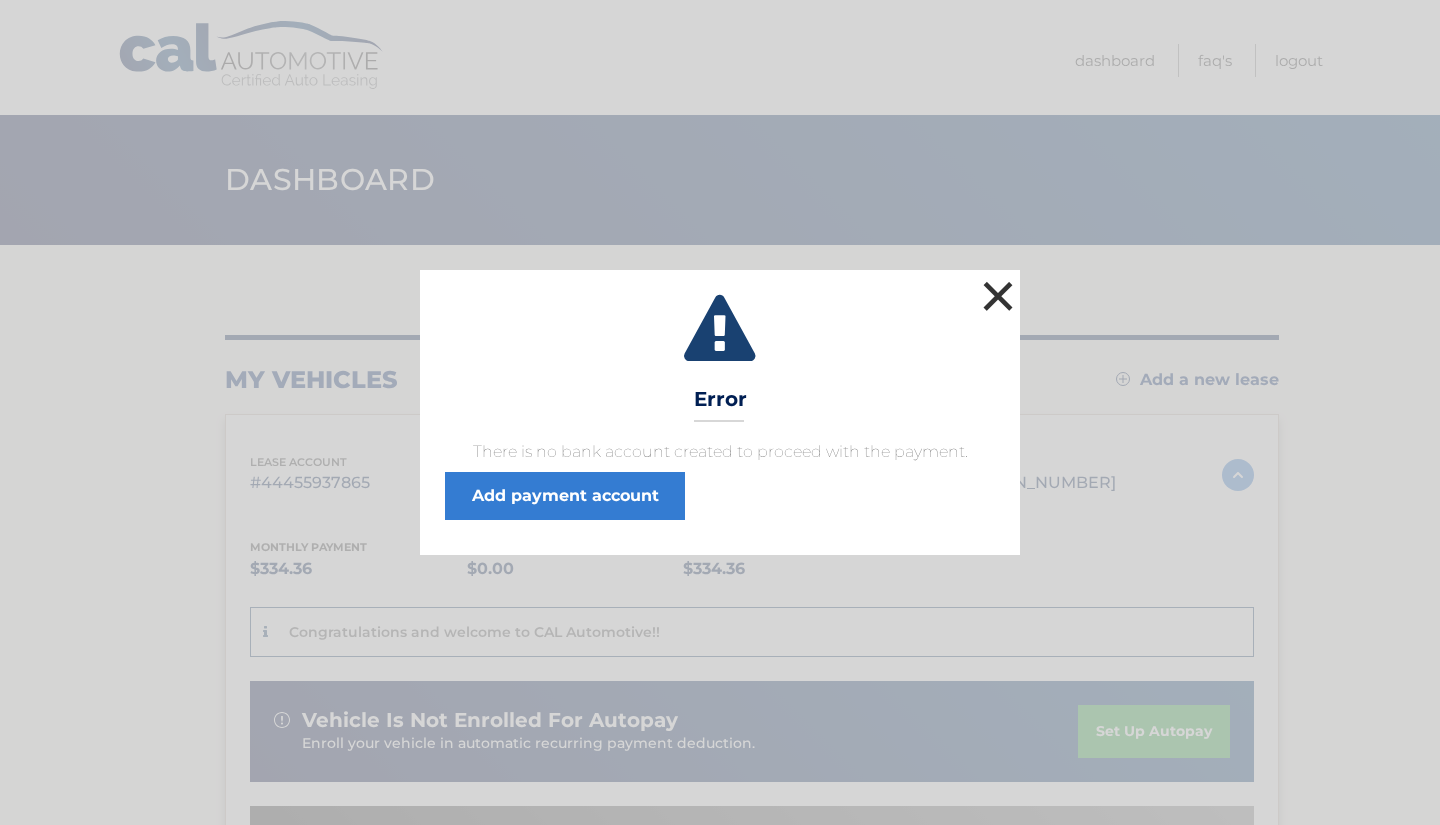 click on "×" at bounding box center (998, 296) 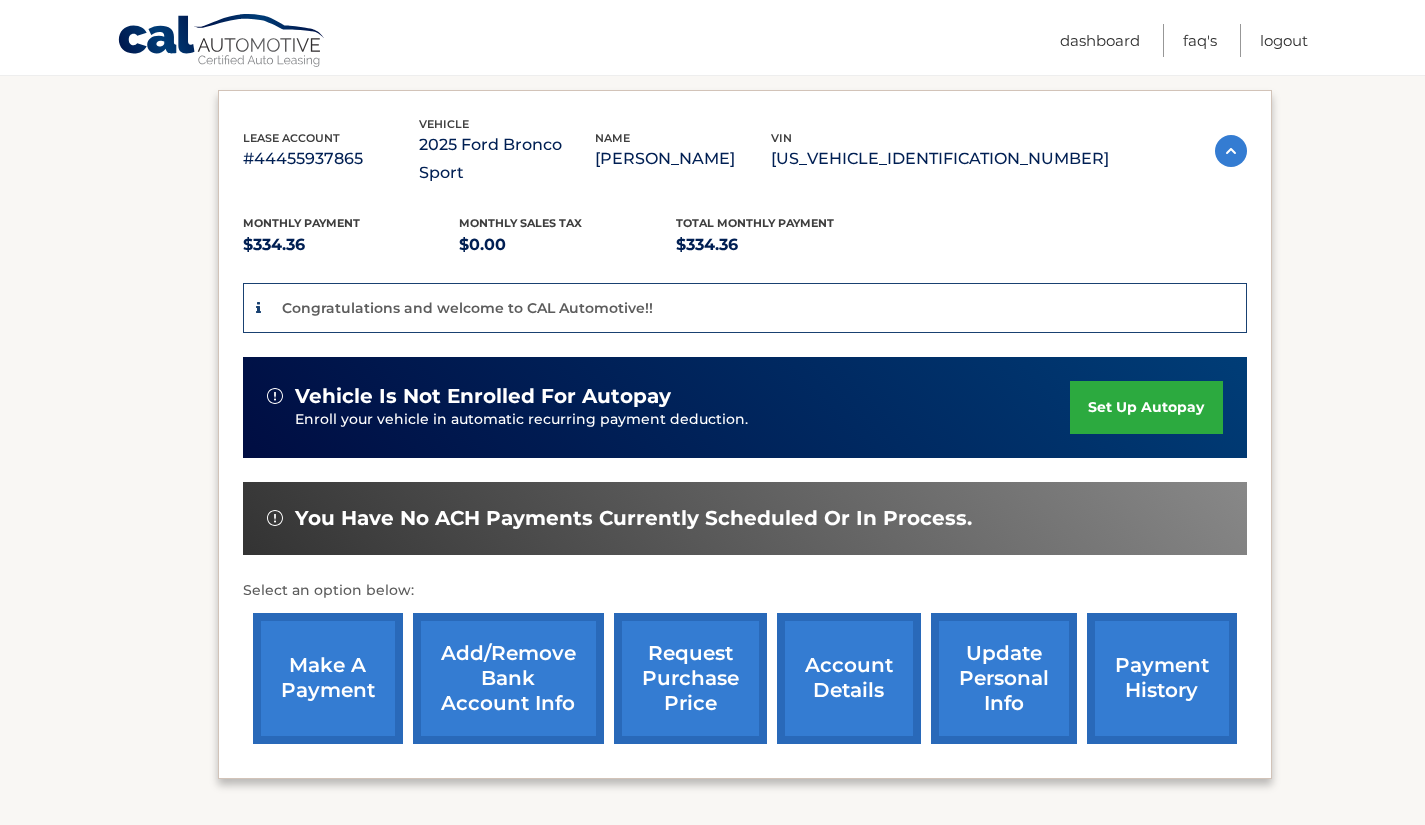 scroll, scrollTop: 412, scrollLeft: 0, axis: vertical 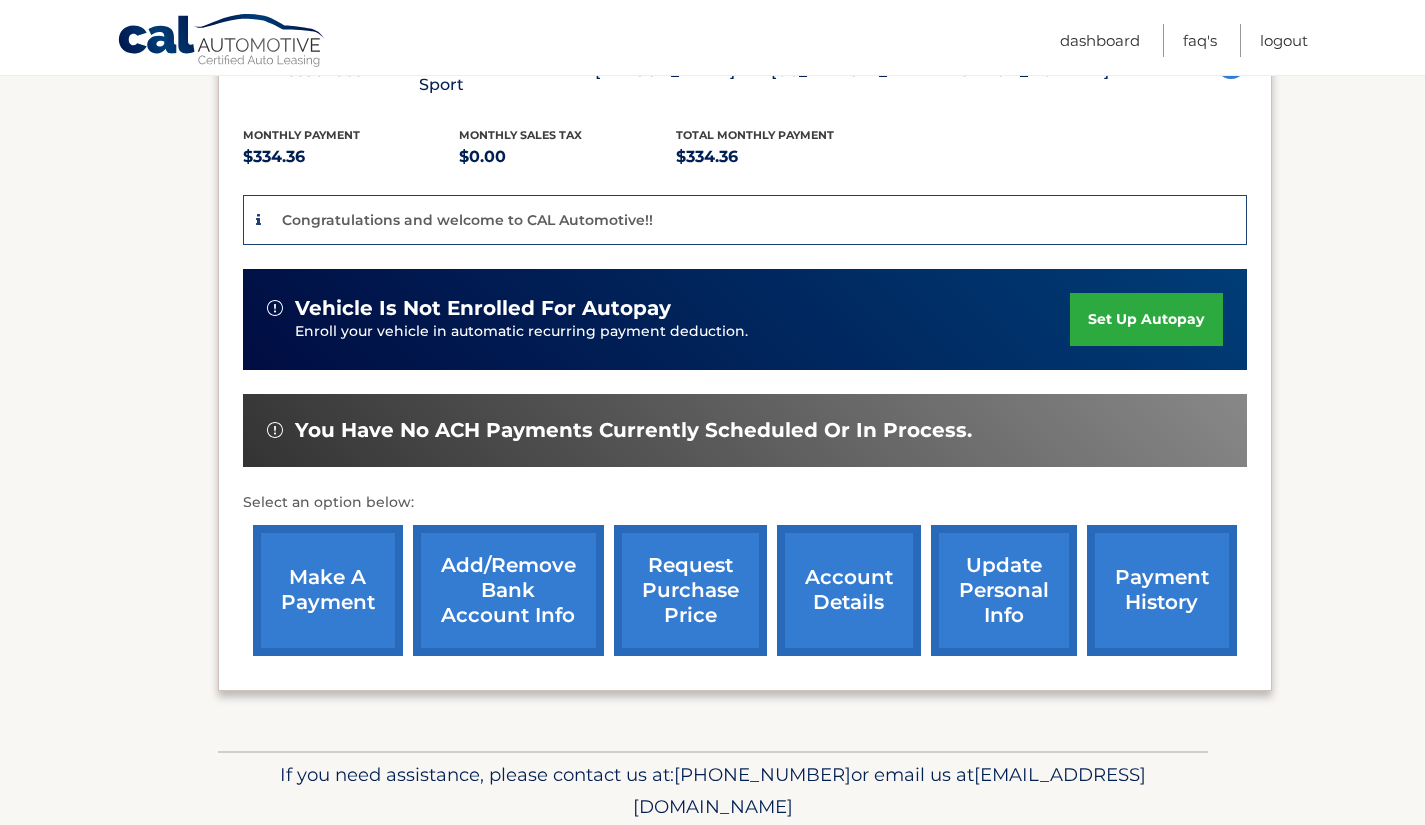 click on "make a payment" at bounding box center [328, 590] 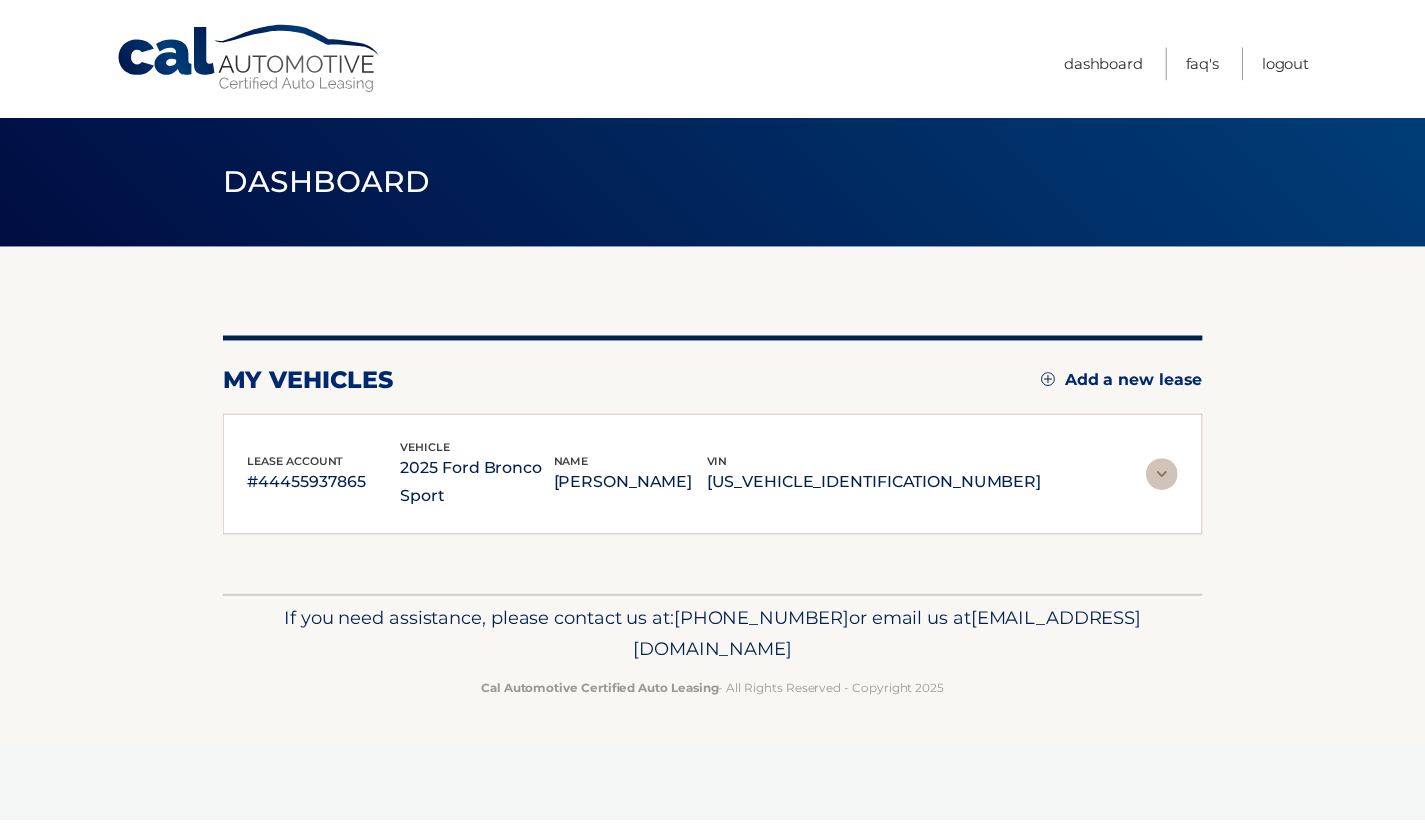 scroll, scrollTop: 0, scrollLeft: 0, axis: both 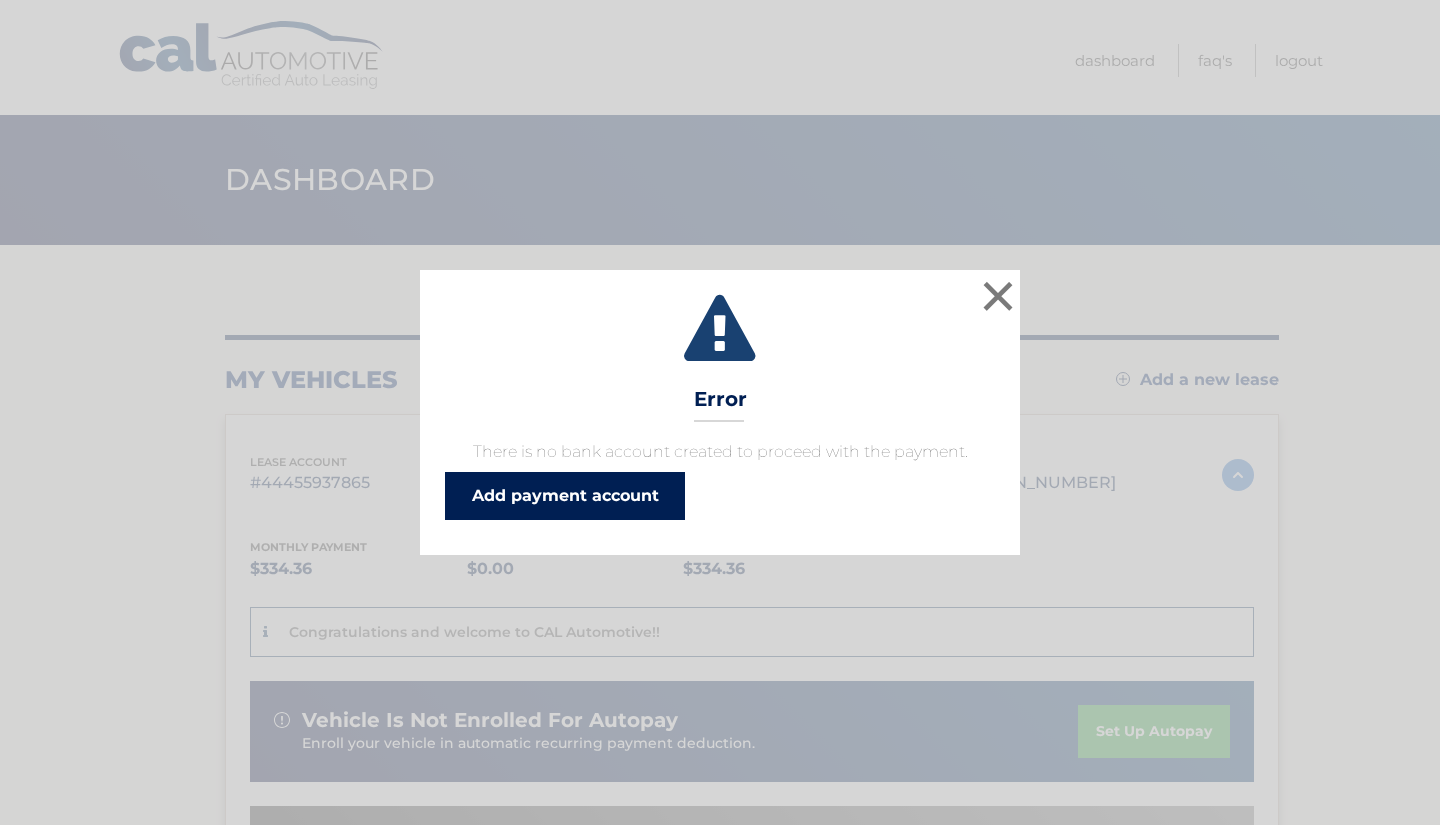 click on "Add payment account" at bounding box center [565, 496] 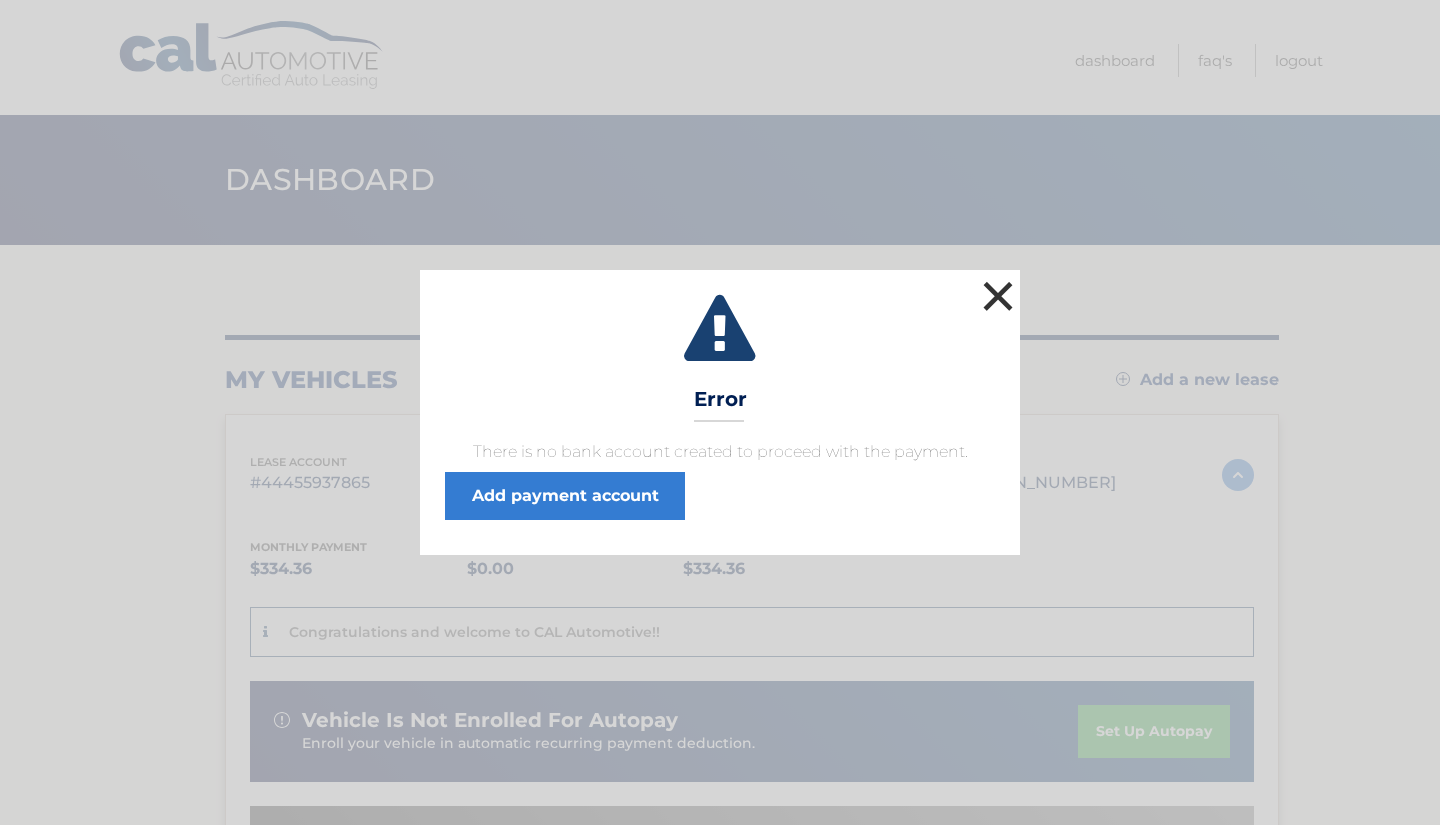 click on "×" at bounding box center (998, 296) 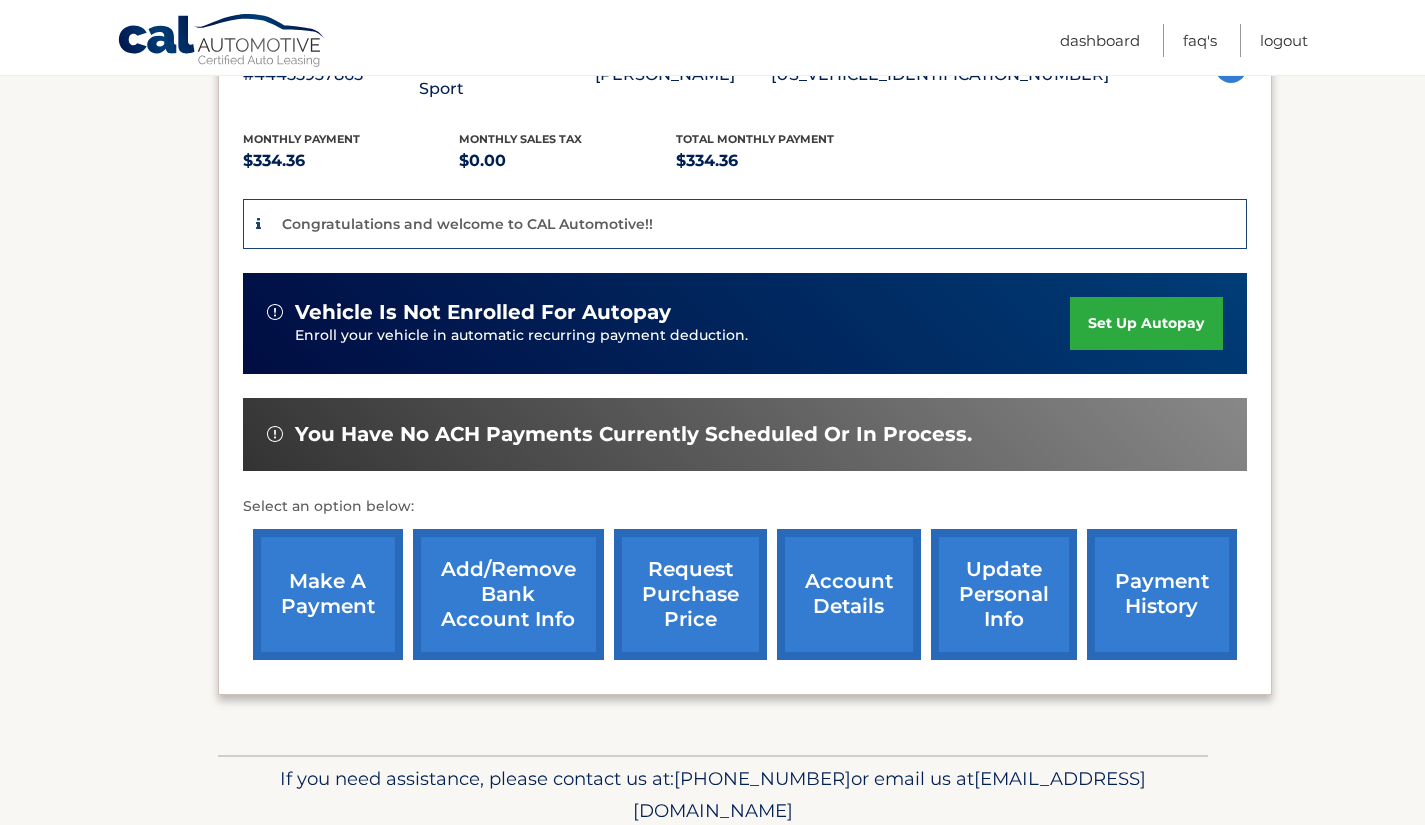 scroll, scrollTop: 418, scrollLeft: 0, axis: vertical 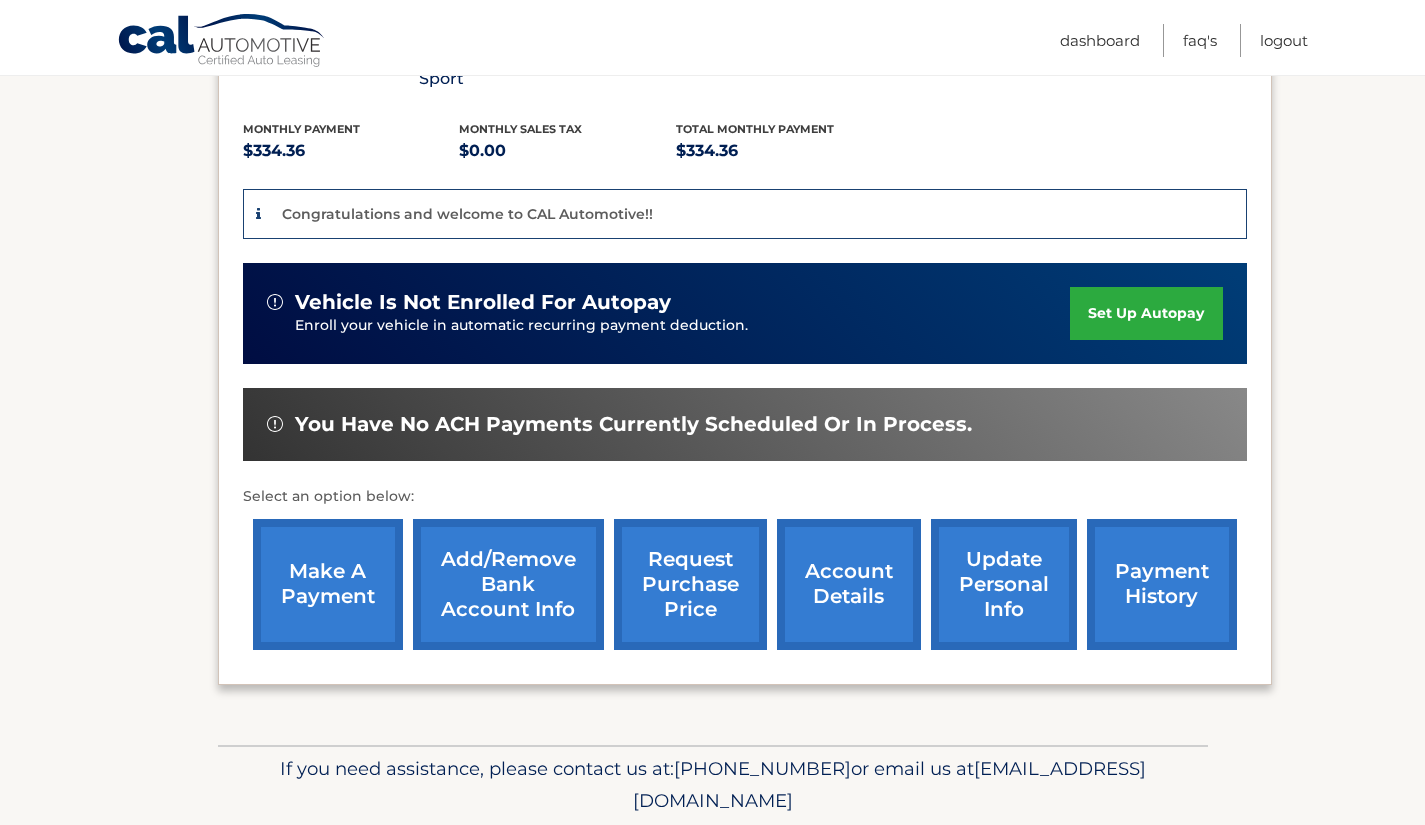 click on "account details" at bounding box center [849, 584] 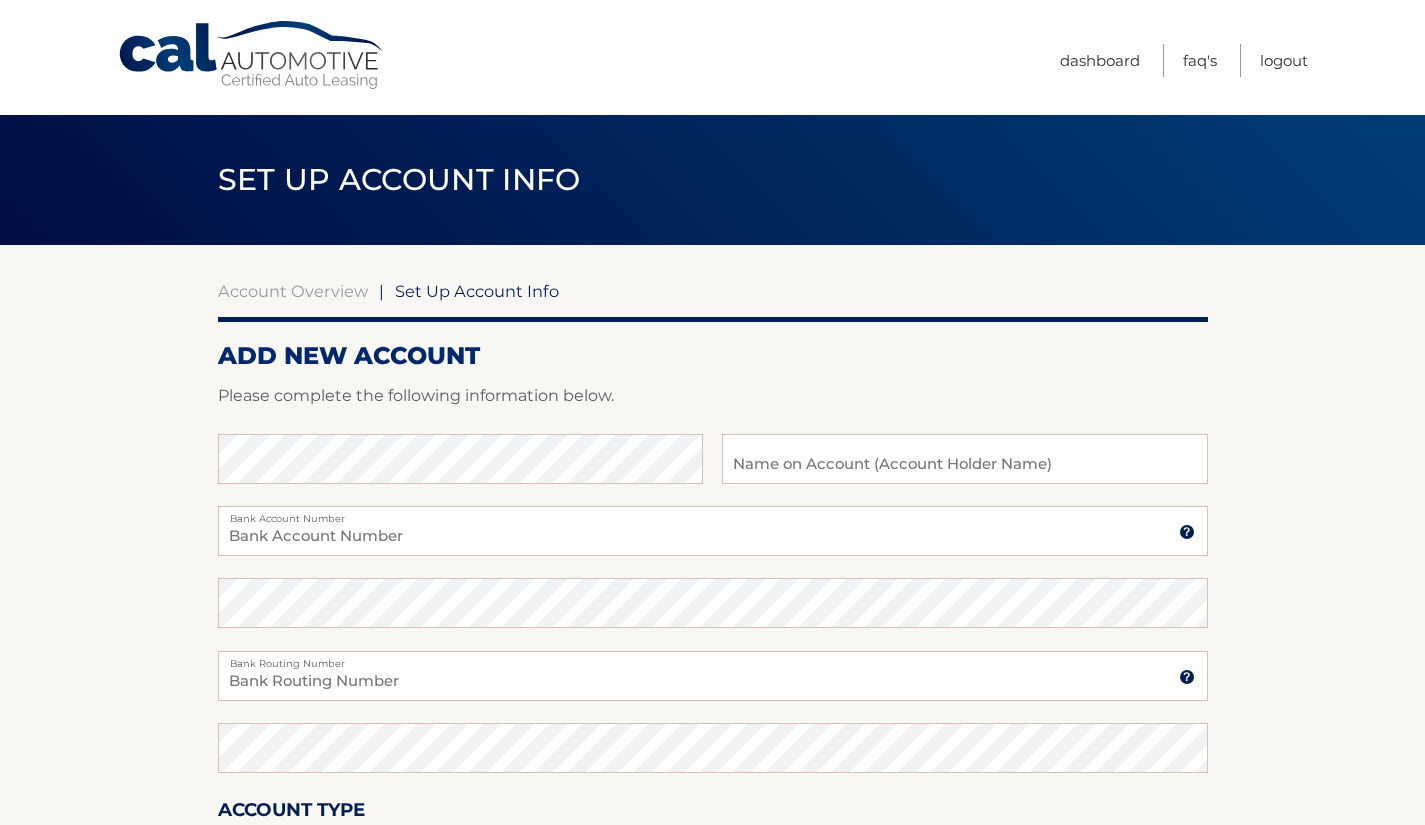 scroll, scrollTop: 0, scrollLeft: 0, axis: both 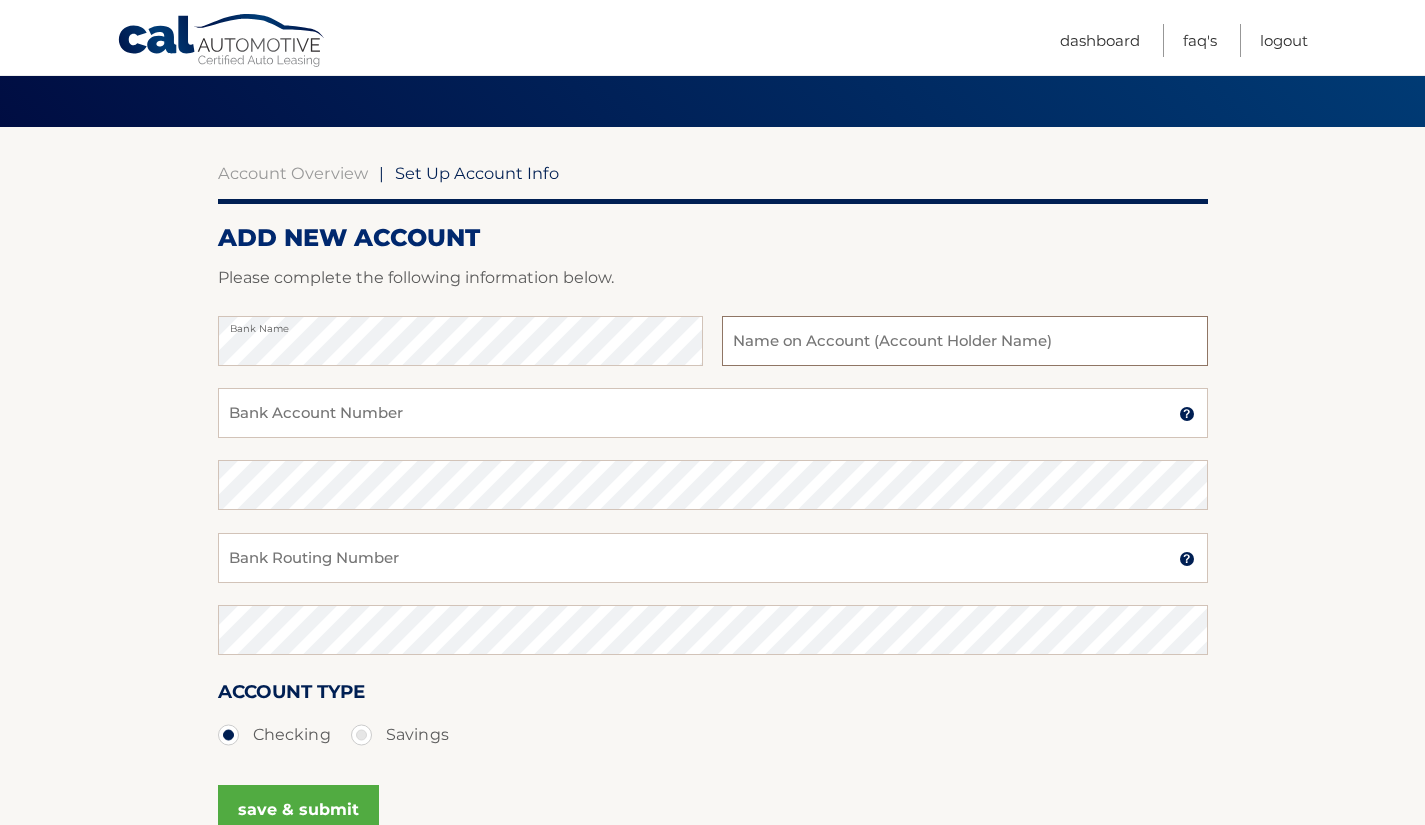click at bounding box center [964, 341] 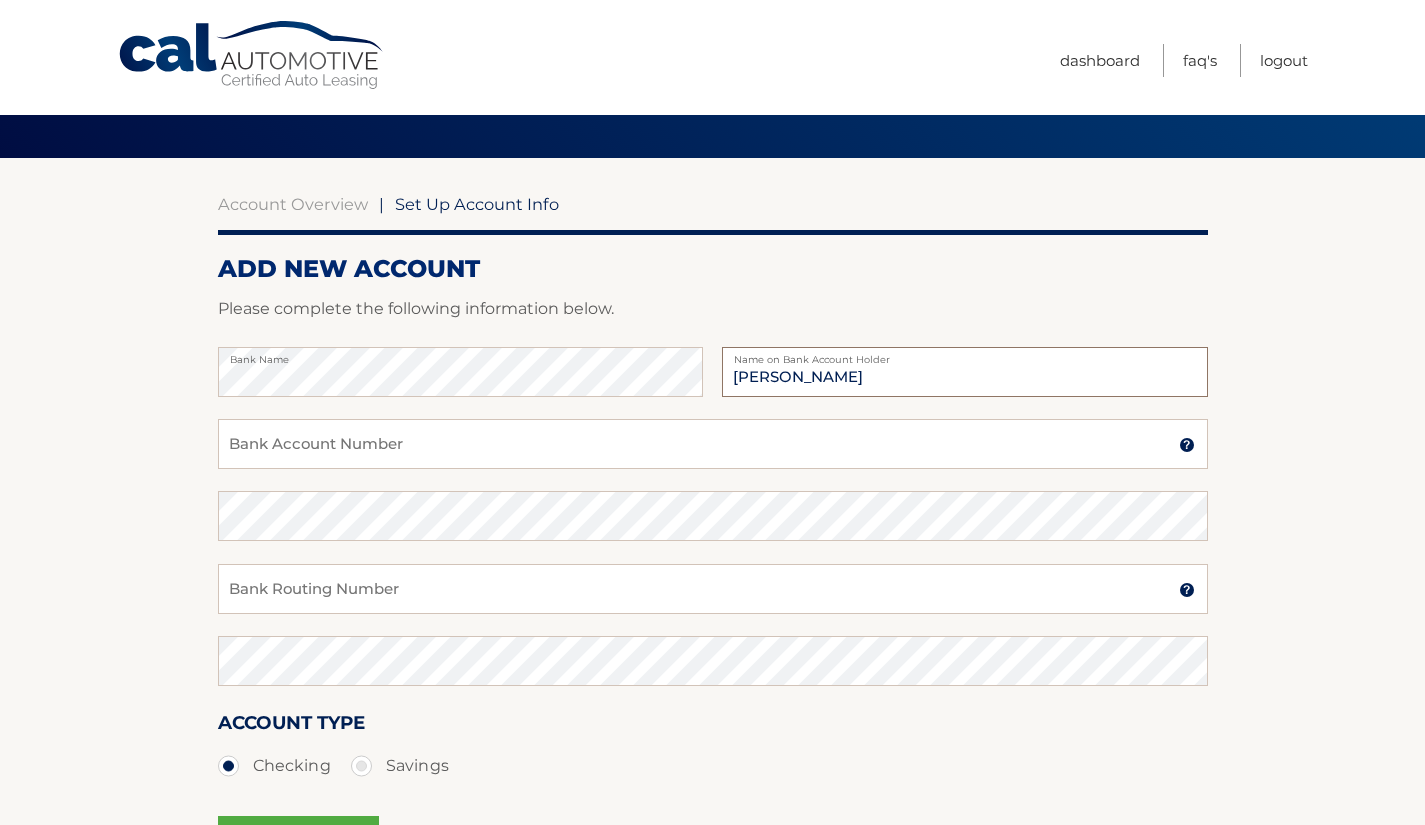 scroll, scrollTop: 0, scrollLeft: 0, axis: both 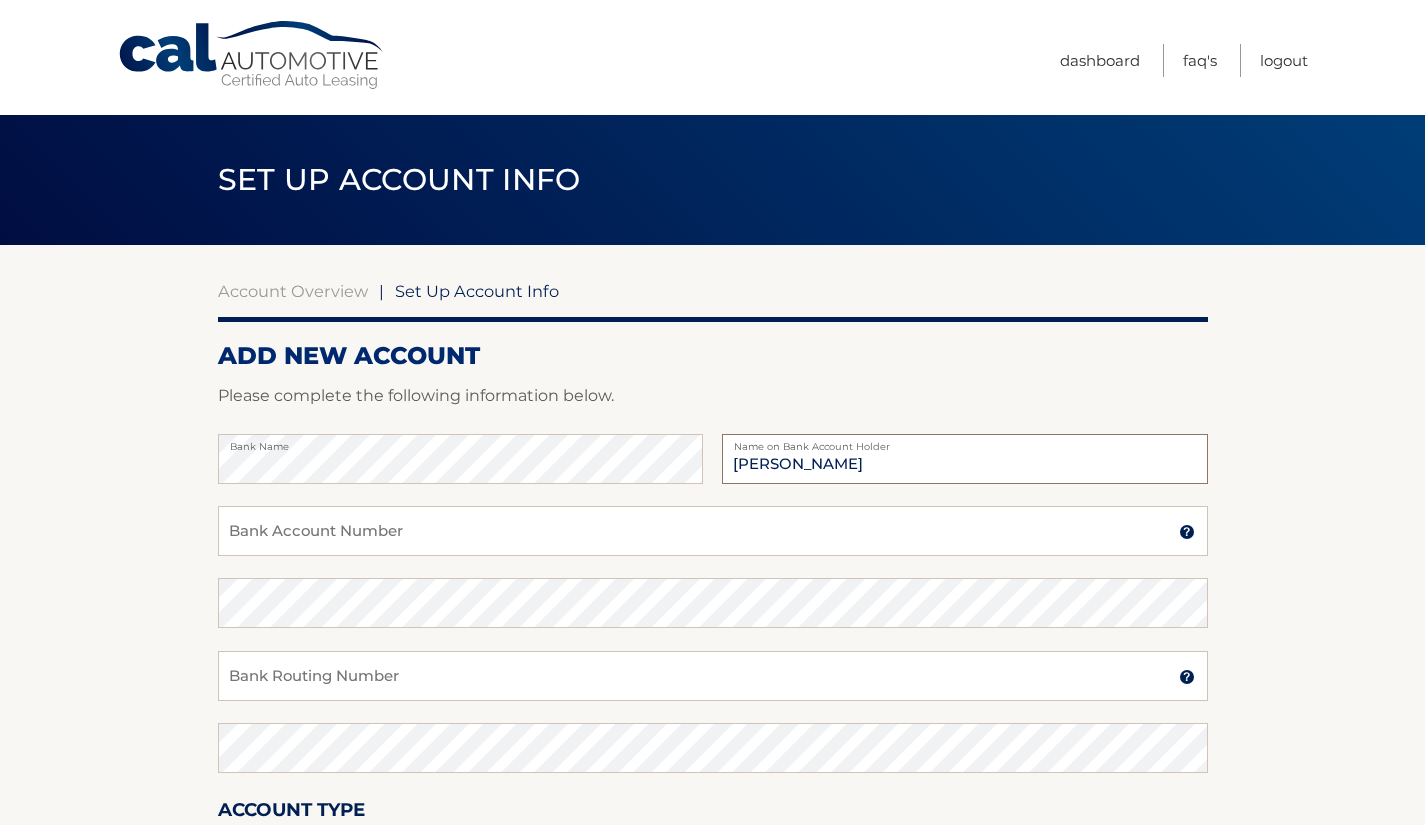 type on "[PERSON_NAME]" 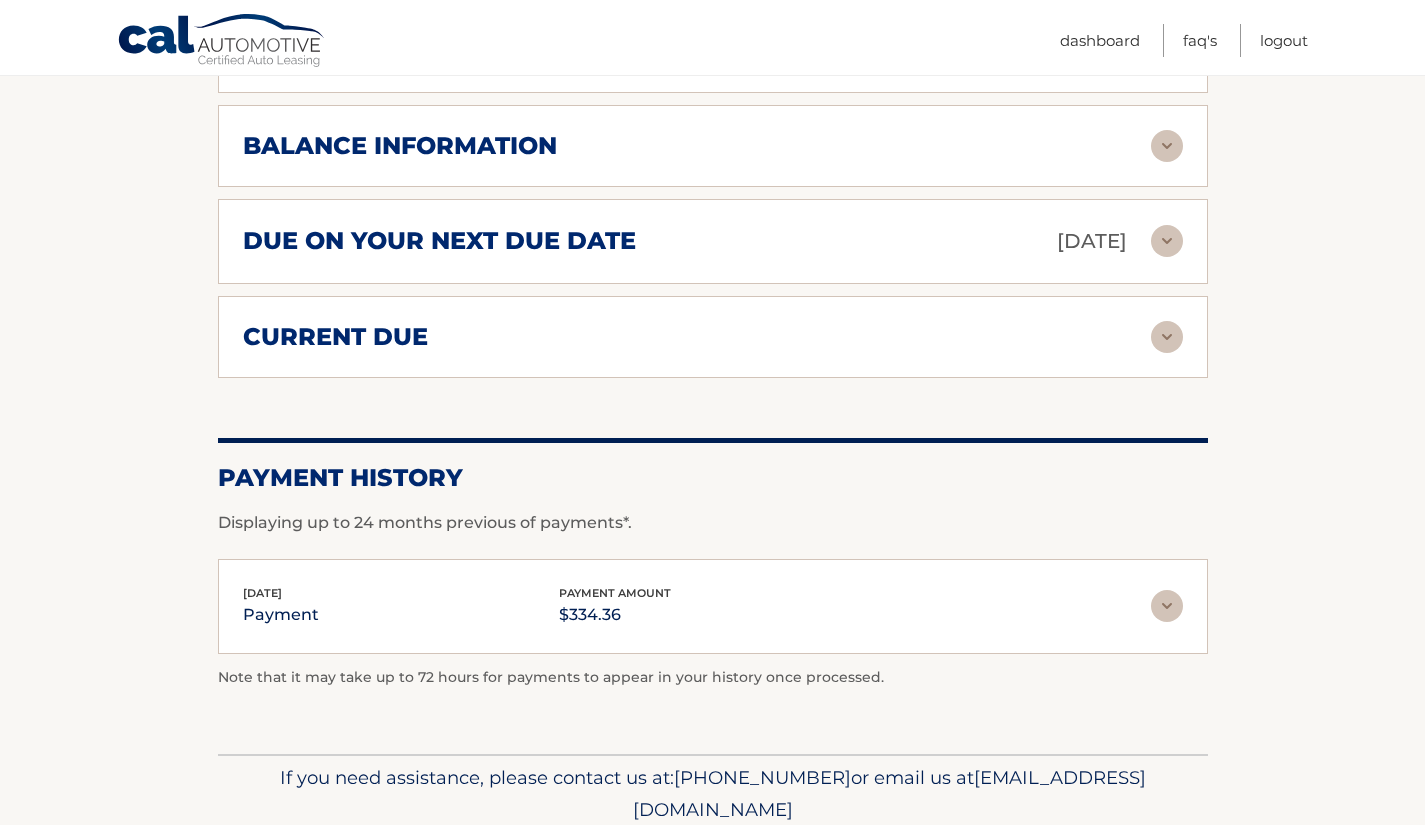scroll, scrollTop: 1183, scrollLeft: 0, axis: vertical 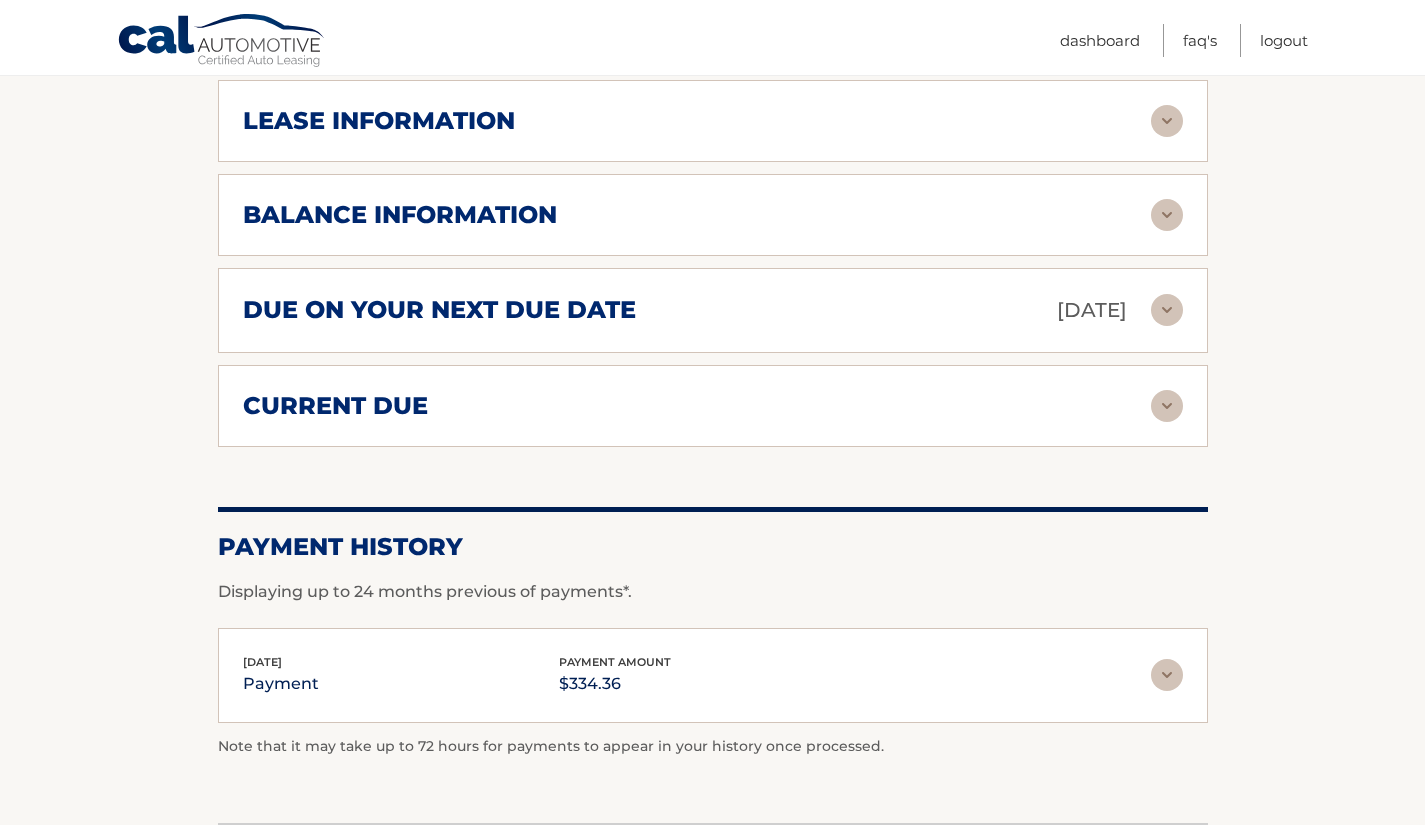 click on "current due" at bounding box center [335, 406] 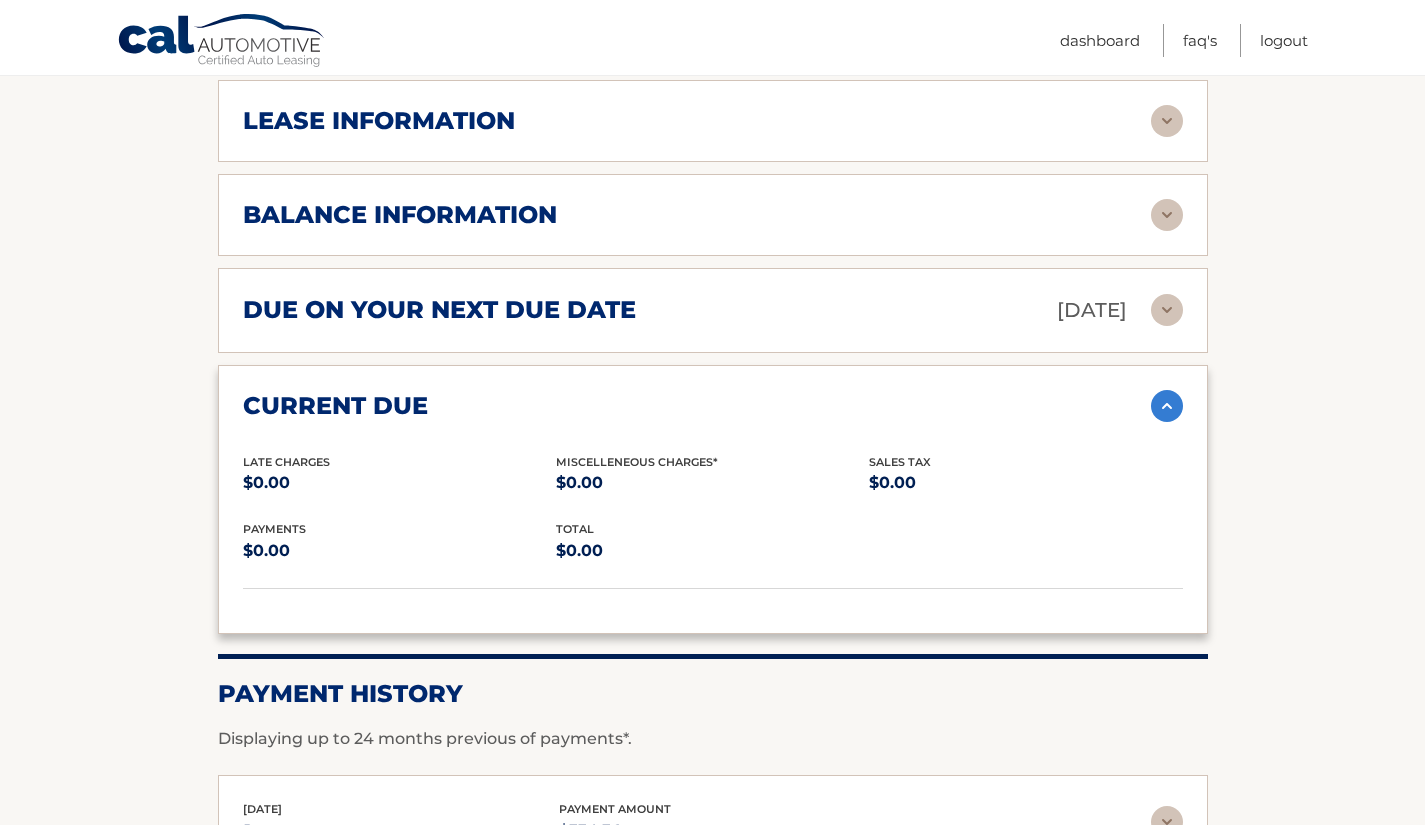 click on "current due" at bounding box center [335, 406] 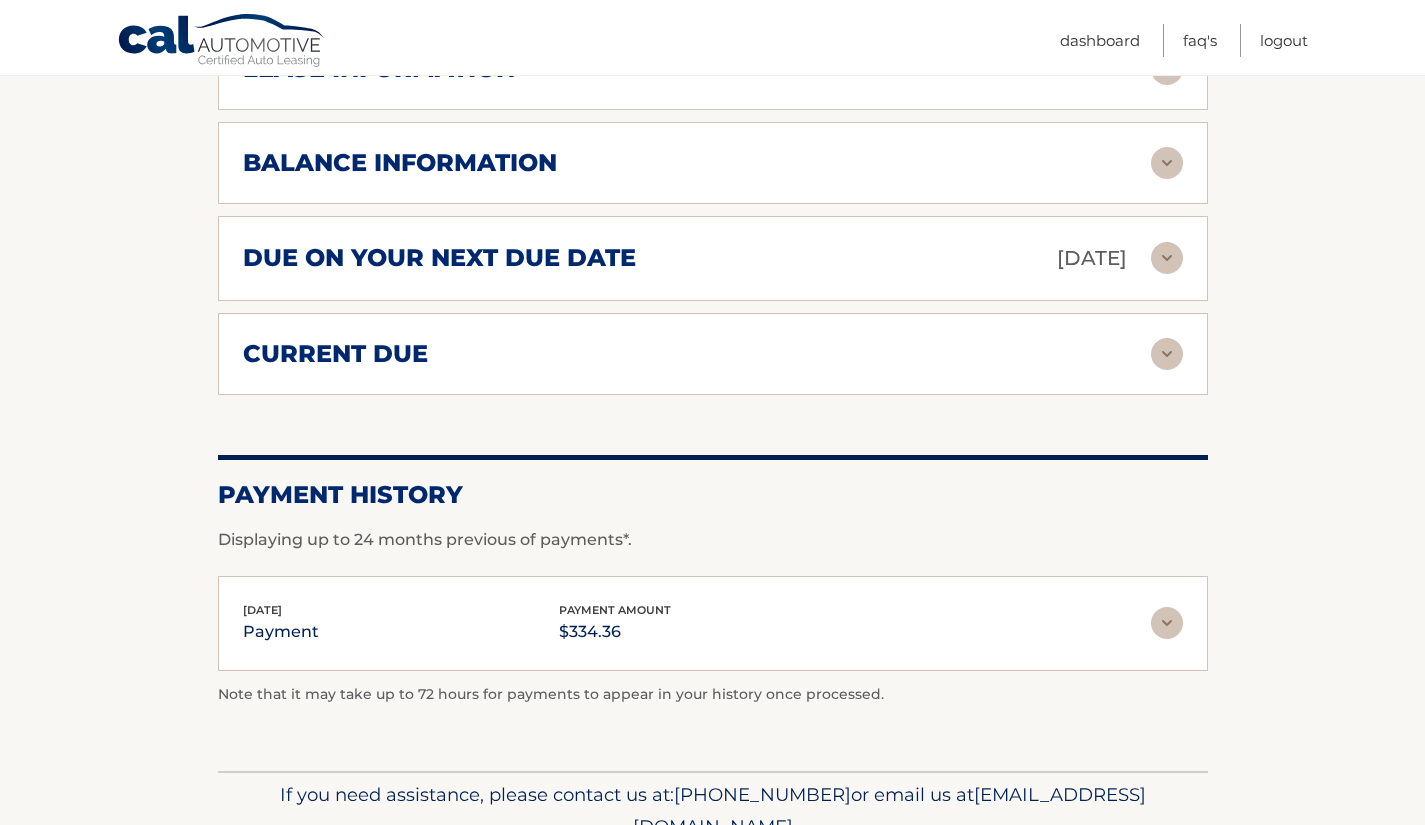 scroll, scrollTop: 1240, scrollLeft: 0, axis: vertical 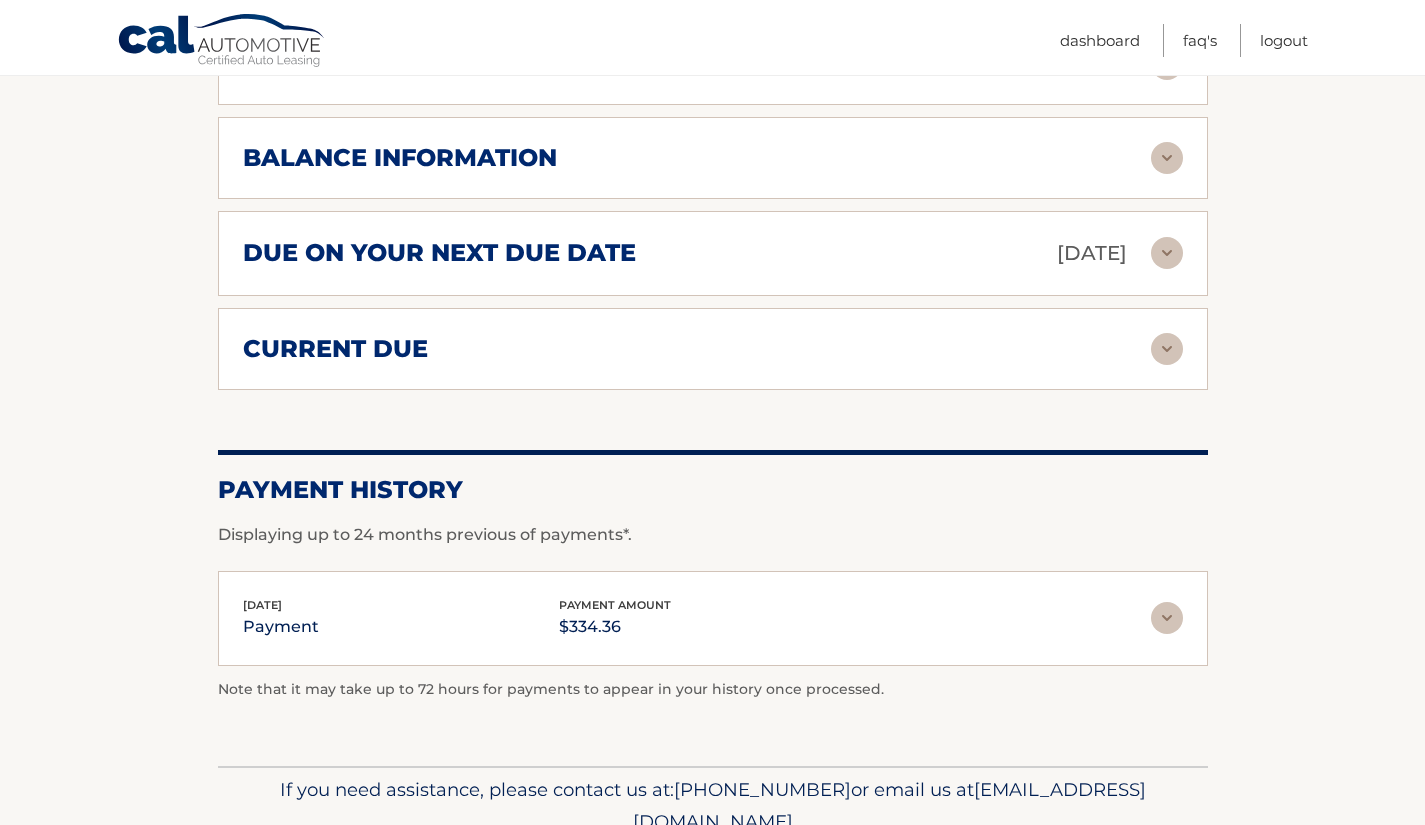 click on "Jun 12, 2025
payment
payment amount
$334.36" at bounding box center [697, 618] 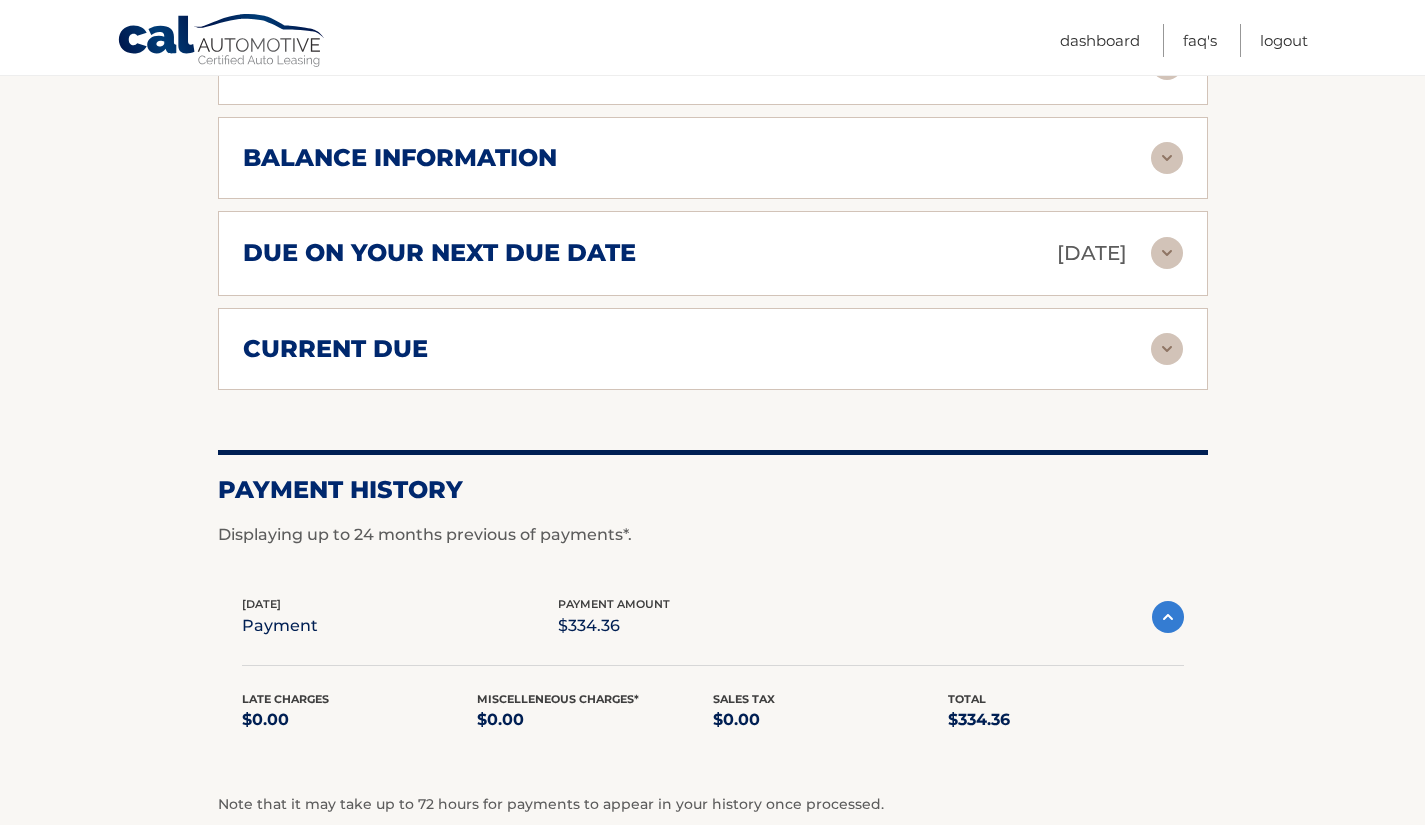 click on "Jun 12, 2025
payment
payment amount
$334.36" at bounding box center [697, 617] 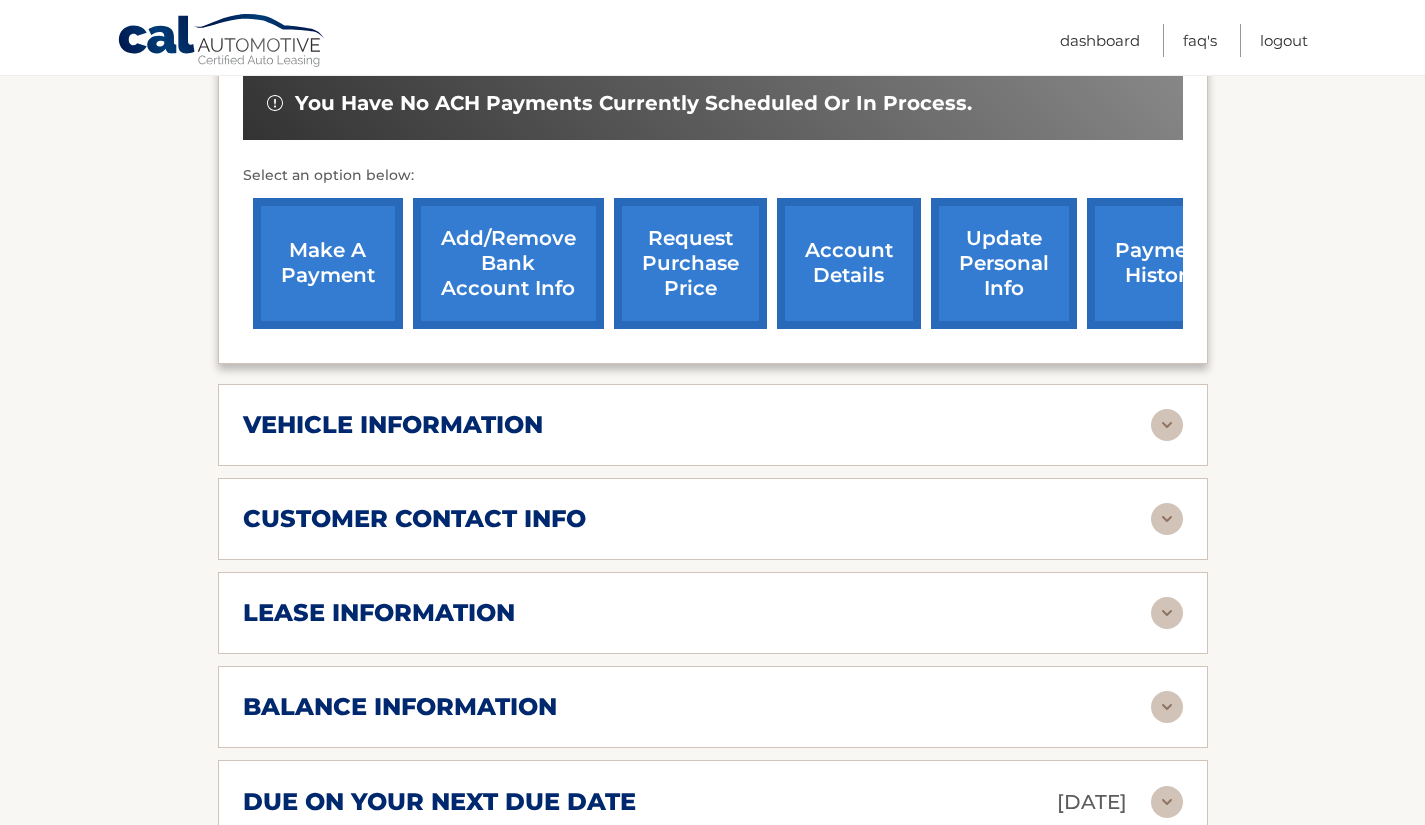 scroll, scrollTop: 690, scrollLeft: 0, axis: vertical 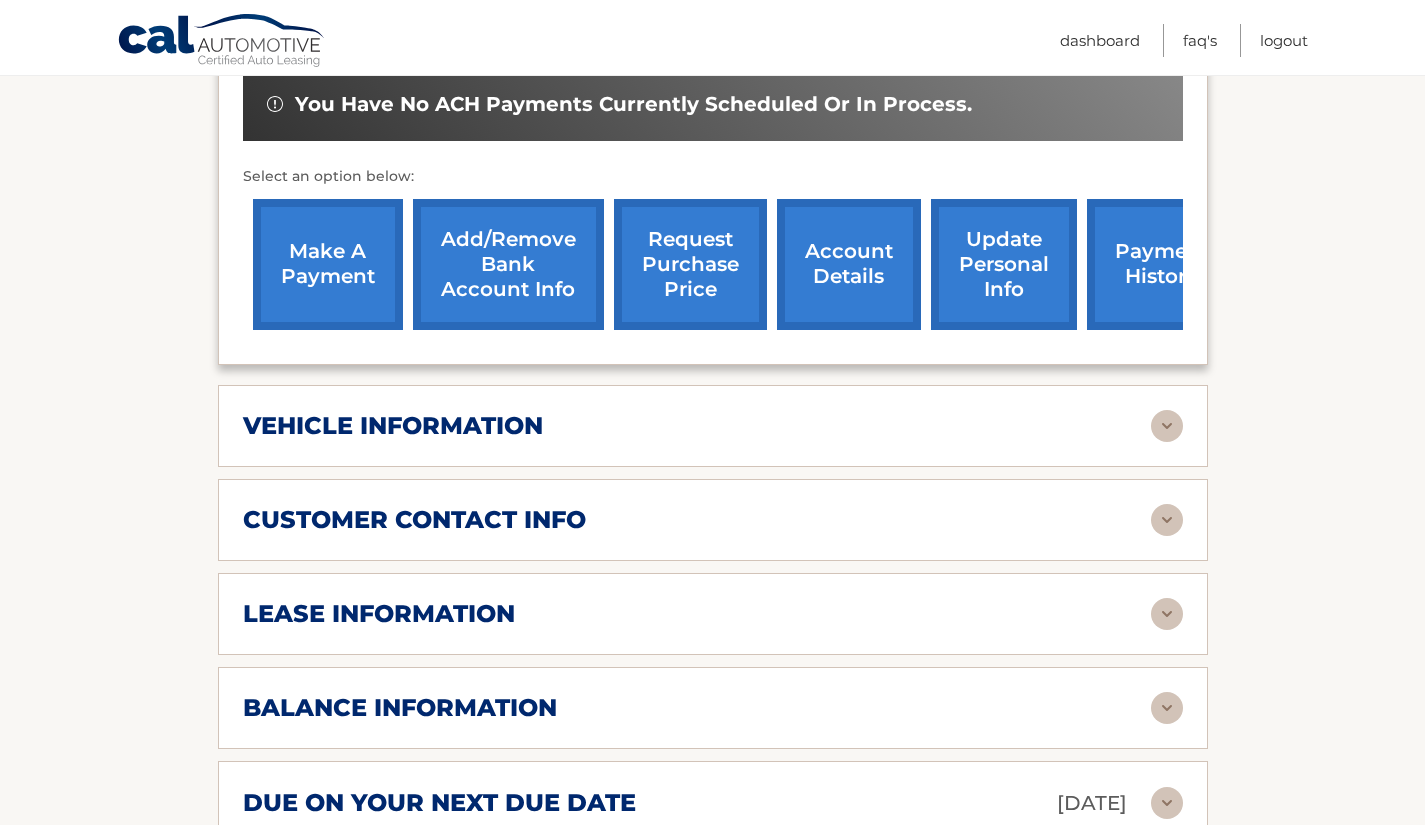 click on "lease information" at bounding box center [379, 614] 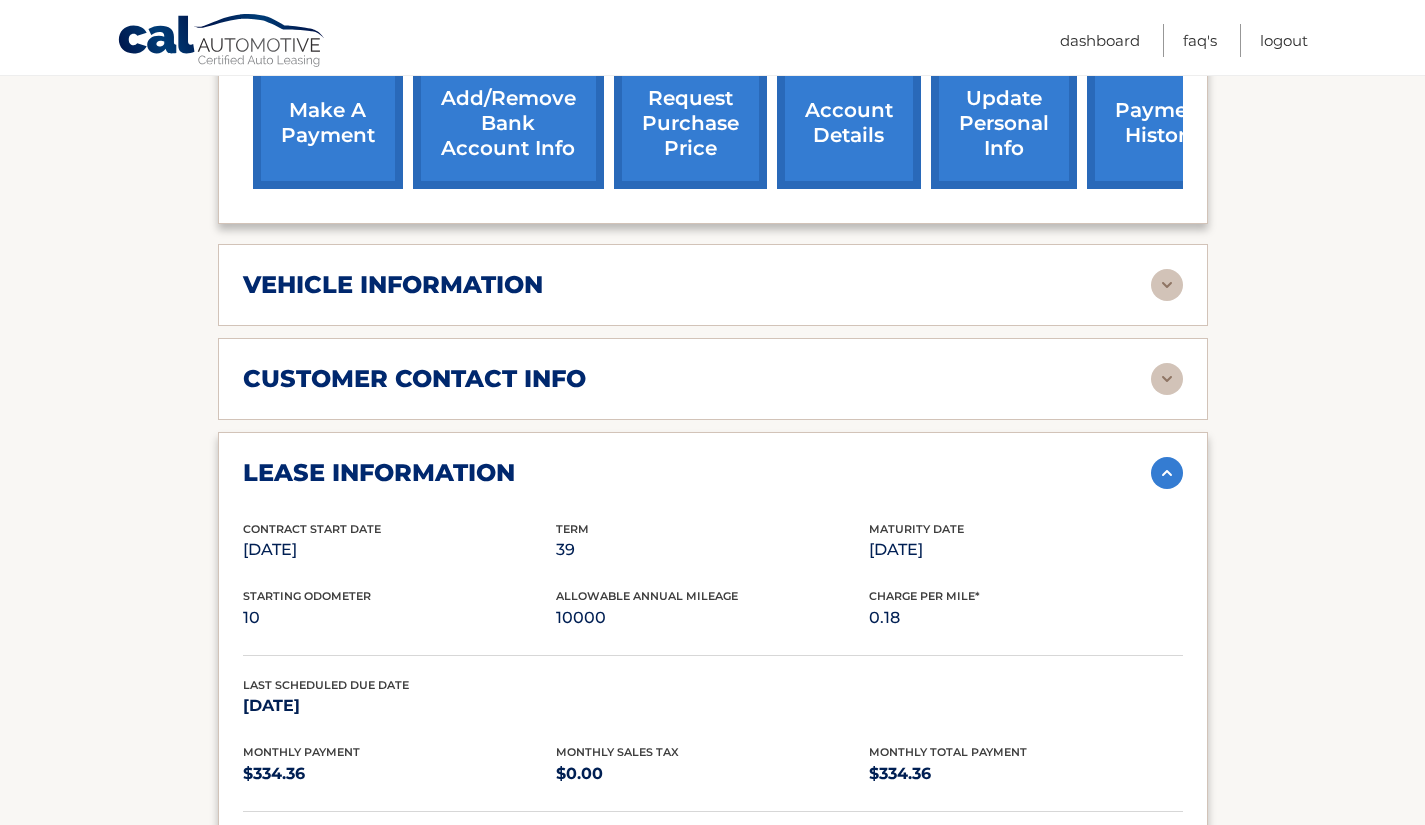 scroll, scrollTop: 837, scrollLeft: 0, axis: vertical 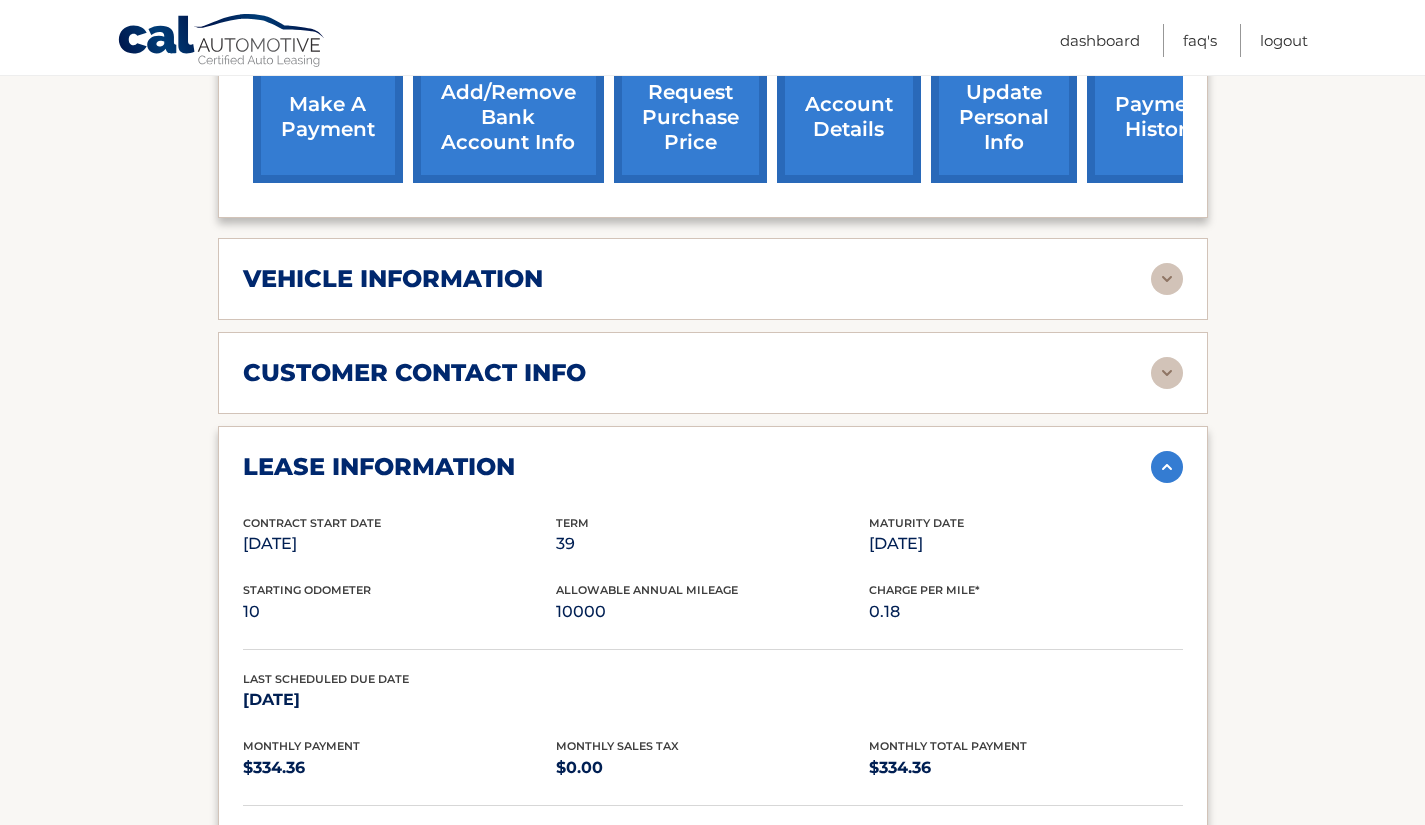 click on "lease information" at bounding box center (379, 467) 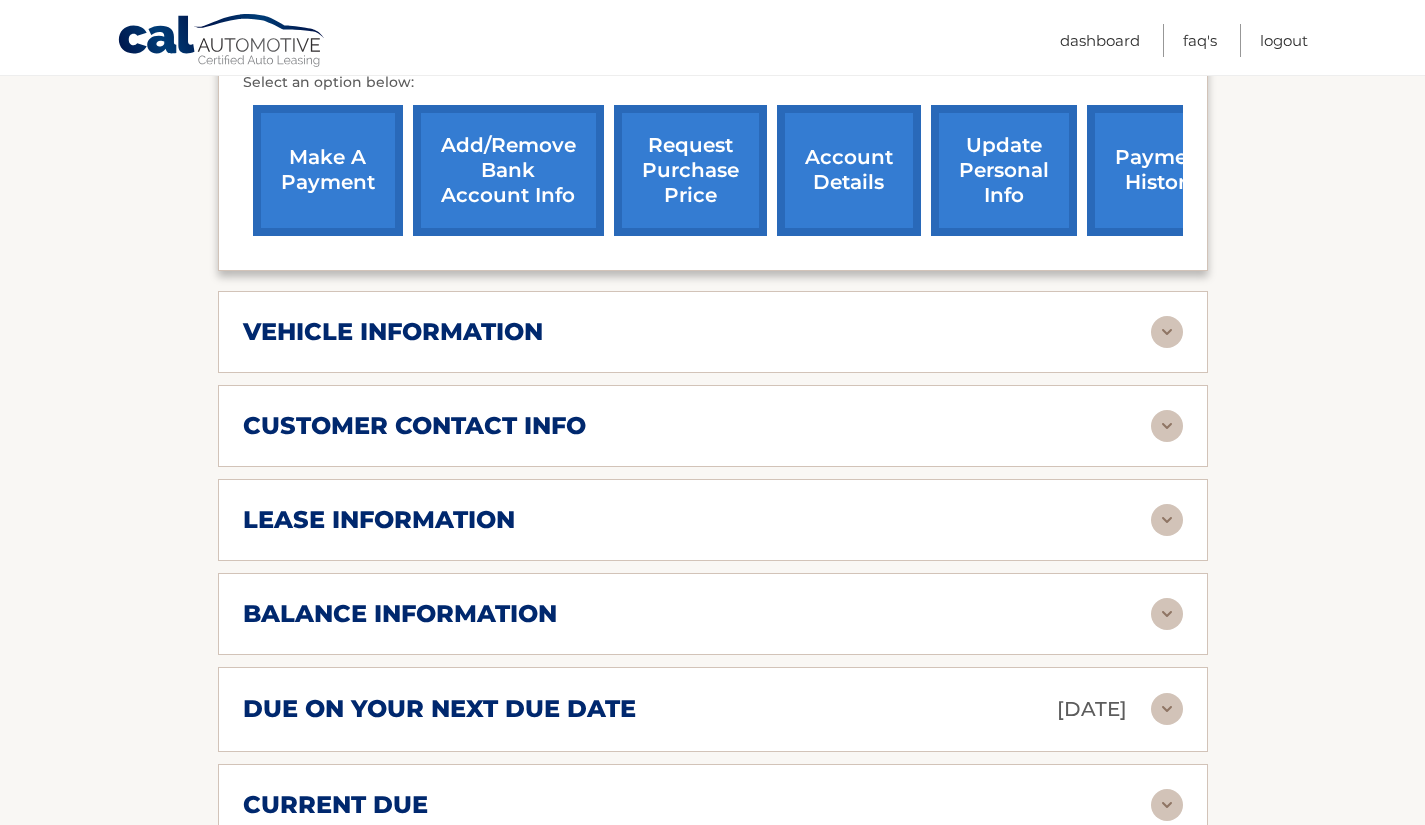 scroll, scrollTop: 782, scrollLeft: 0, axis: vertical 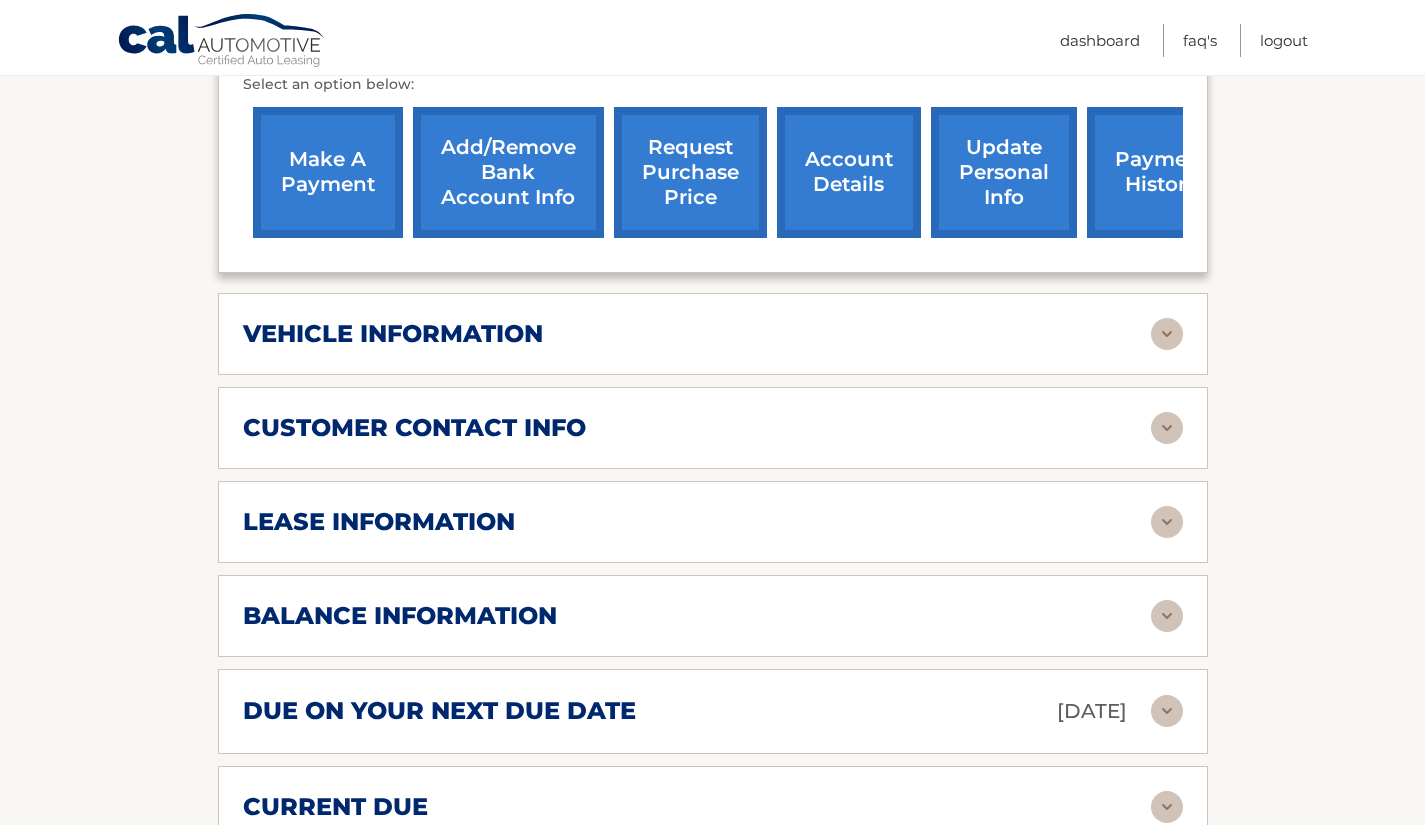 click on "customer contact info" at bounding box center (414, 428) 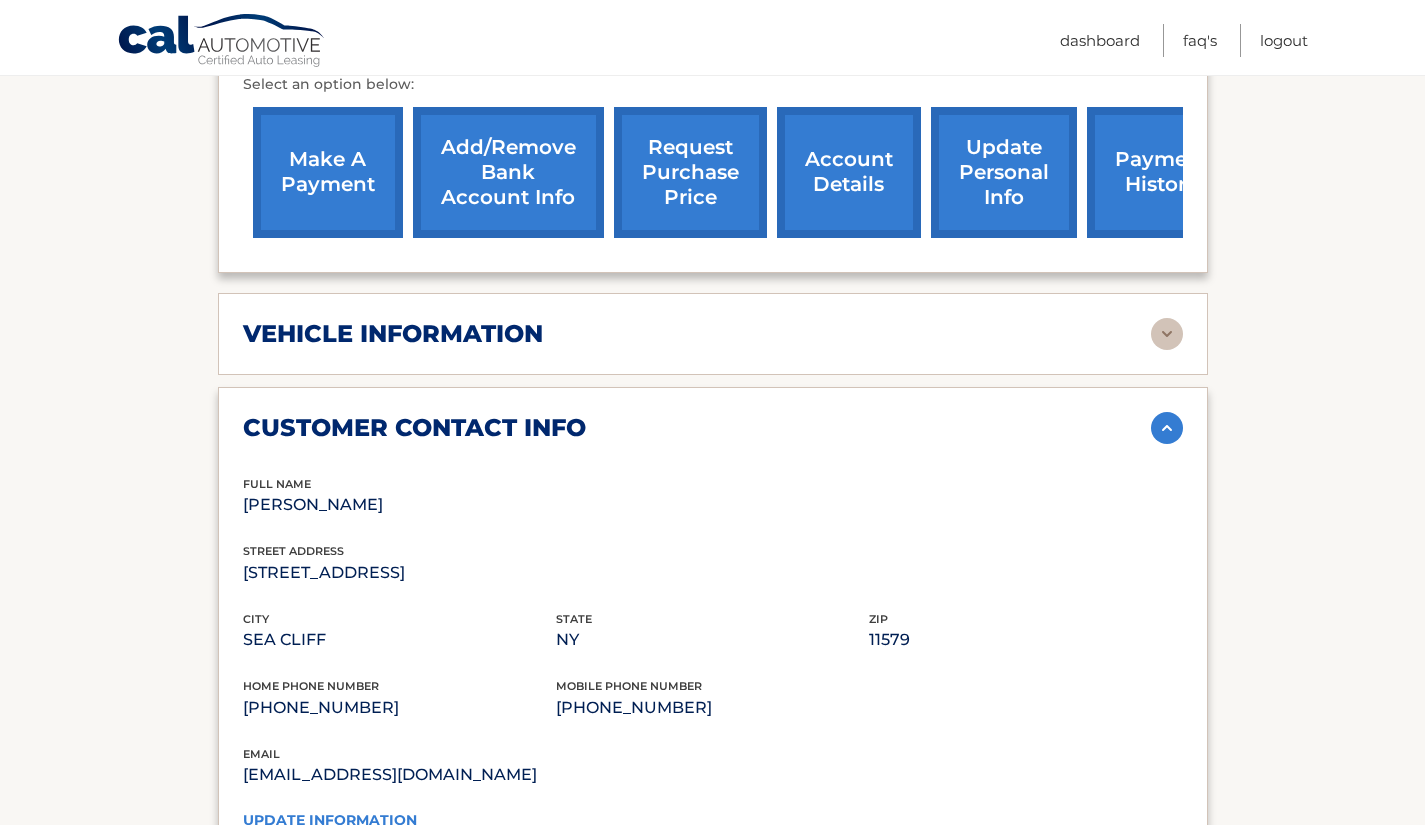 click on "customer contact info" at bounding box center (414, 428) 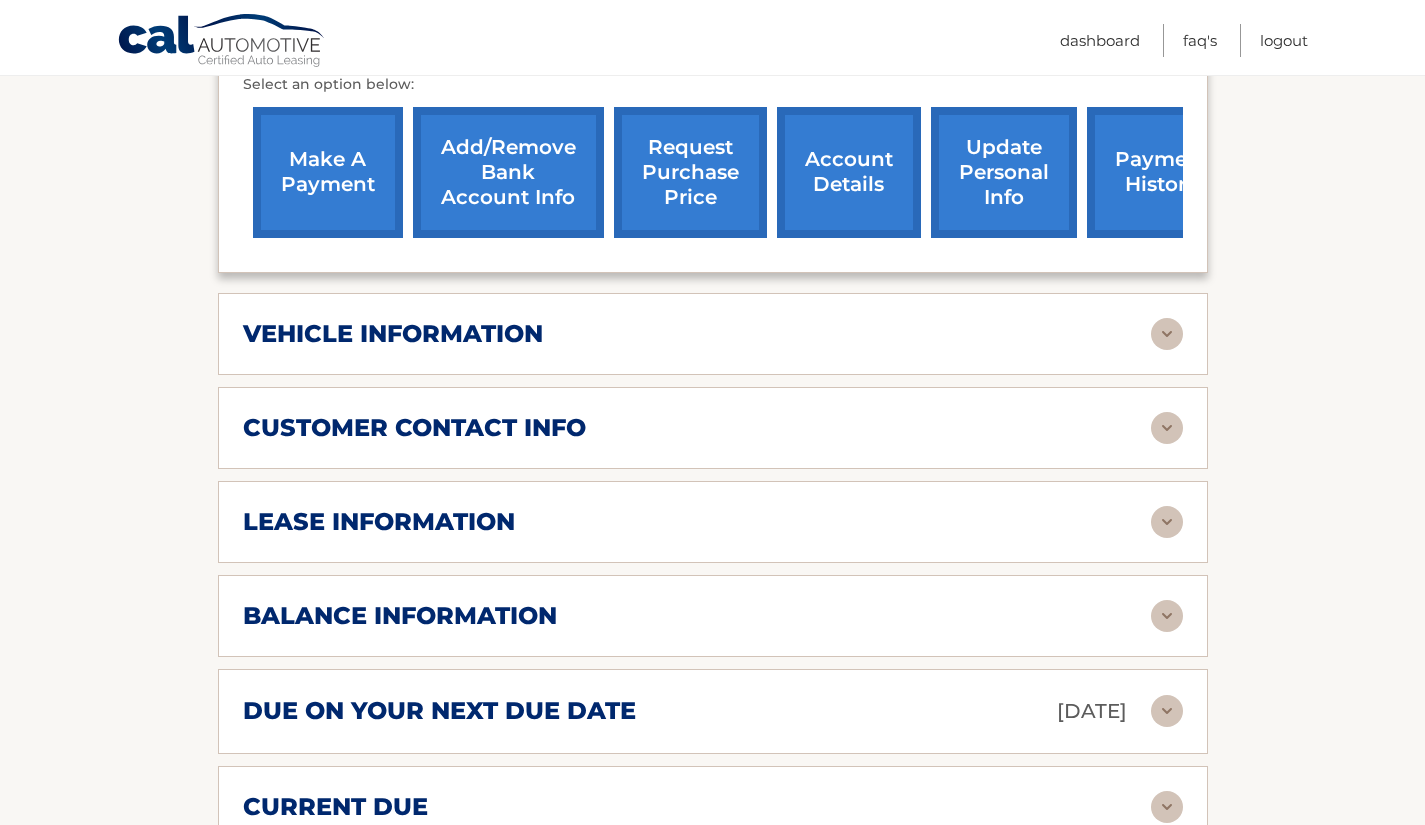 click on "vehicle information" at bounding box center (393, 334) 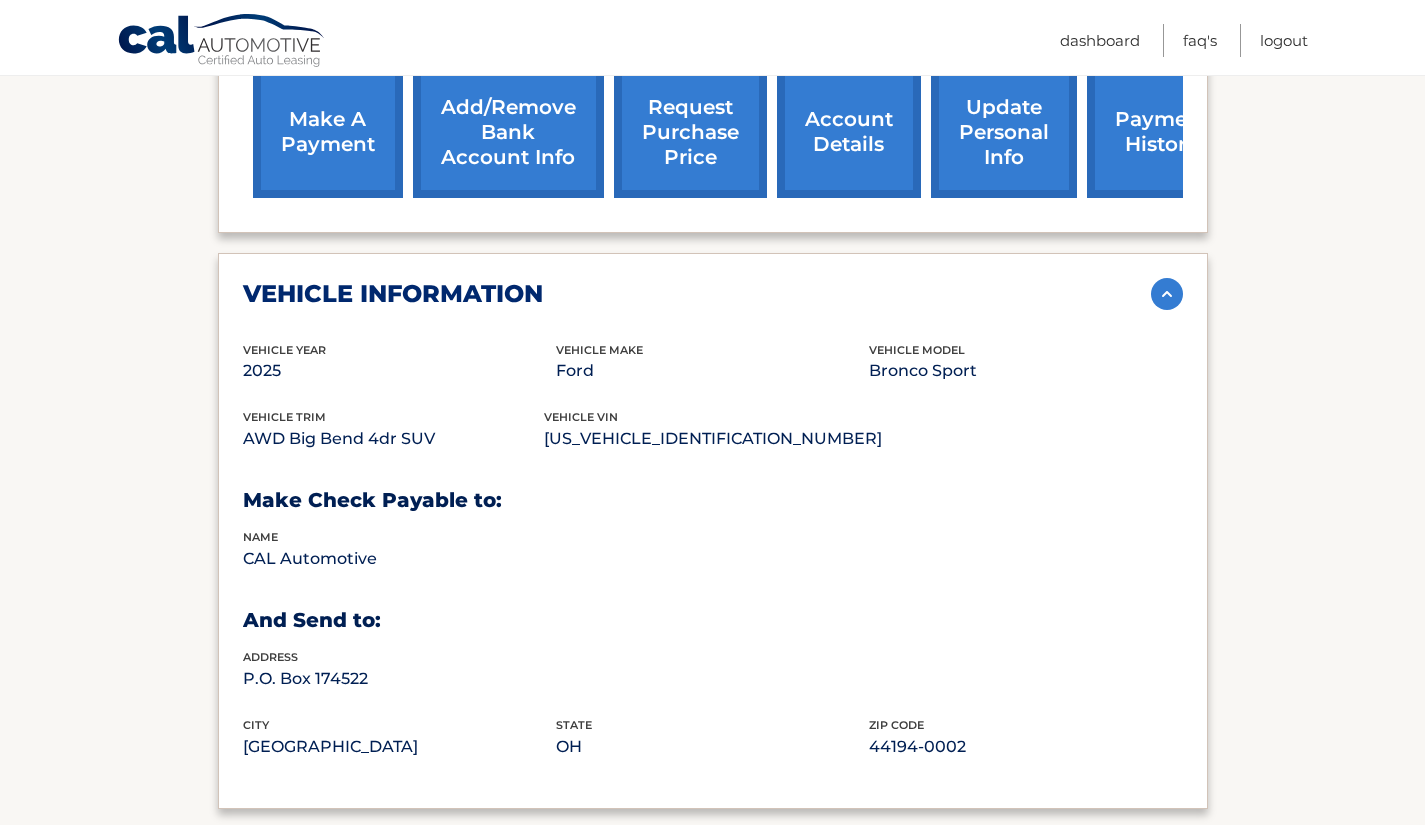 scroll, scrollTop: 823, scrollLeft: 0, axis: vertical 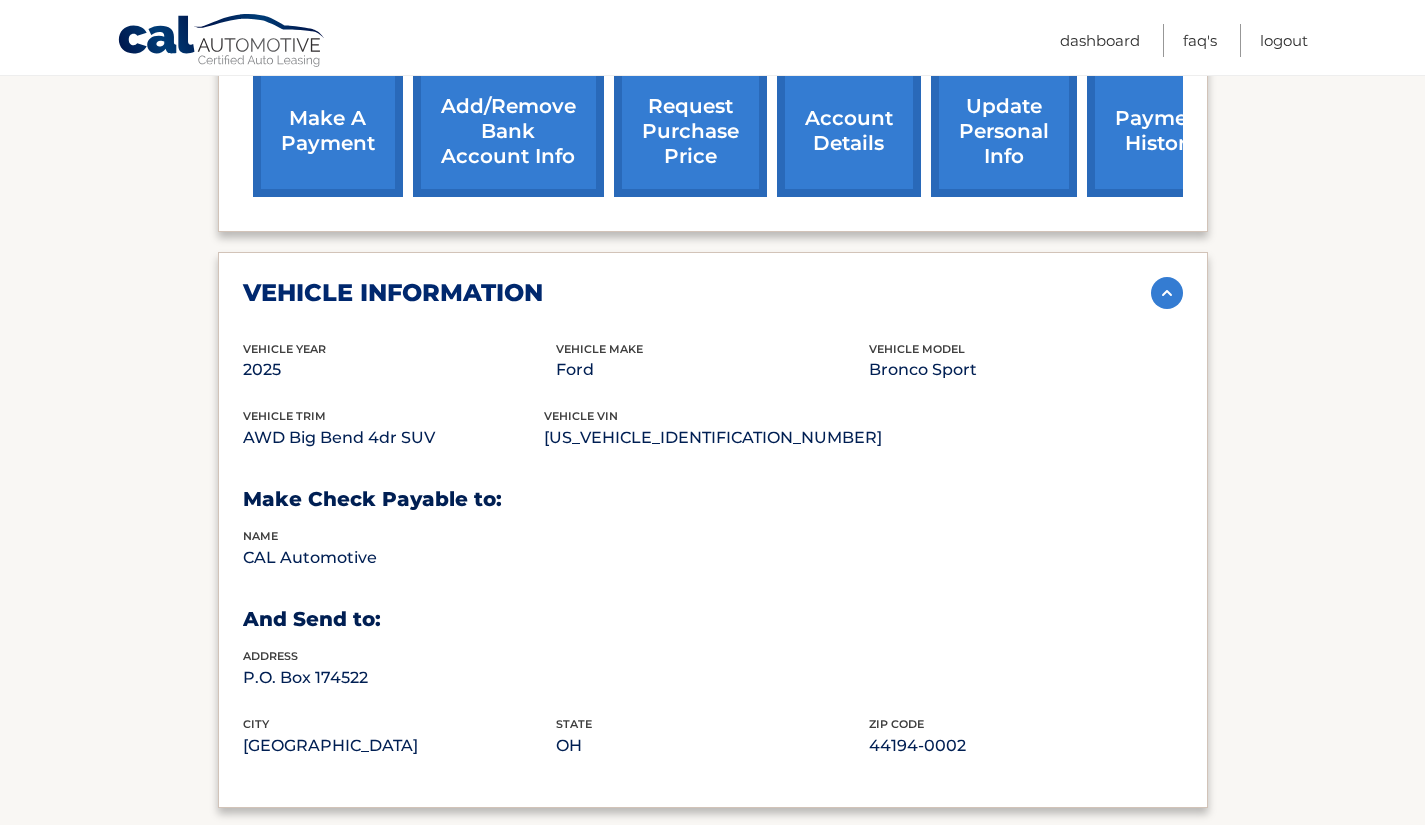 click on "vehicle information" at bounding box center [393, 293] 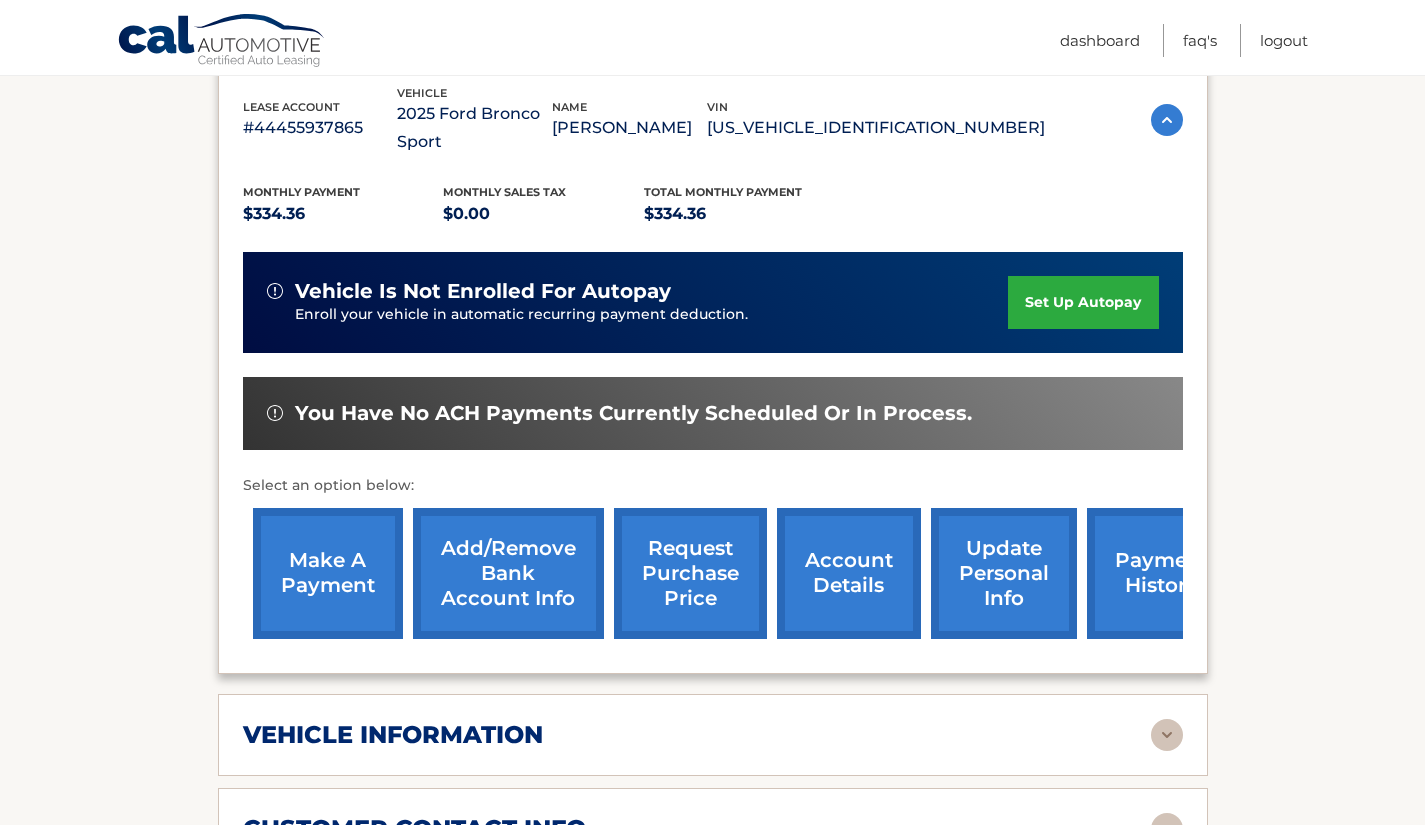 scroll, scrollTop: 0, scrollLeft: 0, axis: both 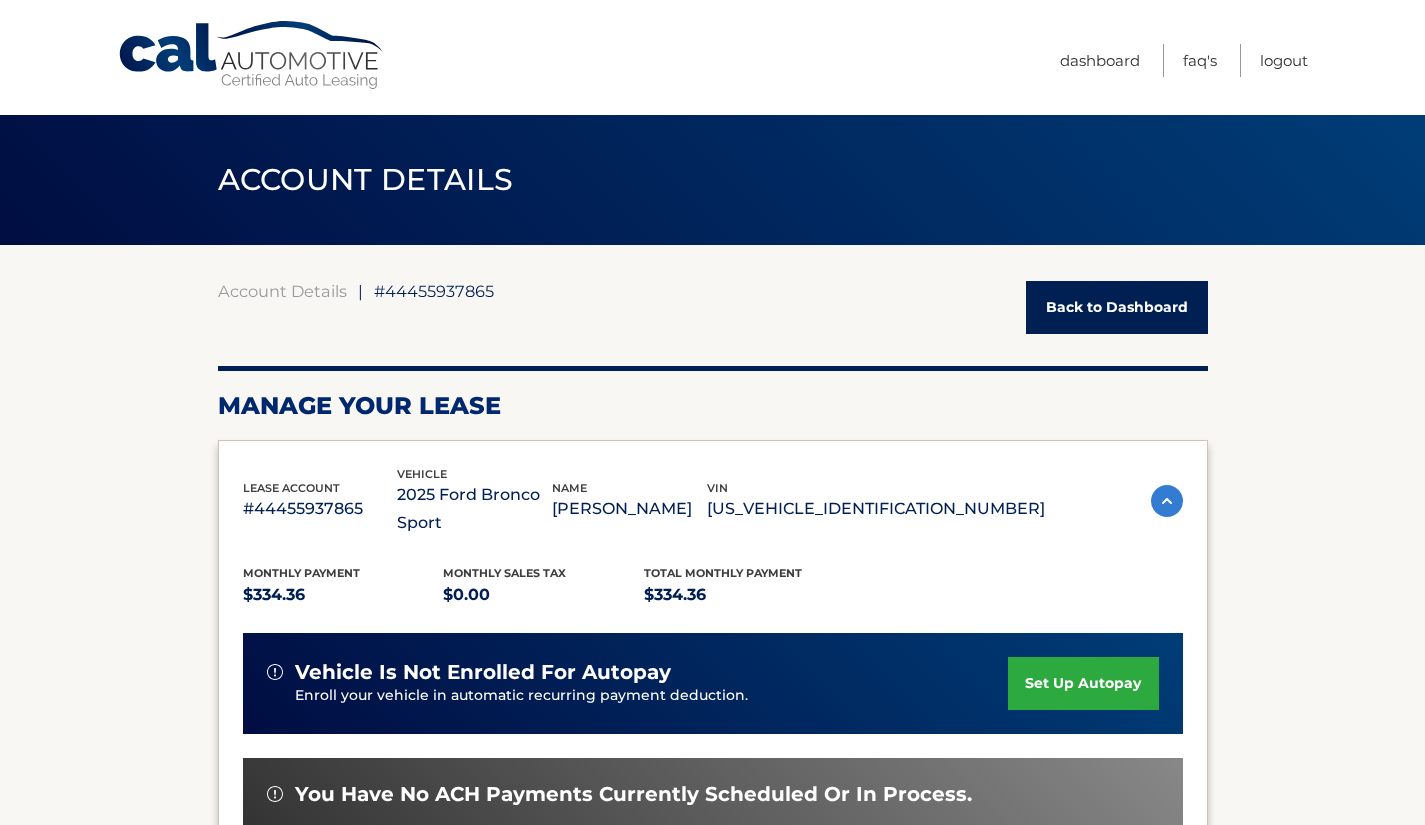 click on "Back to Dashboard" at bounding box center [1117, 307] 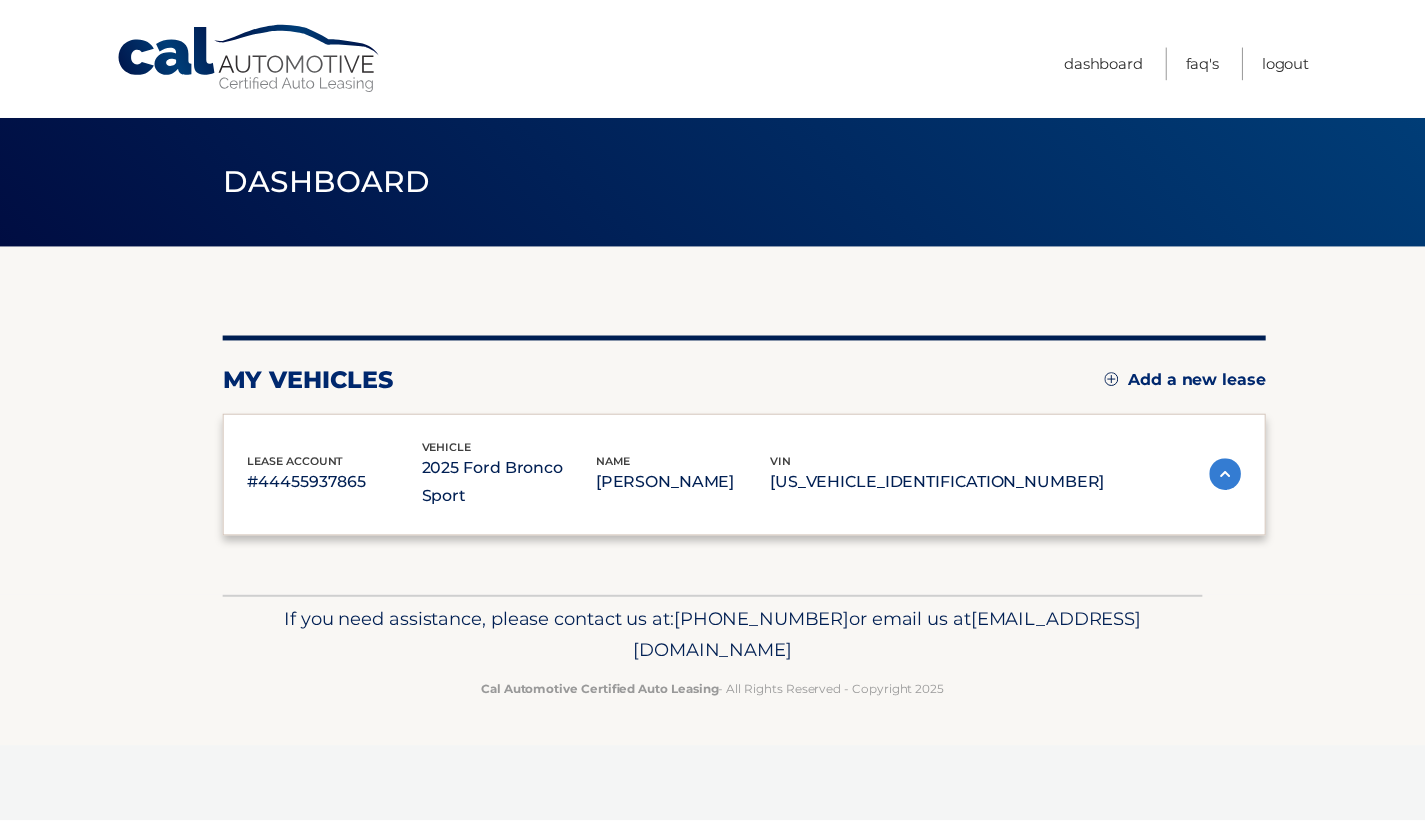 scroll, scrollTop: 0, scrollLeft: 0, axis: both 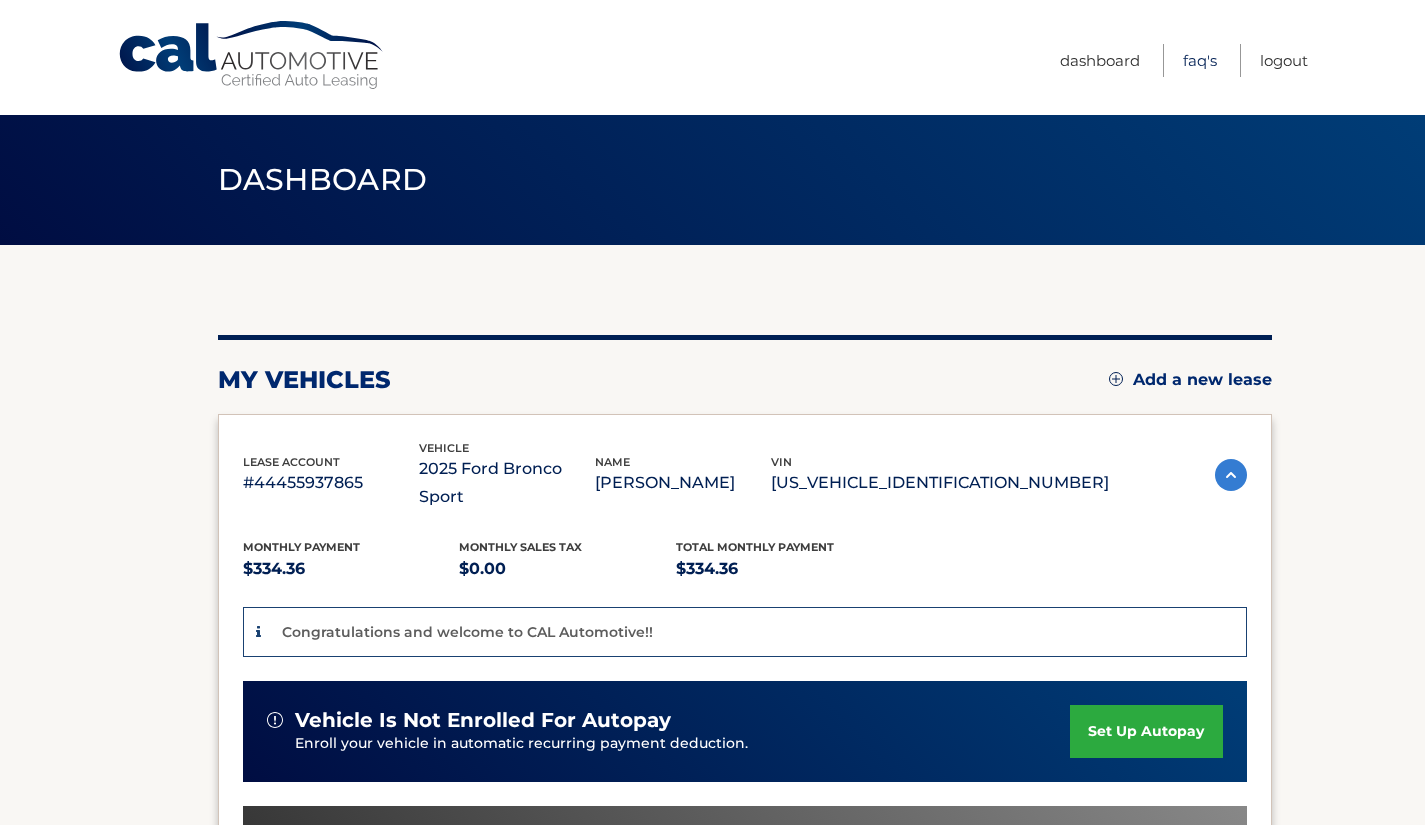 click on "FAQ's" at bounding box center (1200, 60) 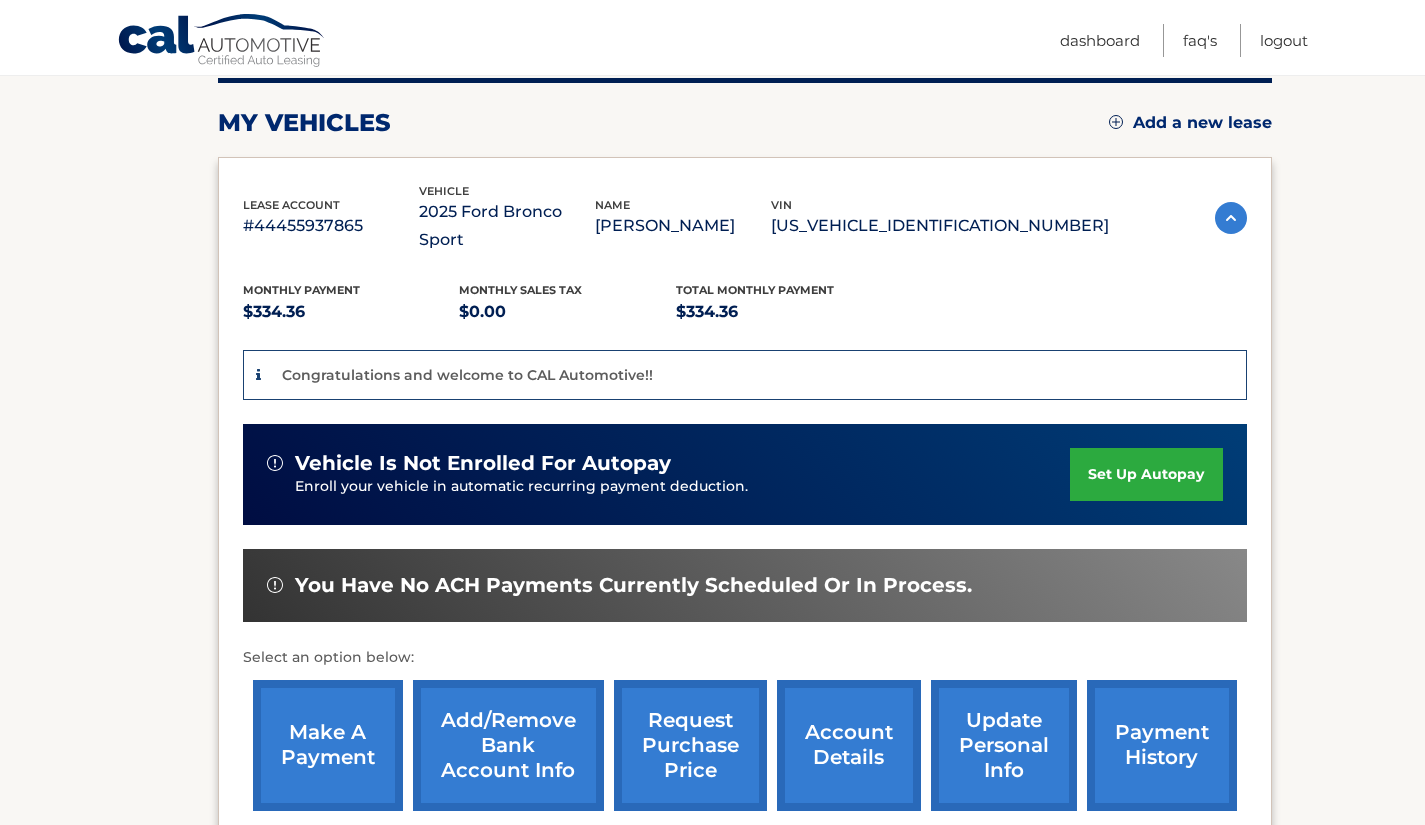 scroll, scrollTop: 258, scrollLeft: 0, axis: vertical 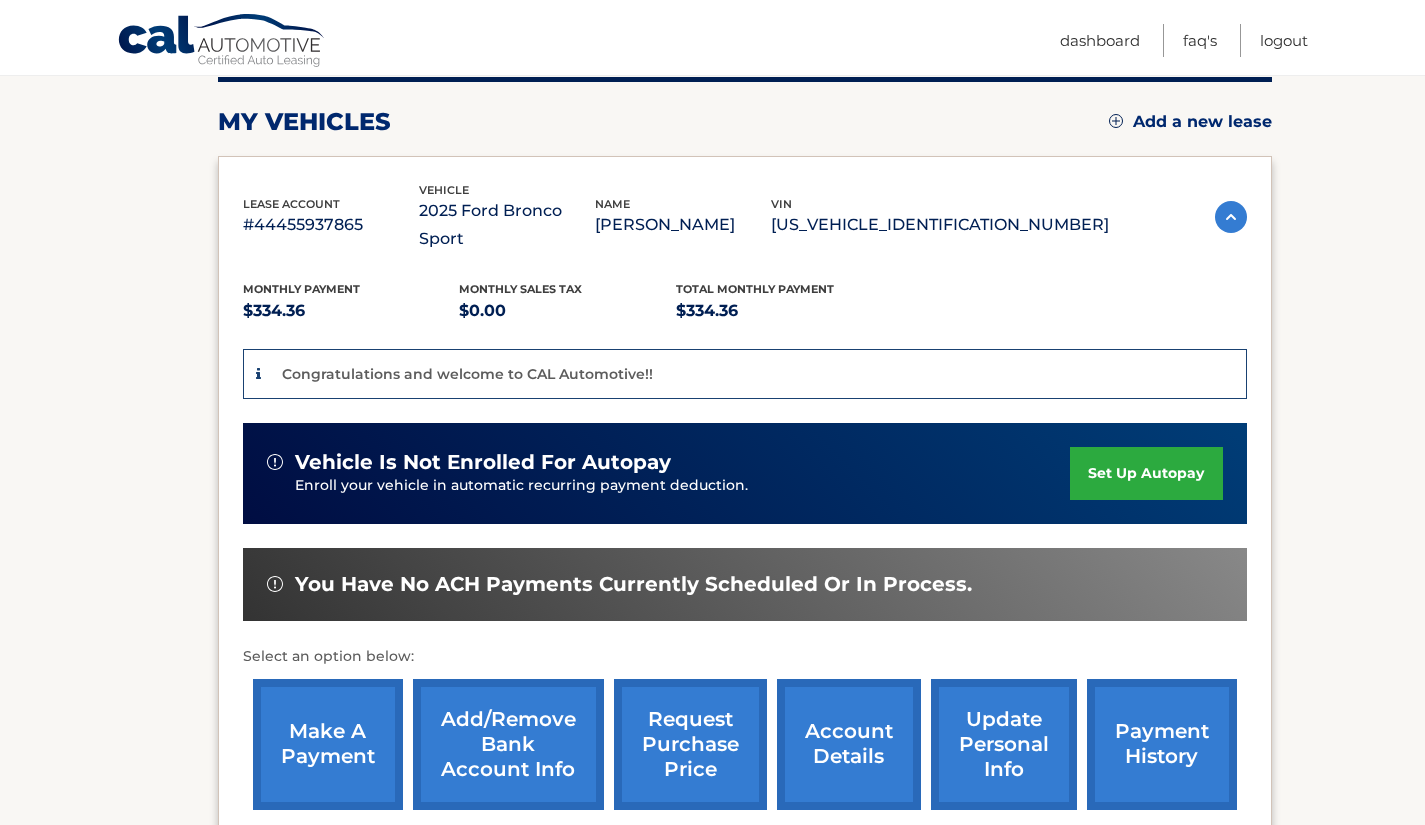 click on "make a payment" at bounding box center [328, 744] 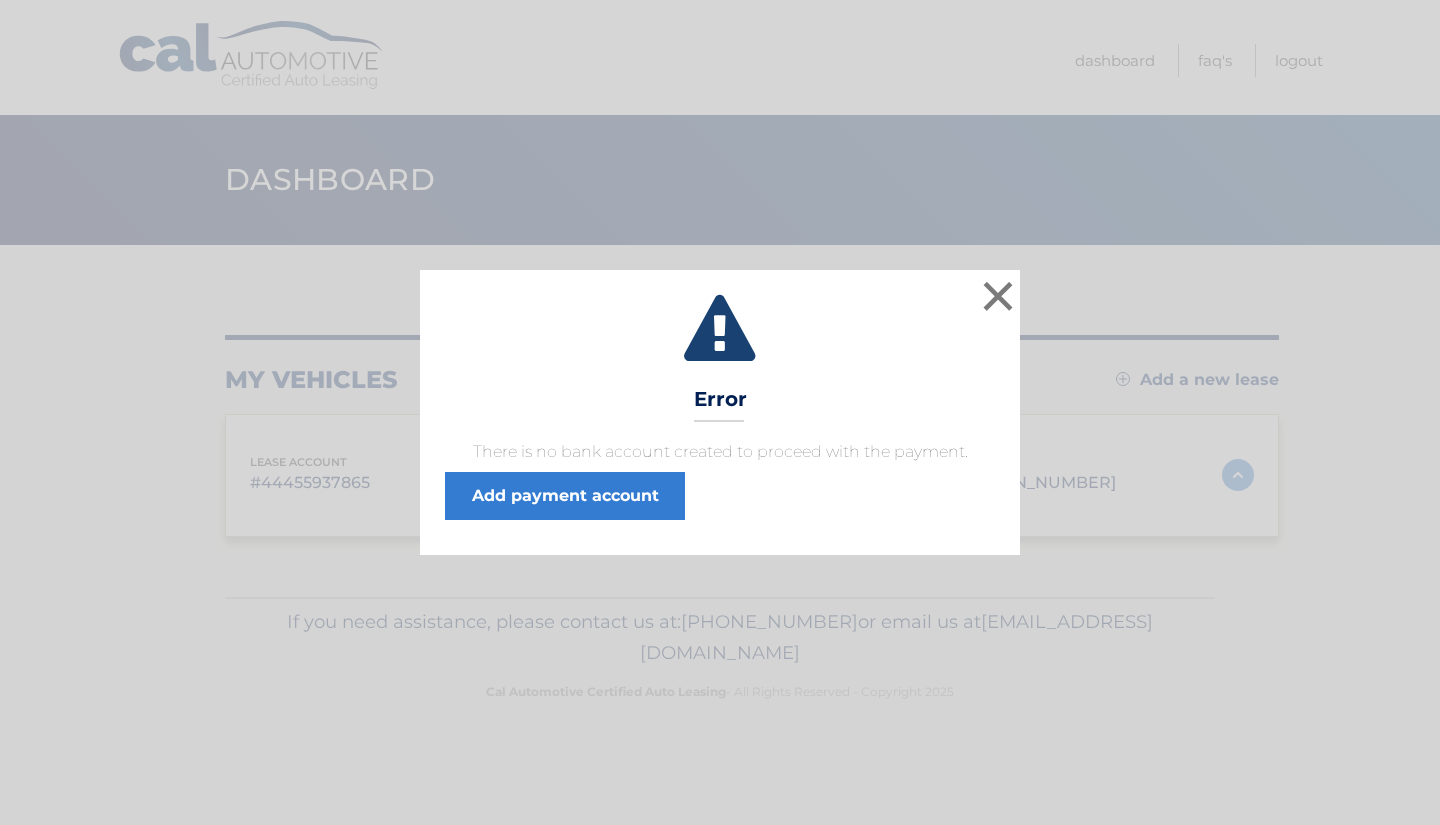 scroll, scrollTop: 0, scrollLeft: 0, axis: both 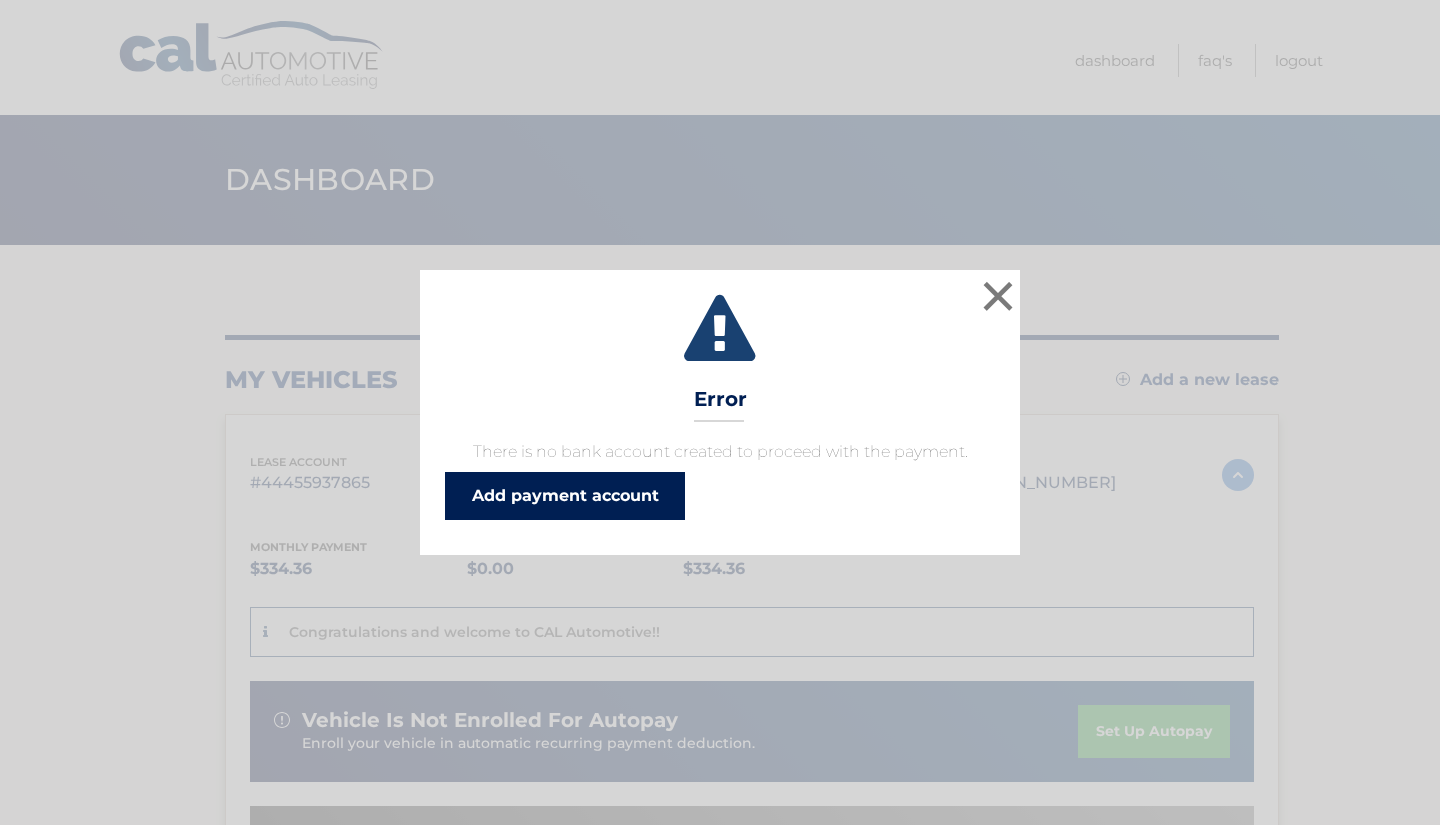 click on "Add payment account" at bounding box center [565, 496] 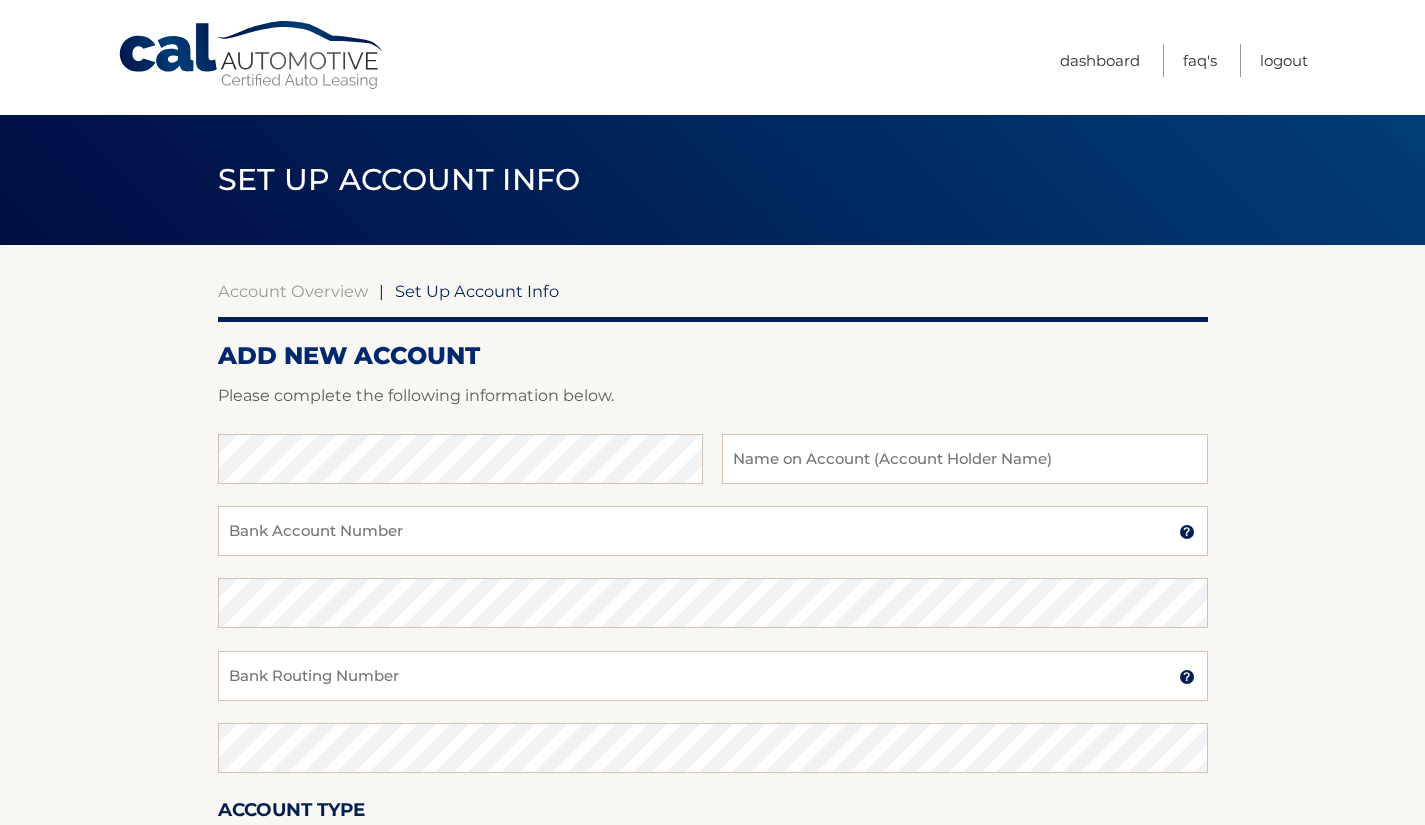 scroll, scrollTop: 0, scrollLeft: 0, axis: both 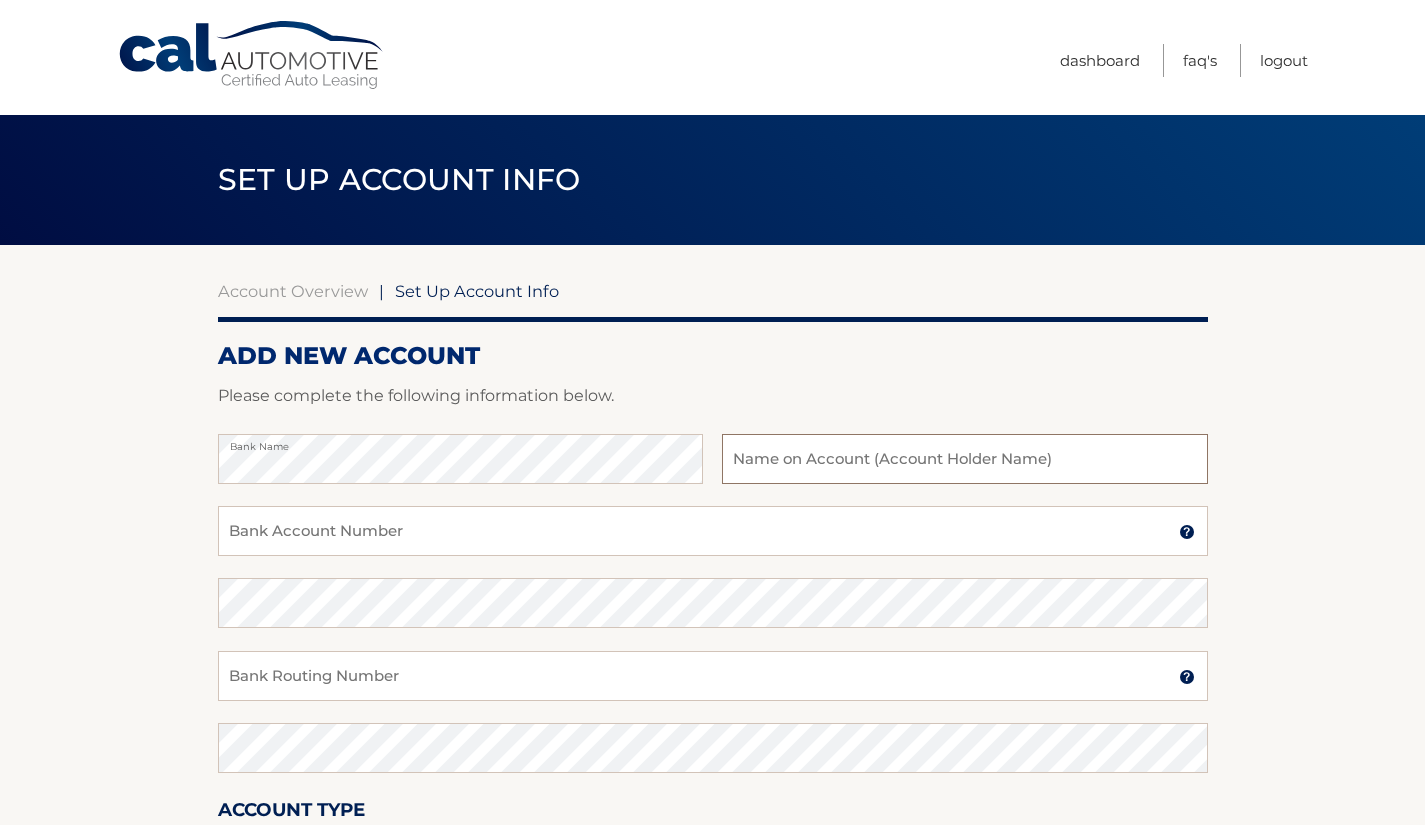 click at bounding box center [964, 459] 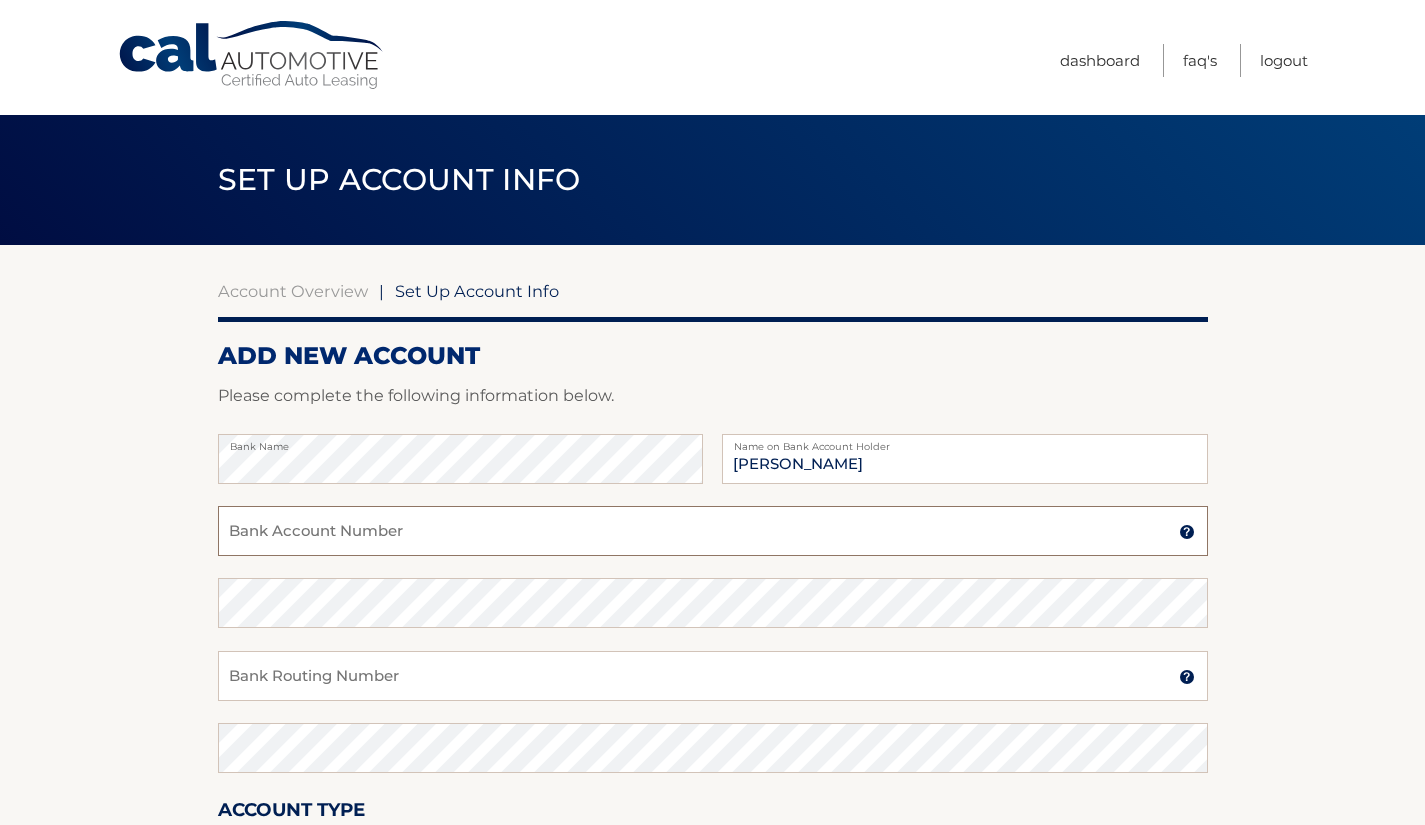 click on "Bank Account Number" at bounding box center [713, 531] 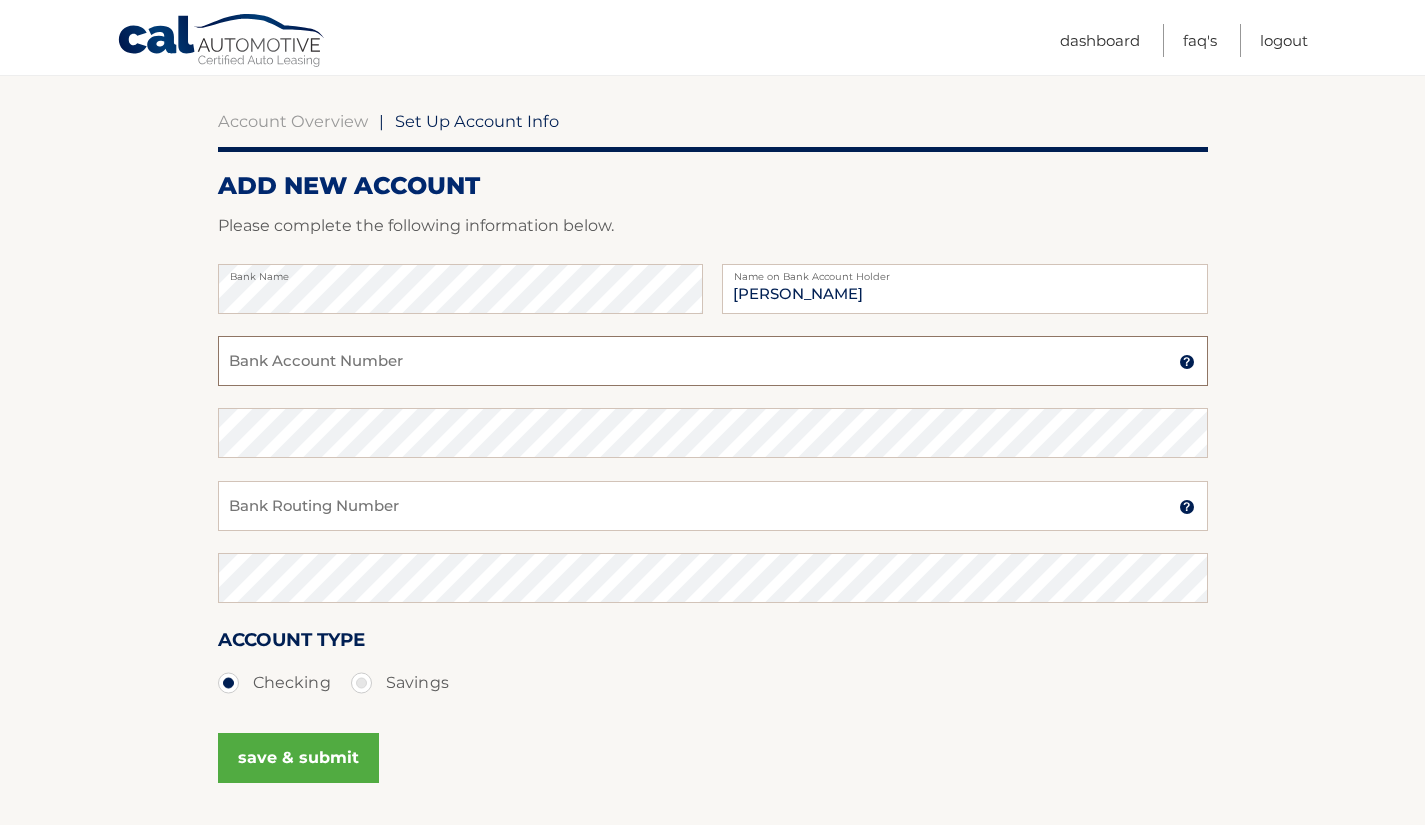 scroll, scrollTop: 171, scrollLeft: 0, axis: vertical 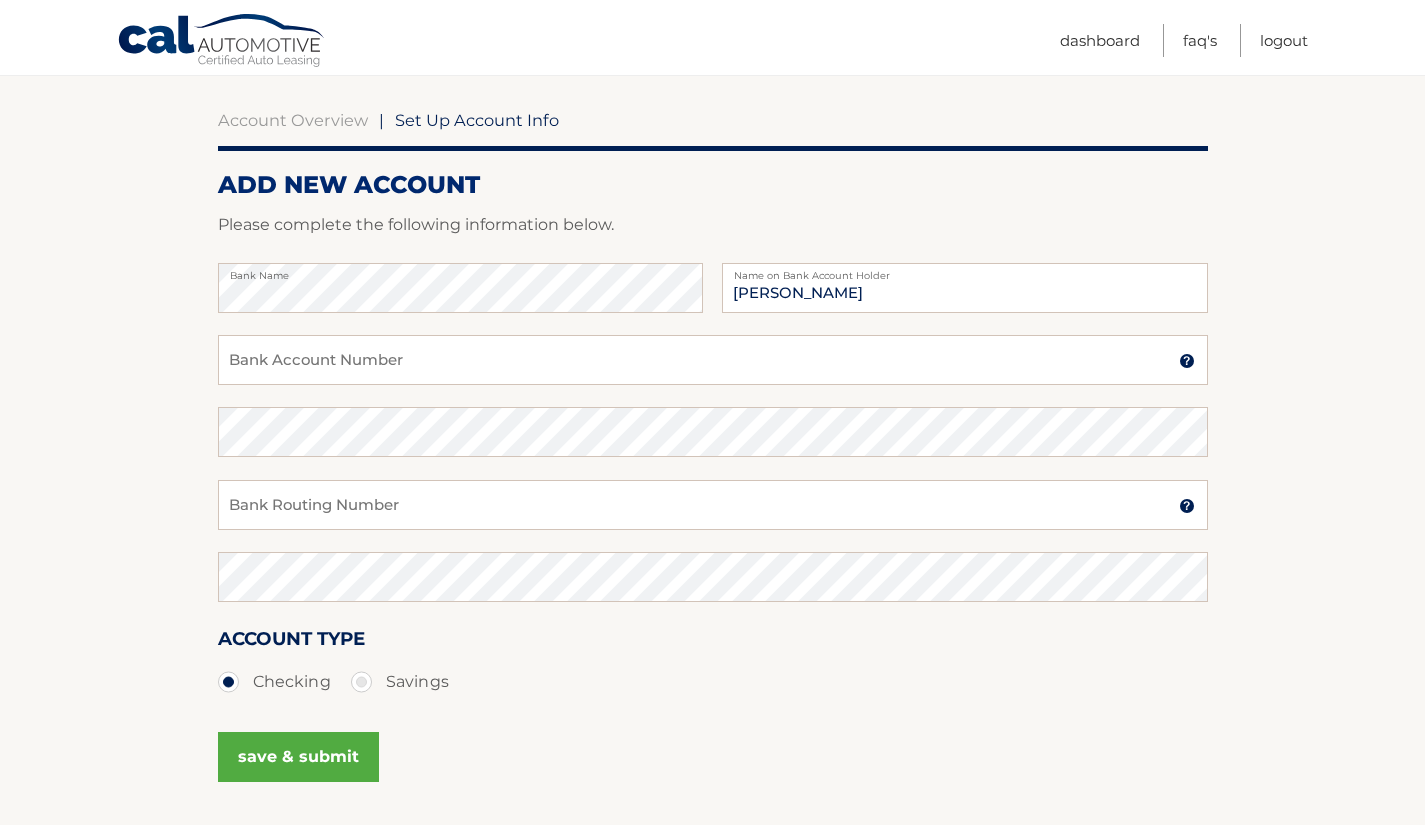 click at bounding box center (1187, 361) 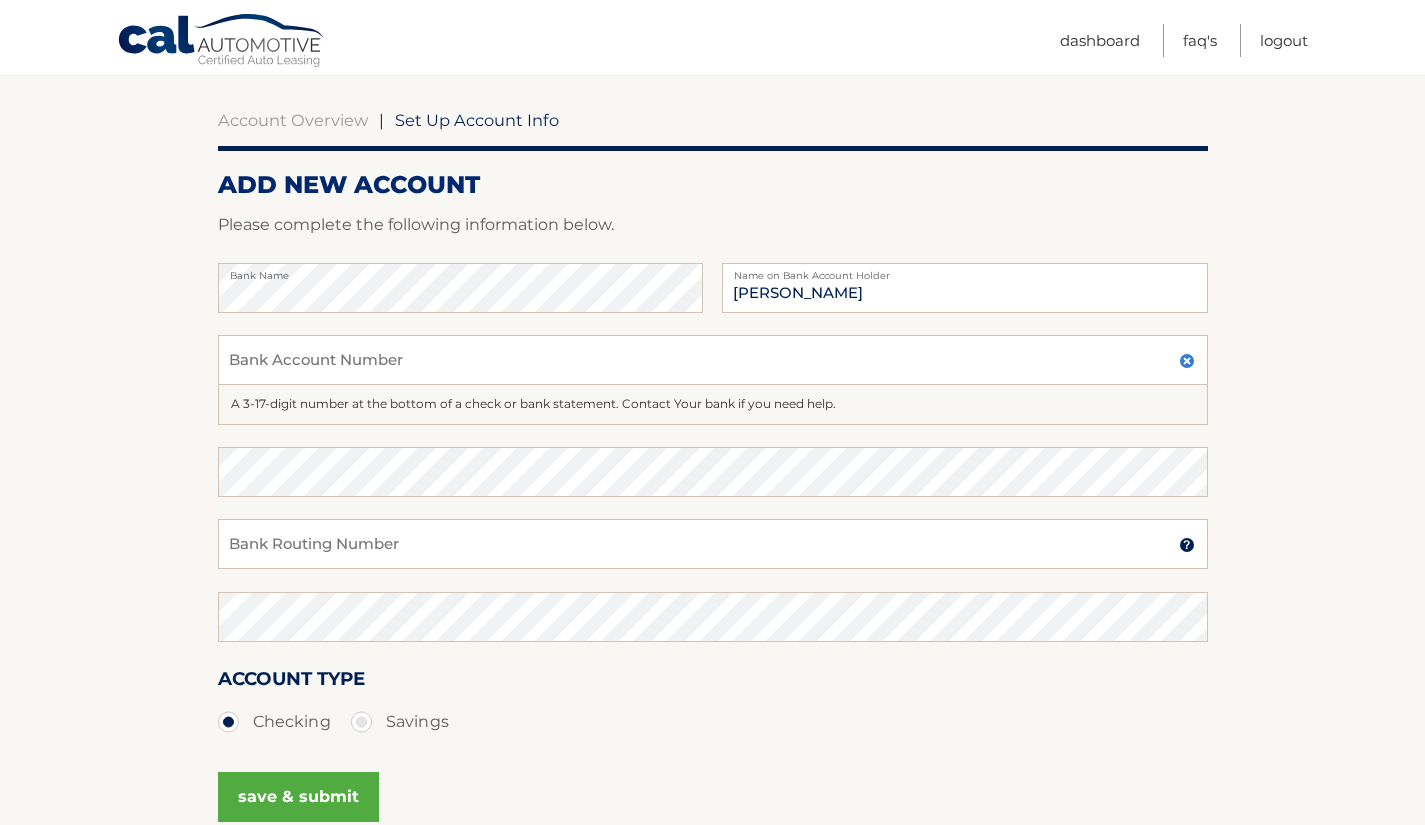 click at bounding box center [1187, 361] 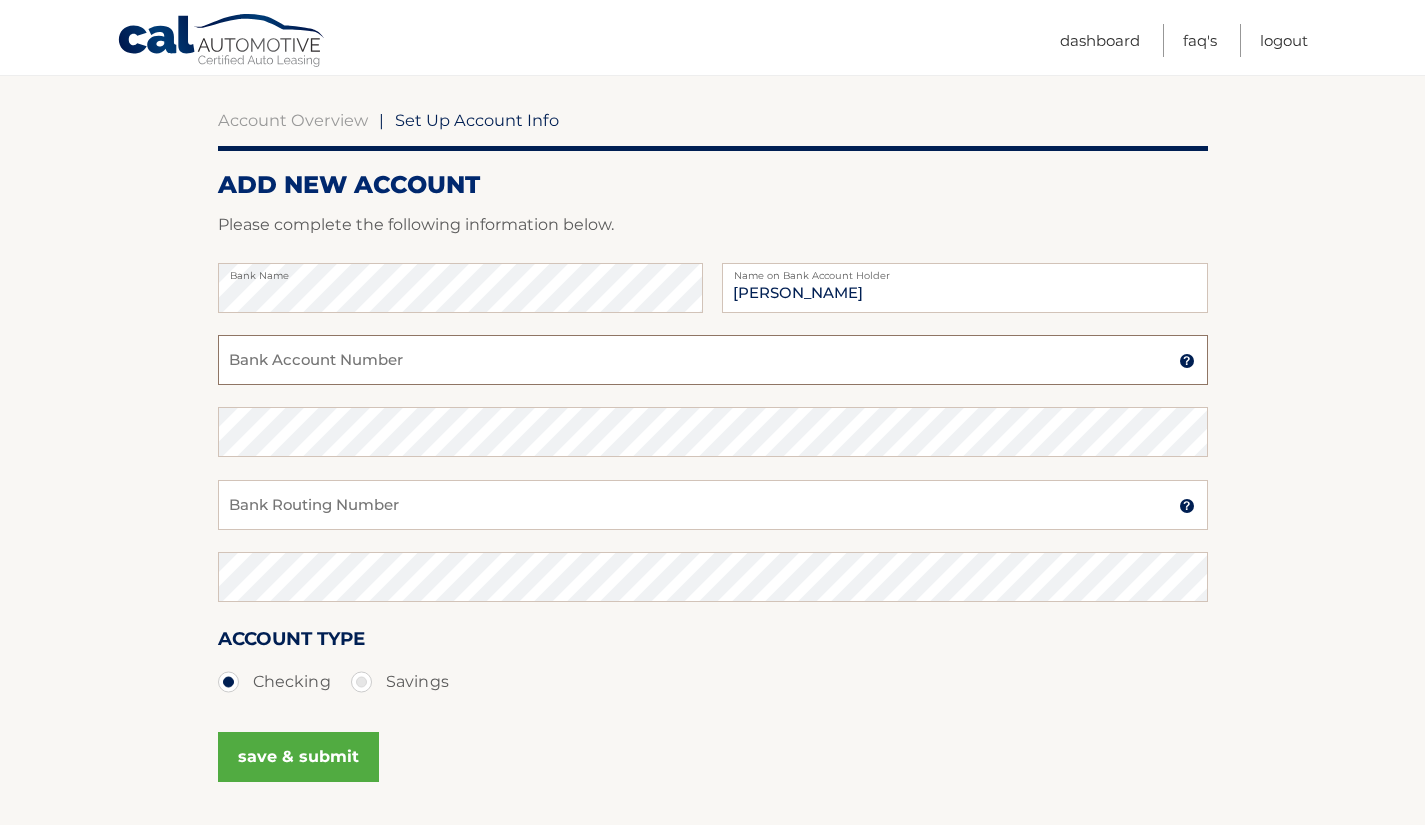 click on "Bank Account Number" at bounding box center (713, 360) 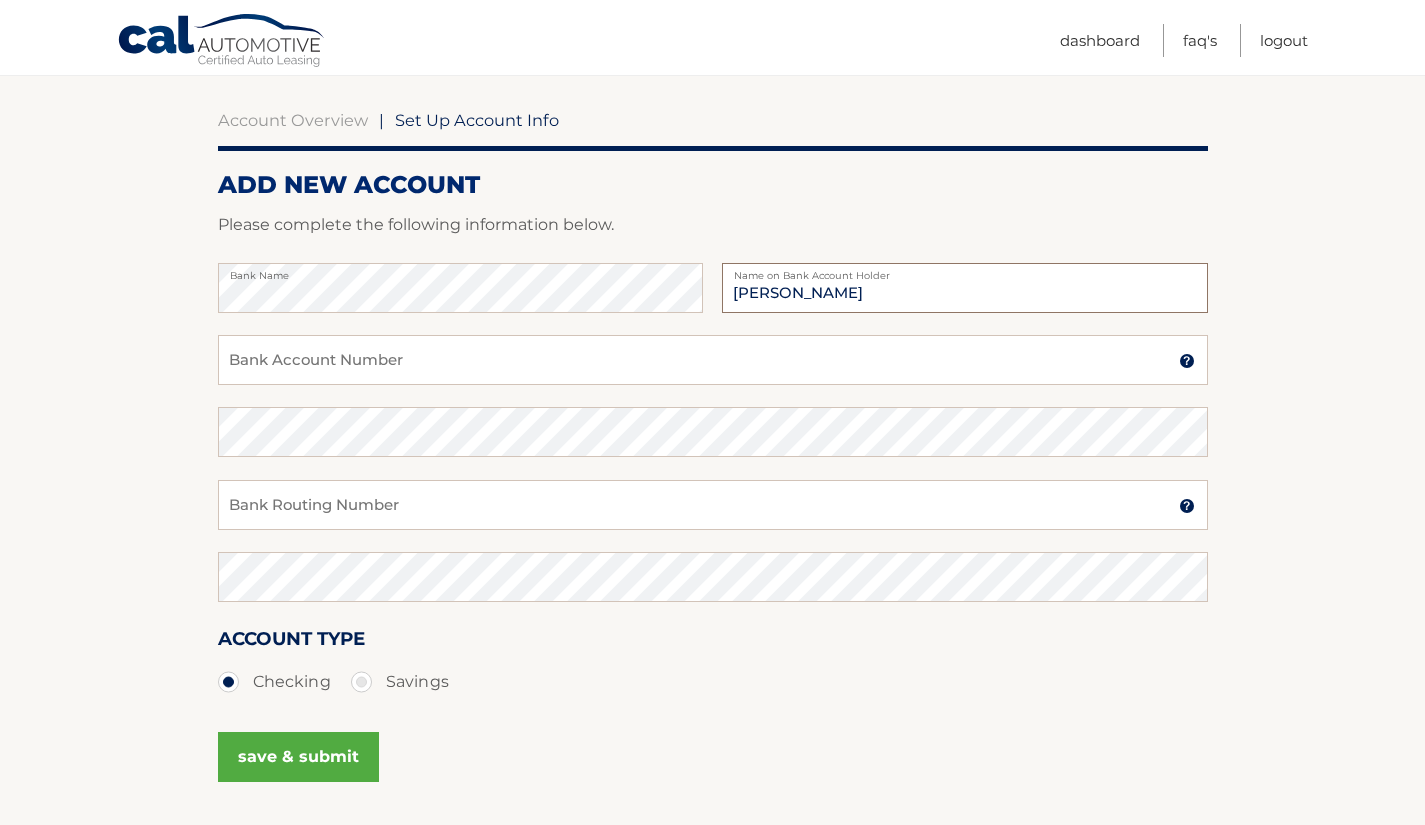 click on "Emma C Spina" at bounding box center (964, 288) 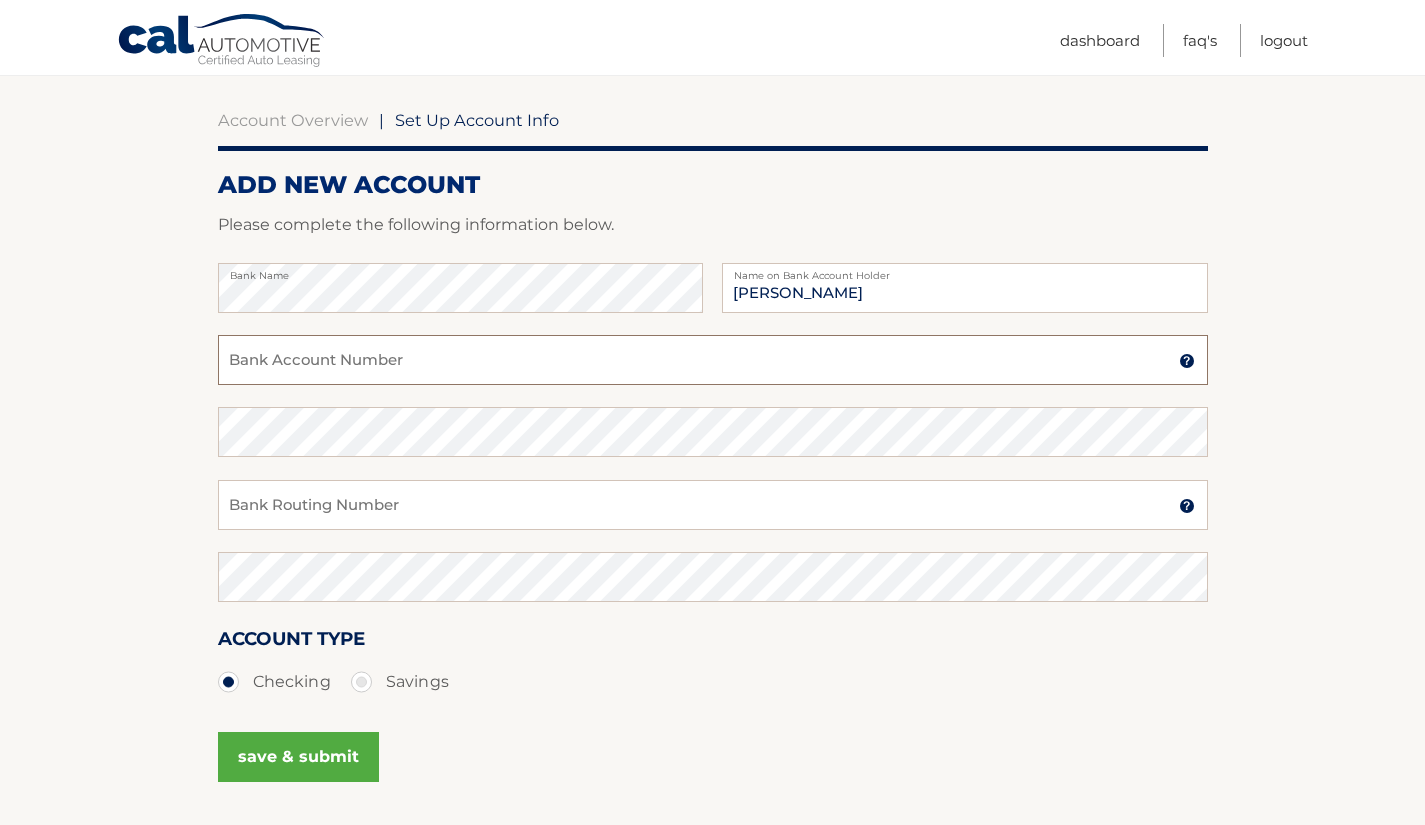 click on "Bank Account Number" at bounding box center (713, 360) 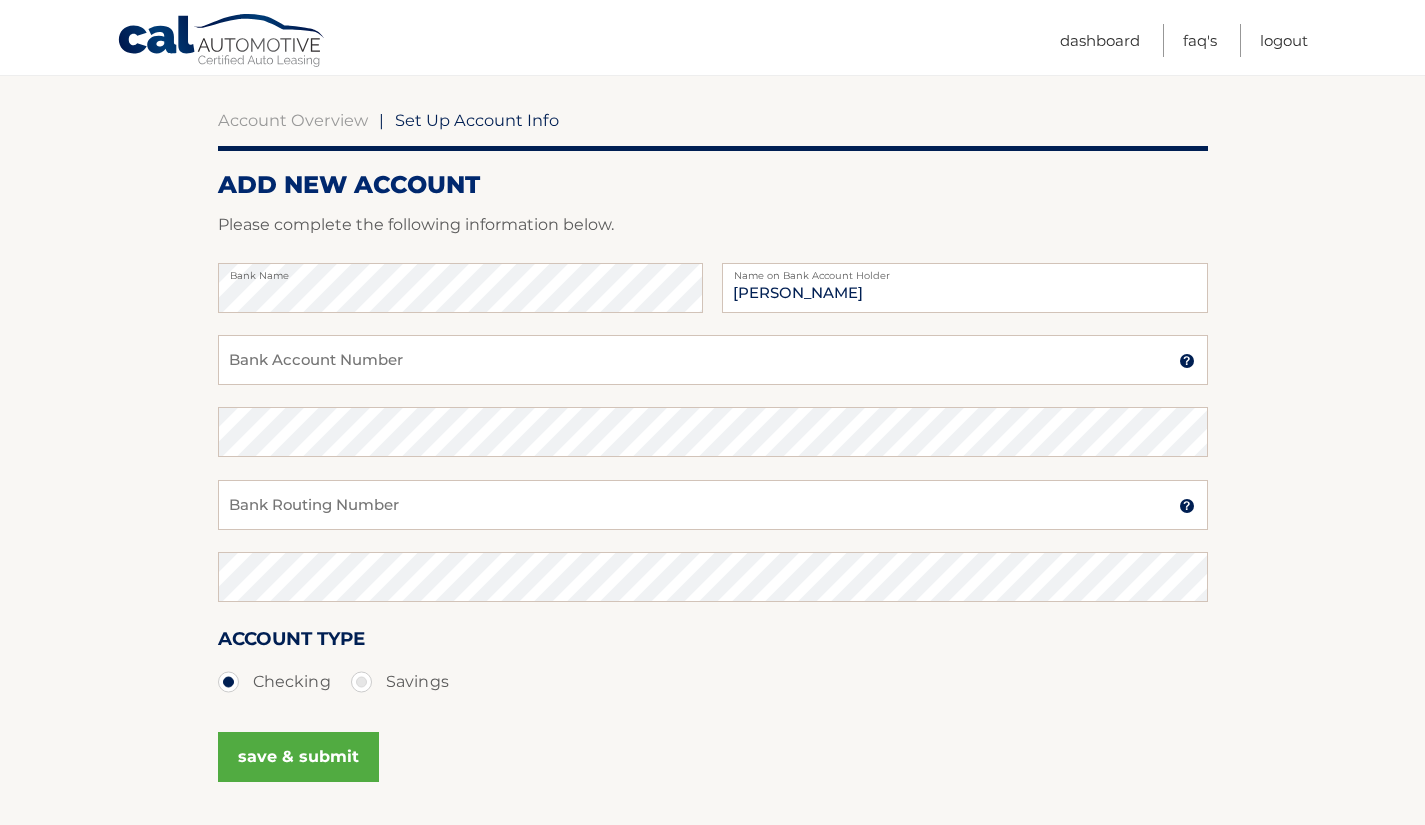 click at bounding box center [1187, 361] 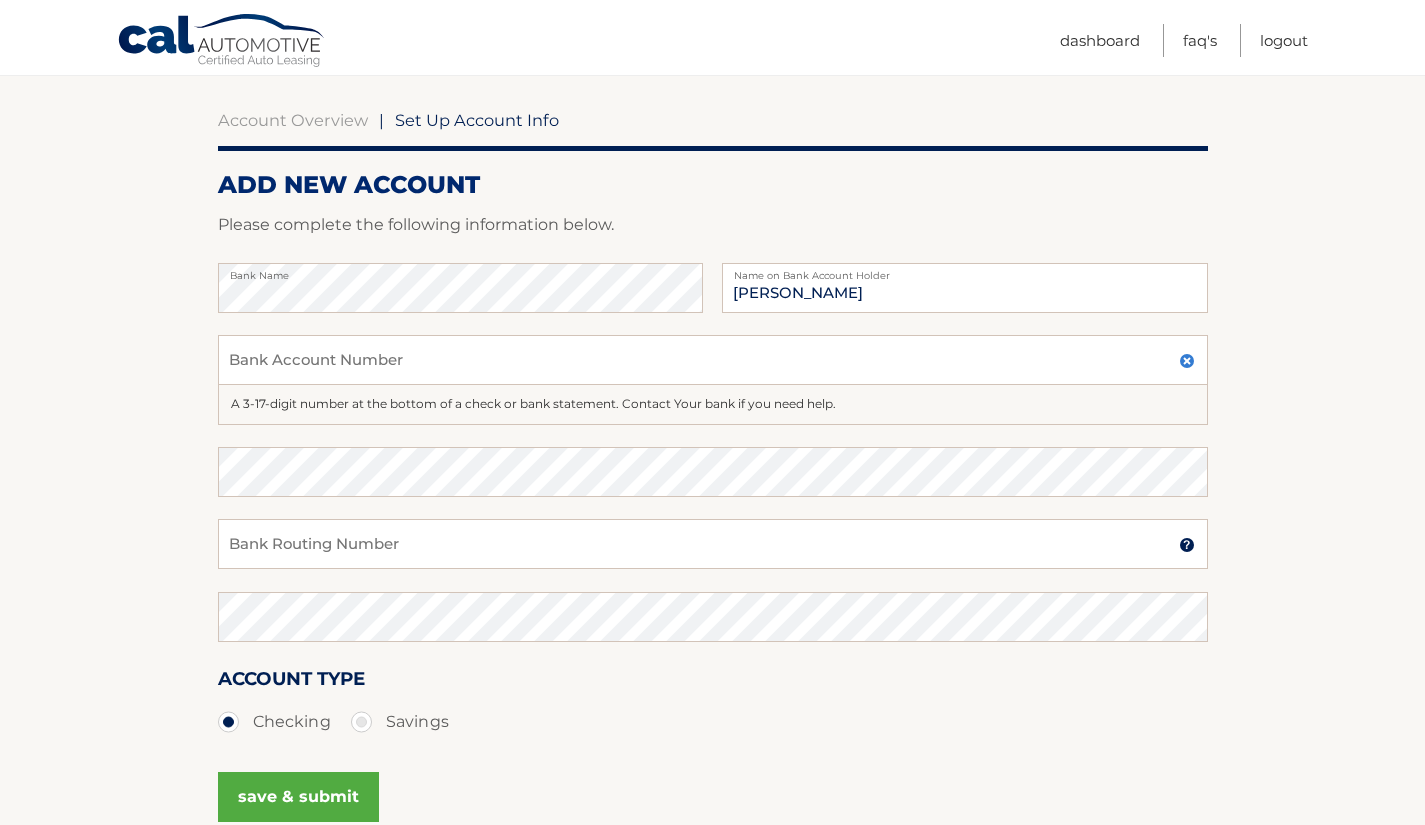 click at bounding box center (1187, 361) 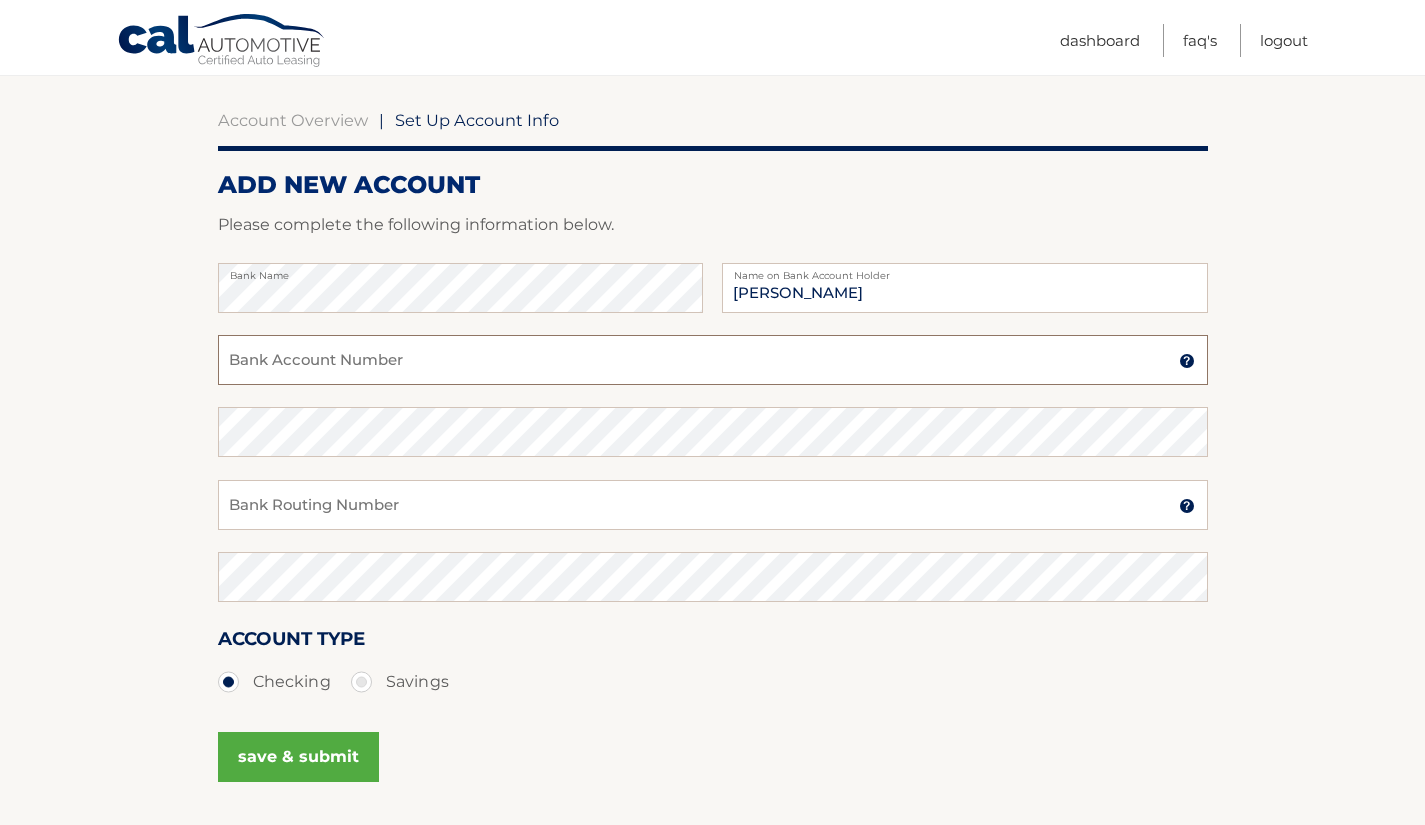 click on "Bank Account Number" at bounding box center (713, 360) 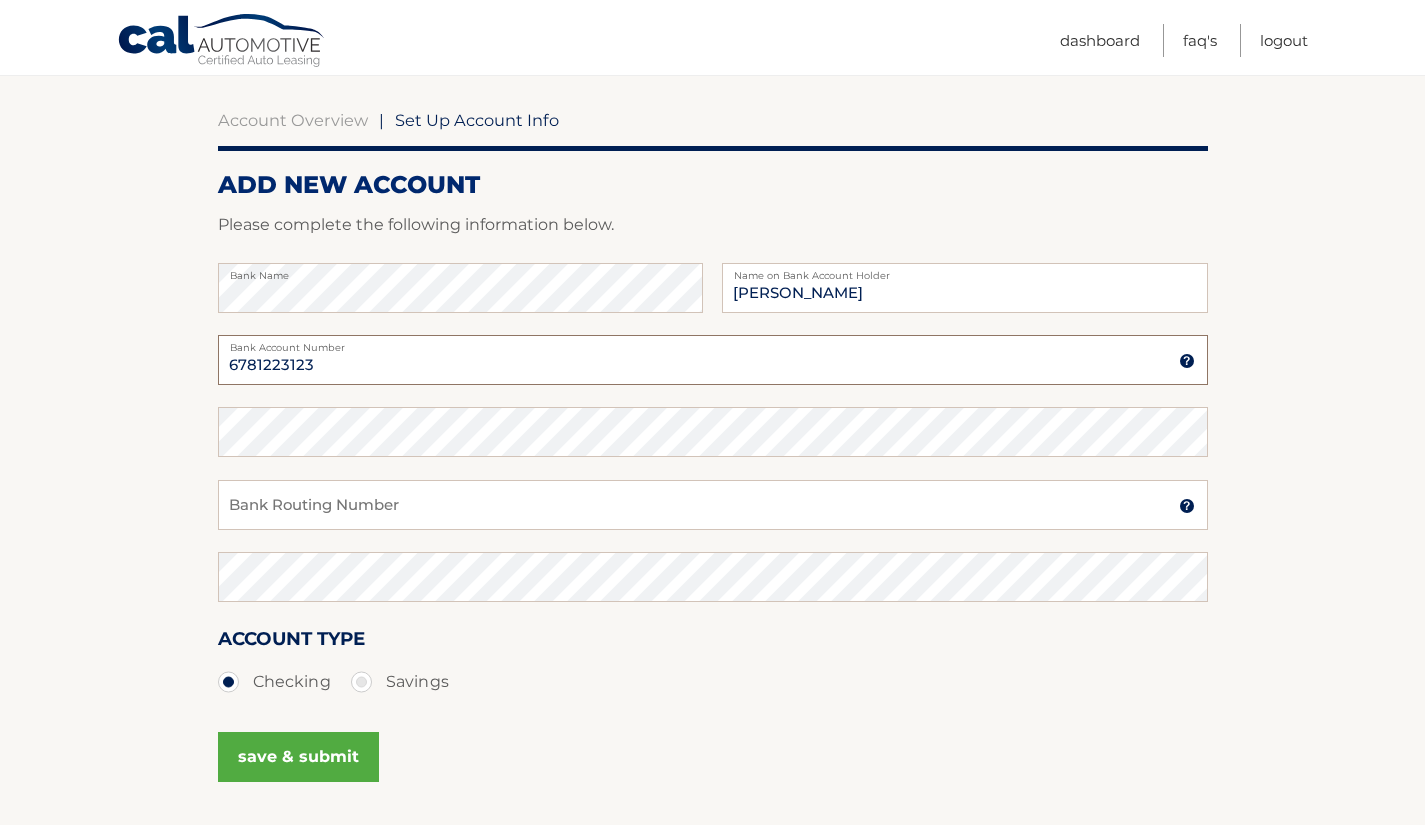 type on "6781223123" 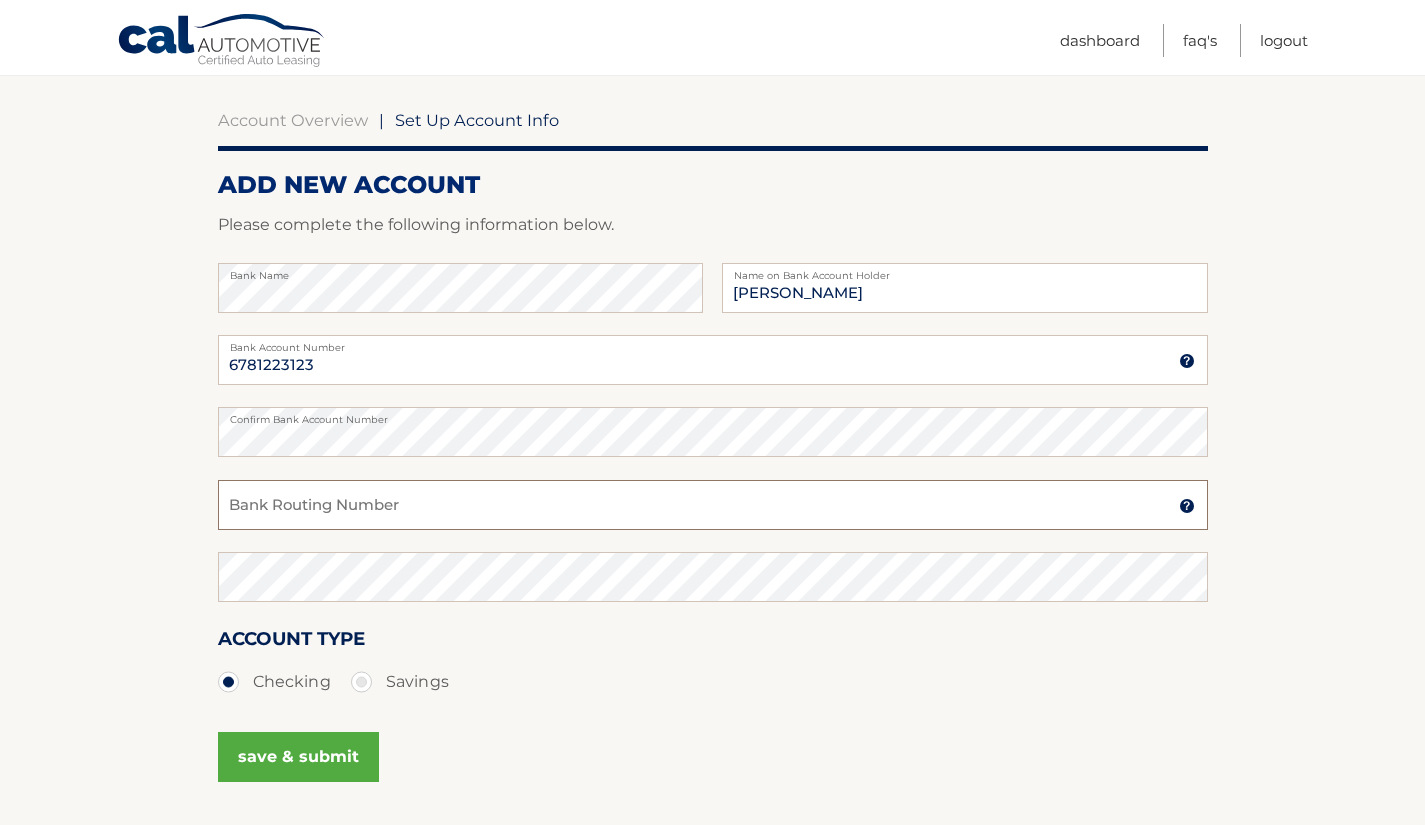 click on "Bank Routing Number" at bounding box center (713, 505) 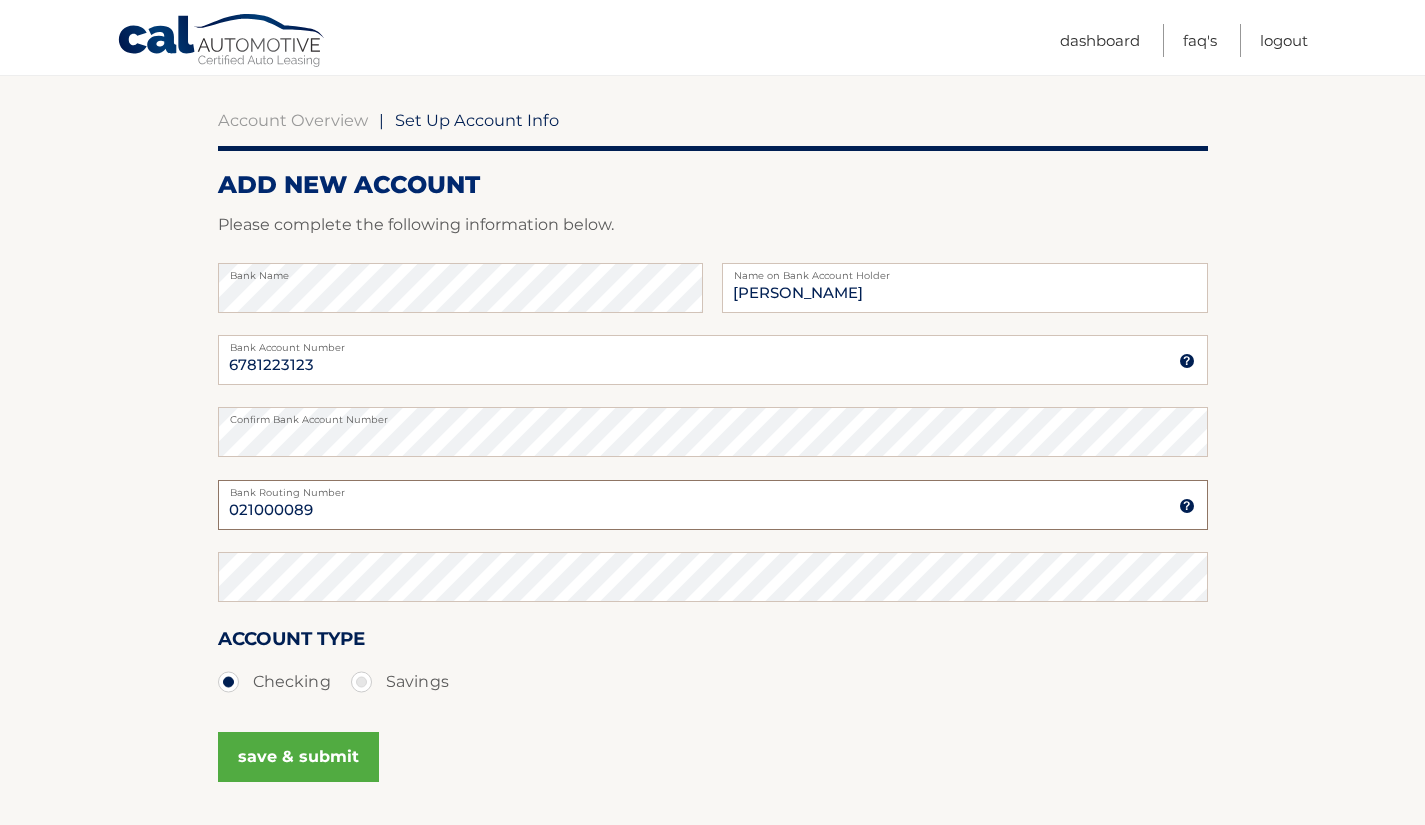 type on "021000089" 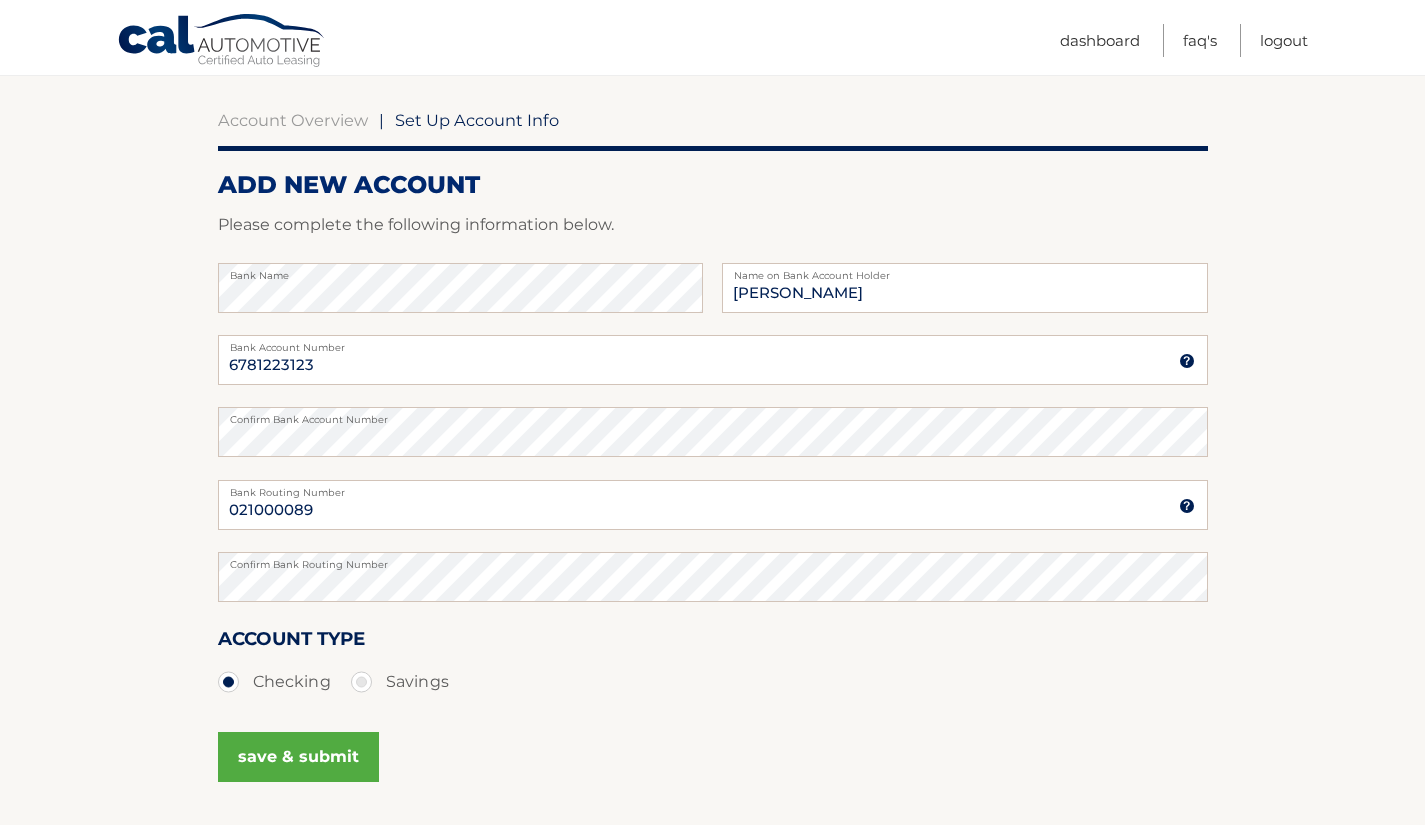 click on "save & submit" at bounding box center [298, 757] 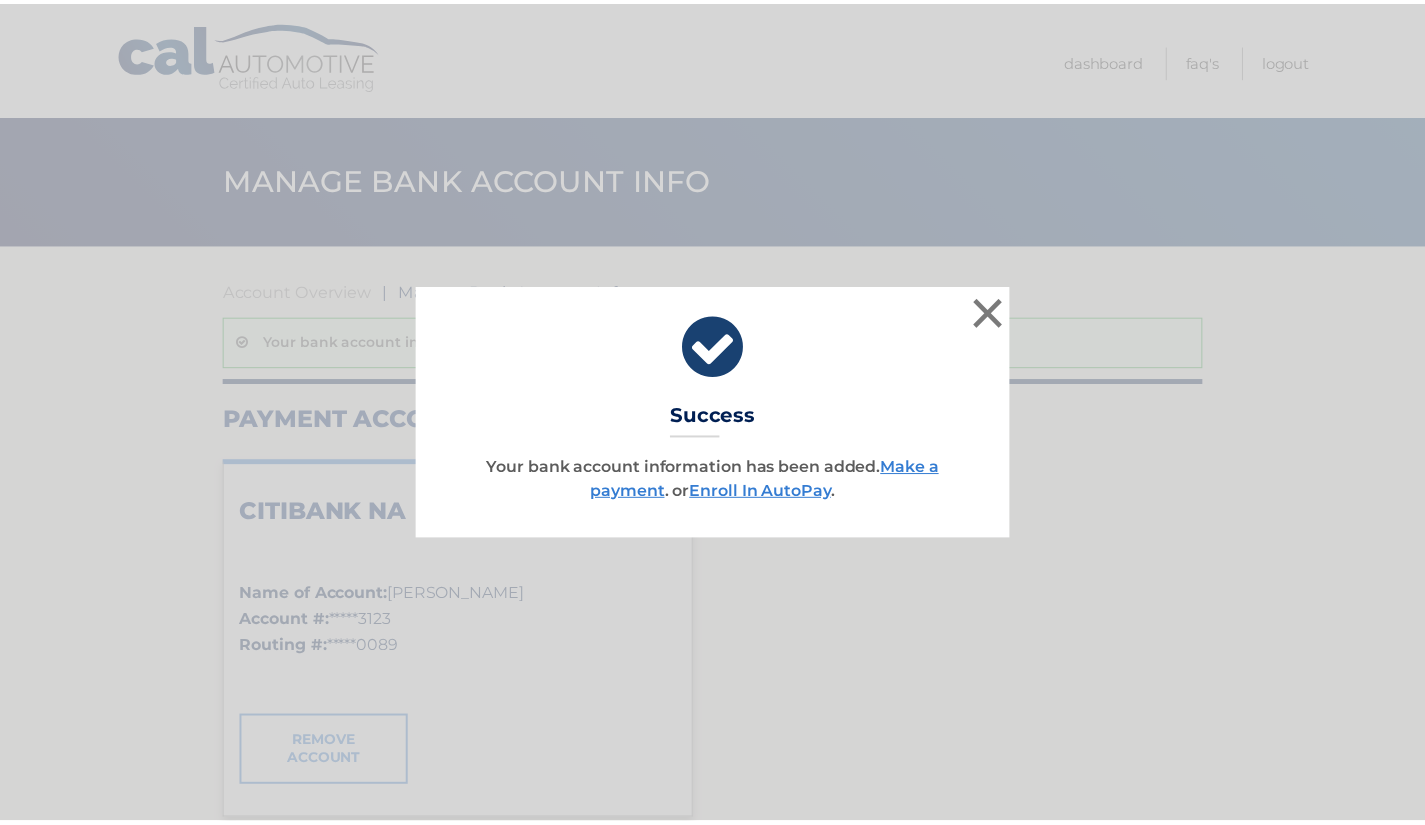 scroll, scrollTop: 0, scrollLeft: 0, axis: both 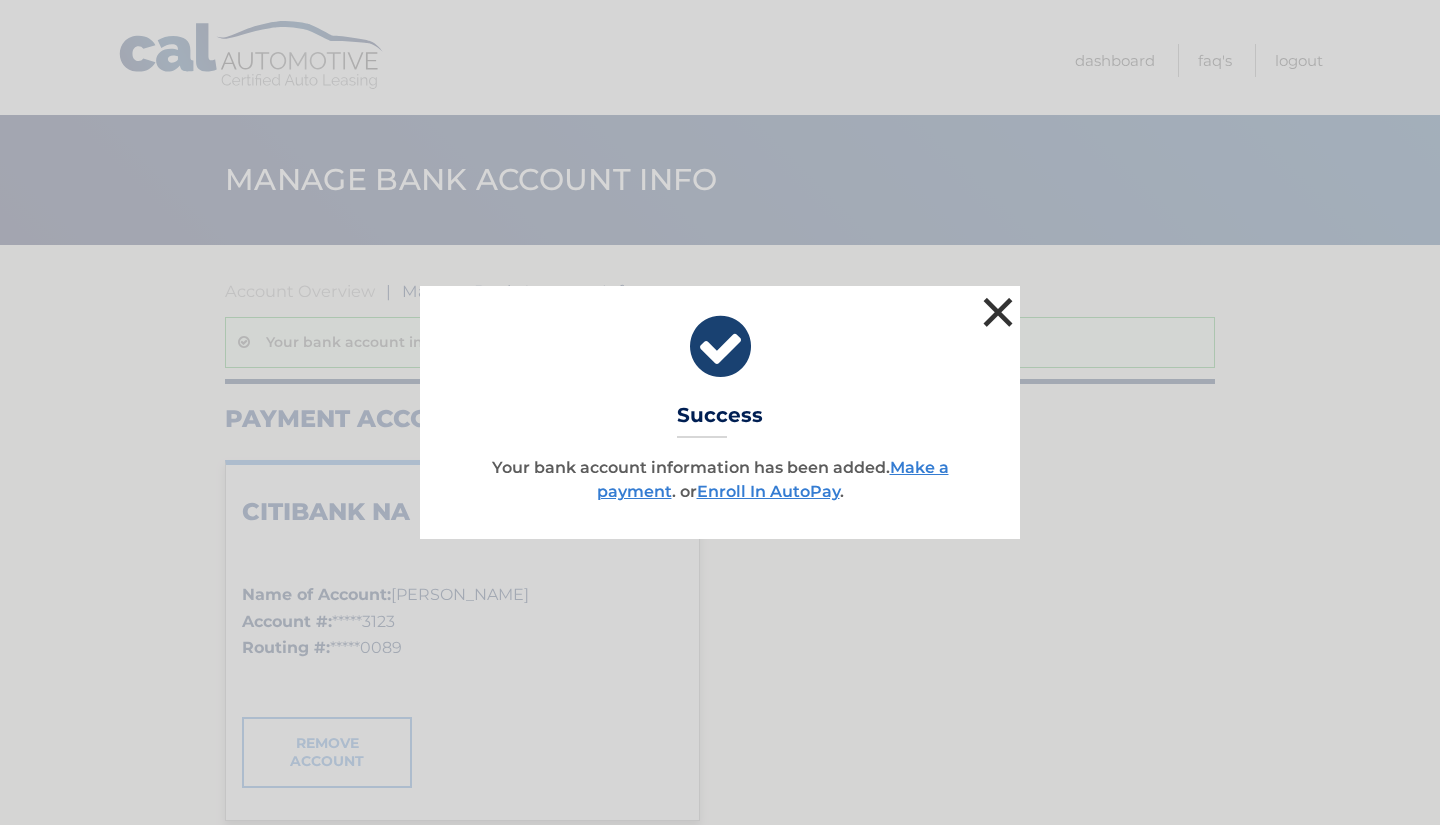 click on "×" at bounding box center (998, 312) 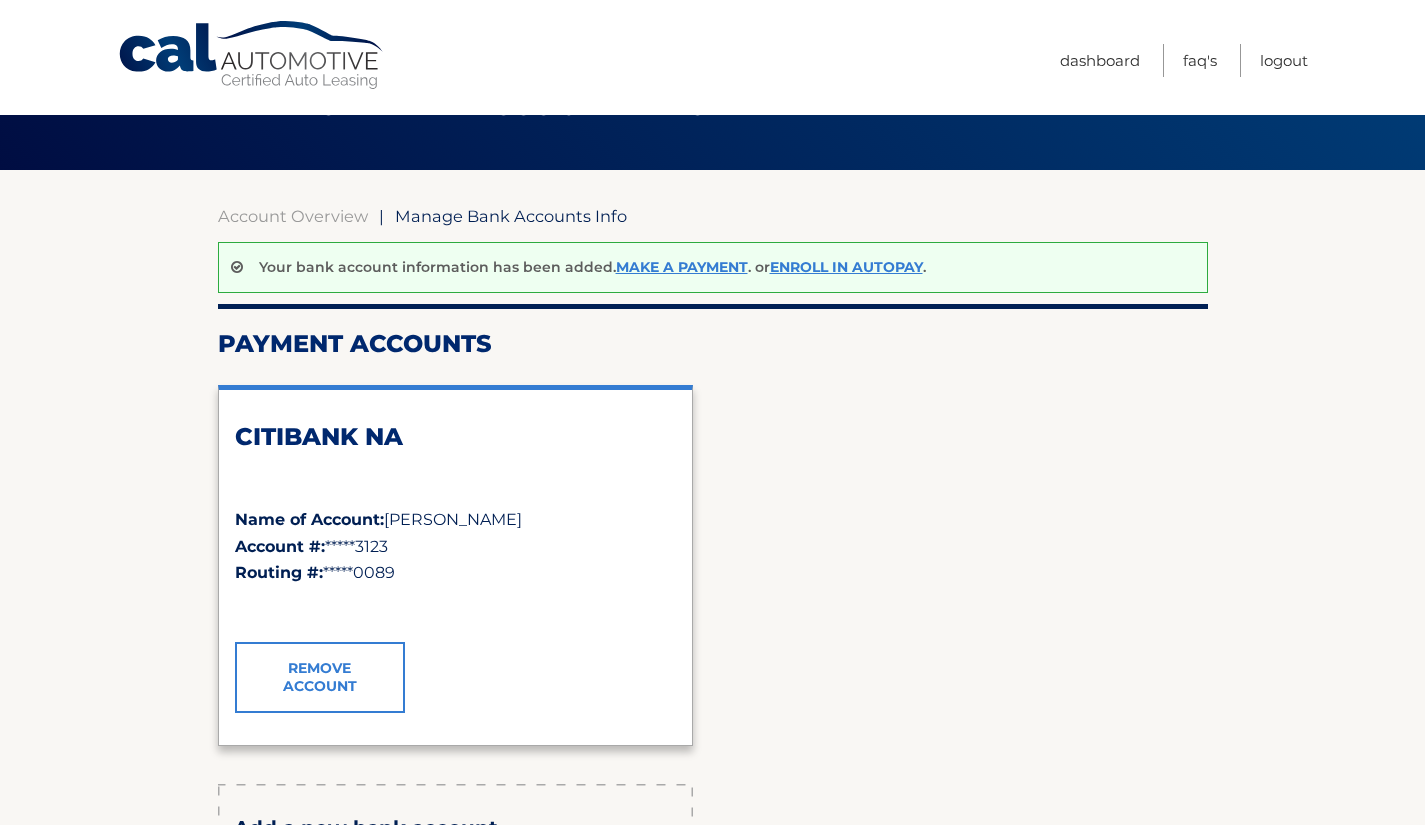 scroll, scrollTop: 0, scrollLeft: 0, axis: both 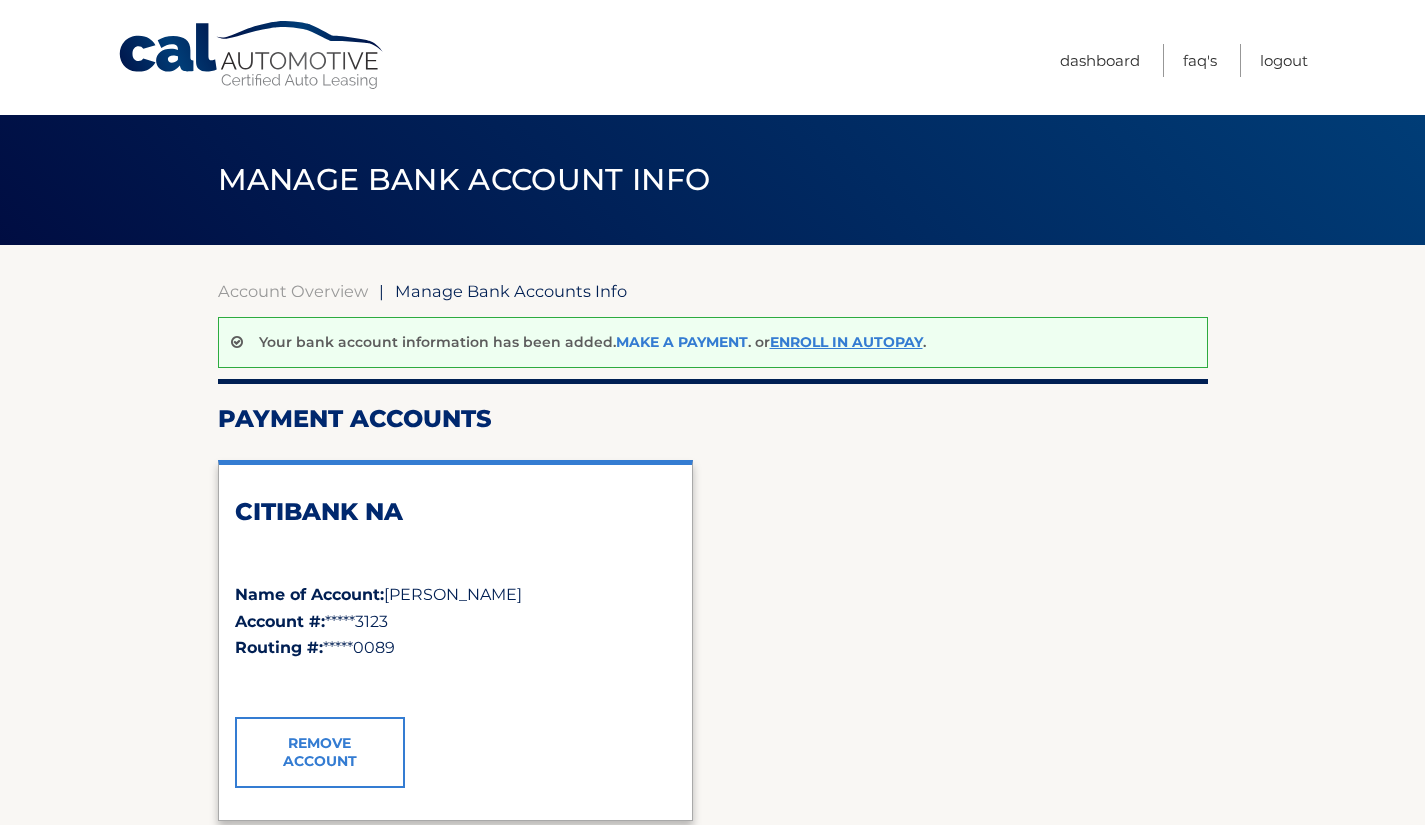 click on "Make a payment" at bounding box center (682, 342) 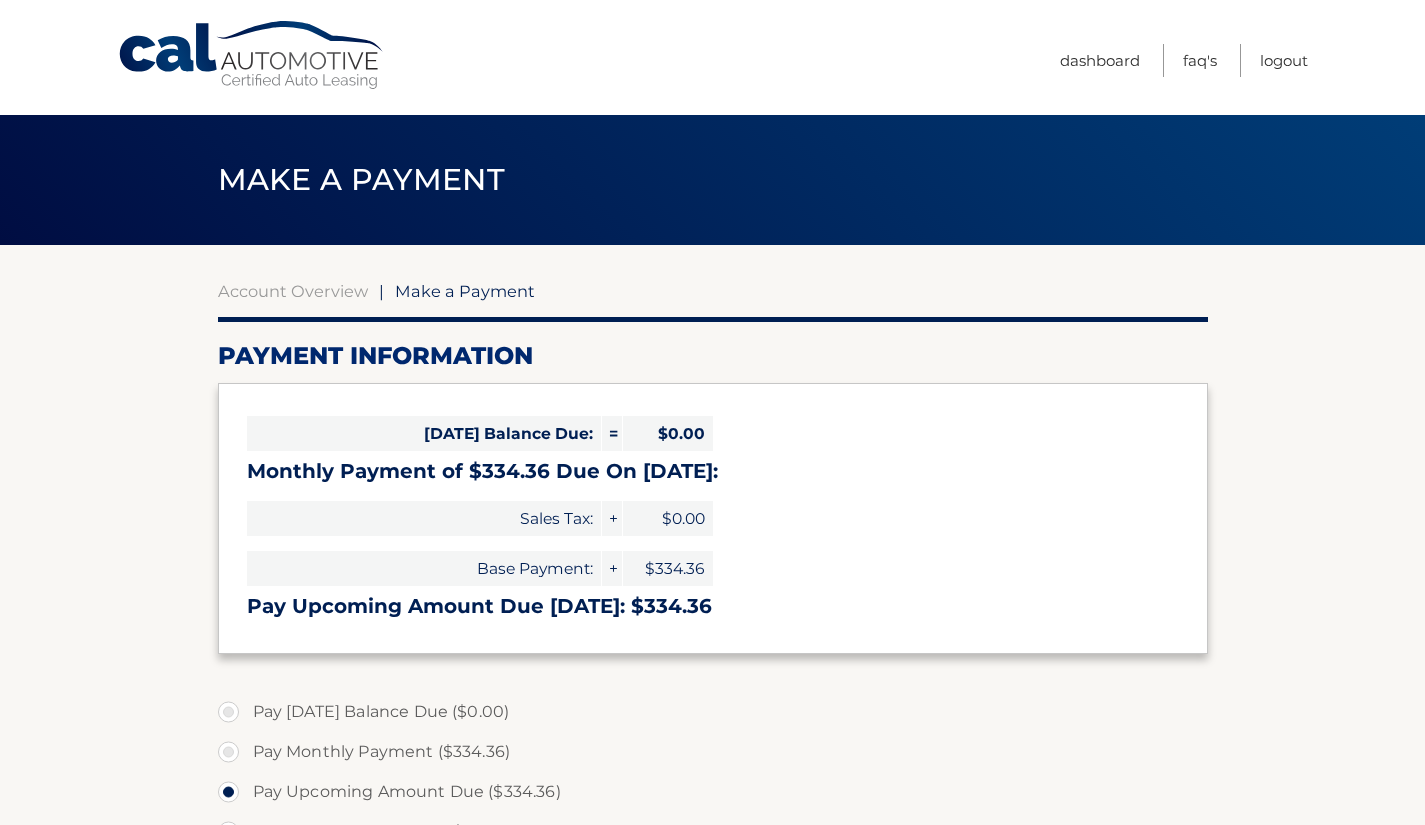 select on "ZjJjYjE4MTgtMzIzMS00YTVkLTg5M2YtOTk5ZTY3MmMzZGEy" 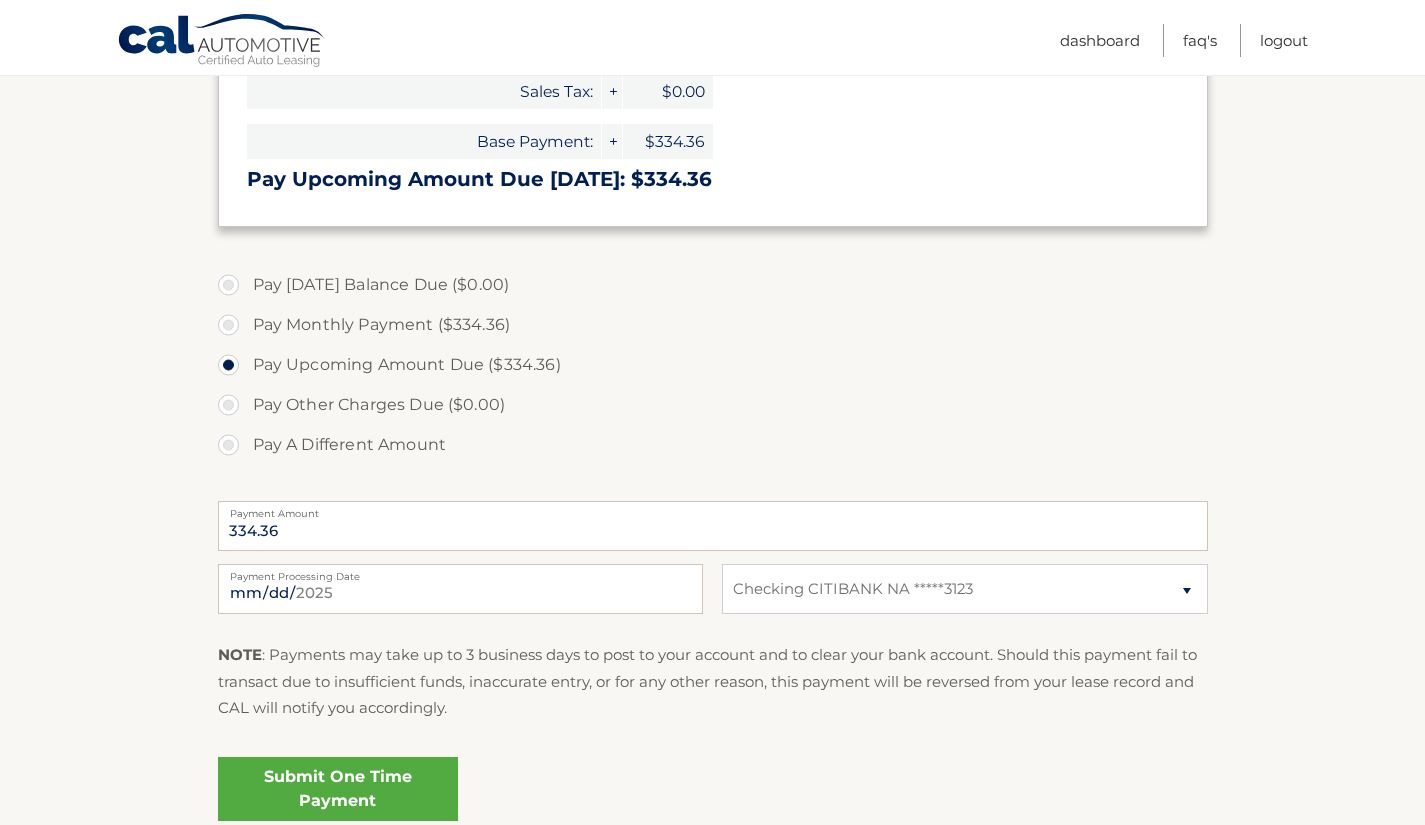 scroll, scrollTop: 428, scrollLeft: 0, axis: vertical 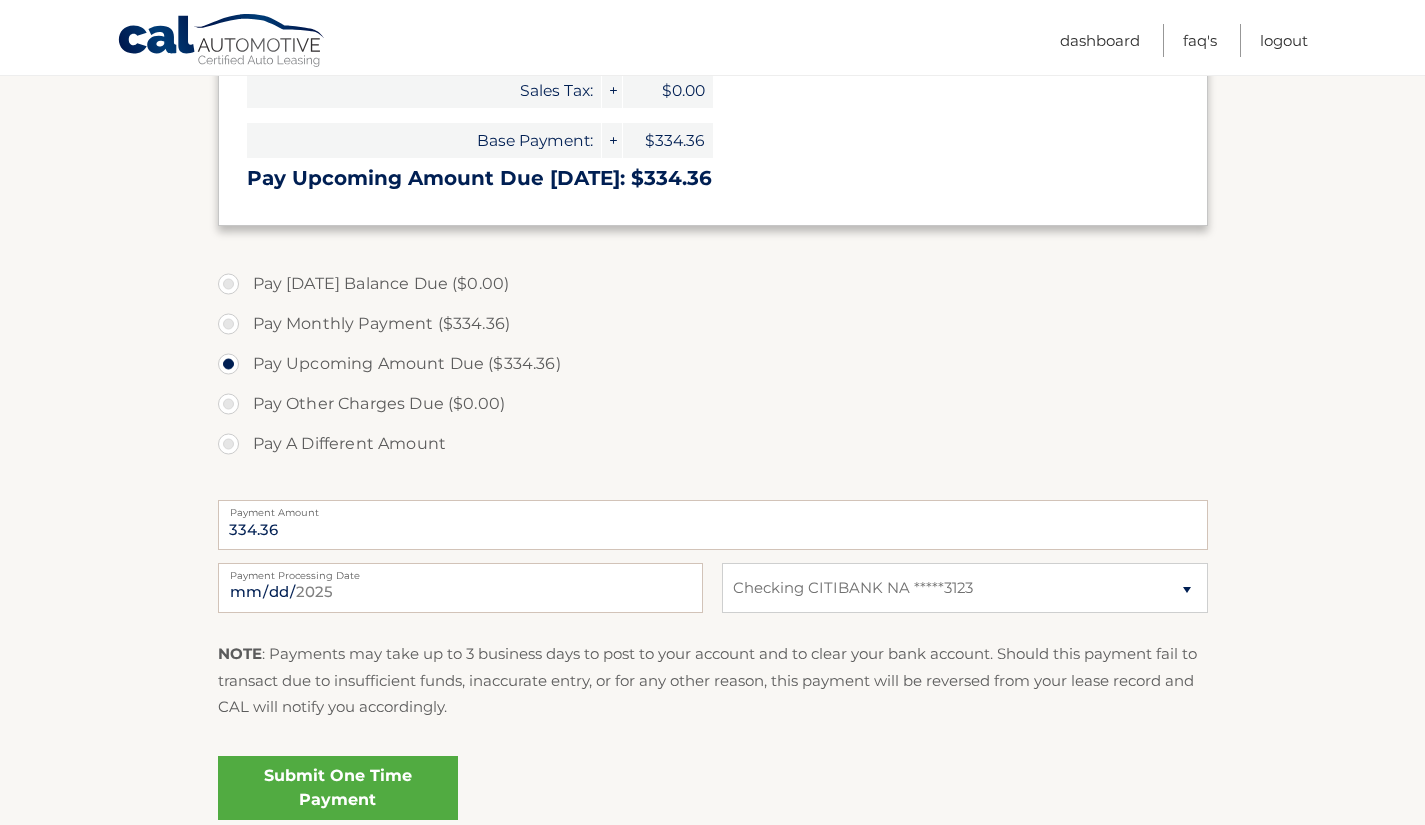 click on "Pay Monthly Payment ($334.36)" at bounding box center (713, 324) 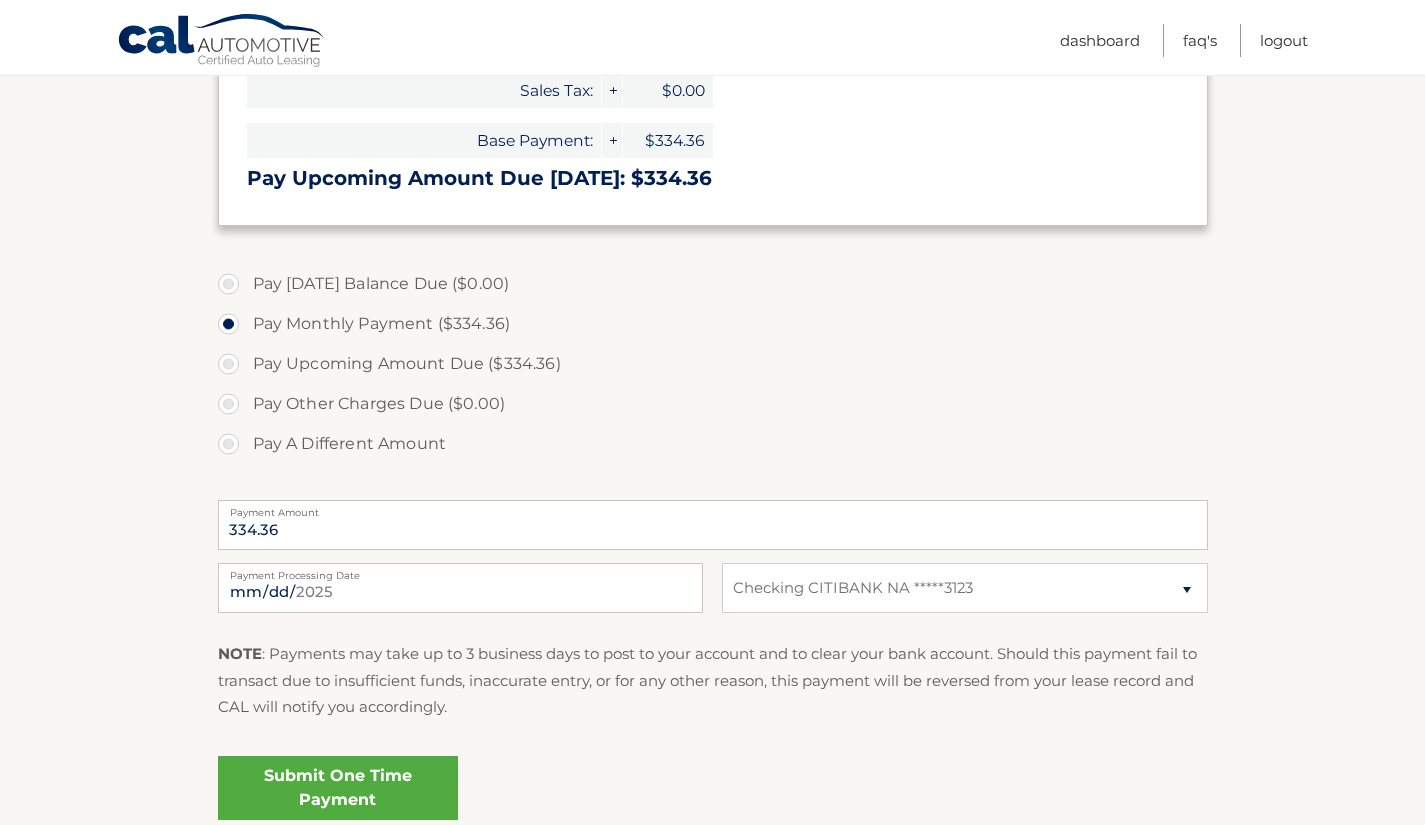 click on "Pay Upcoming Amount Due ($334.36)" at bounding box center (713, 364) 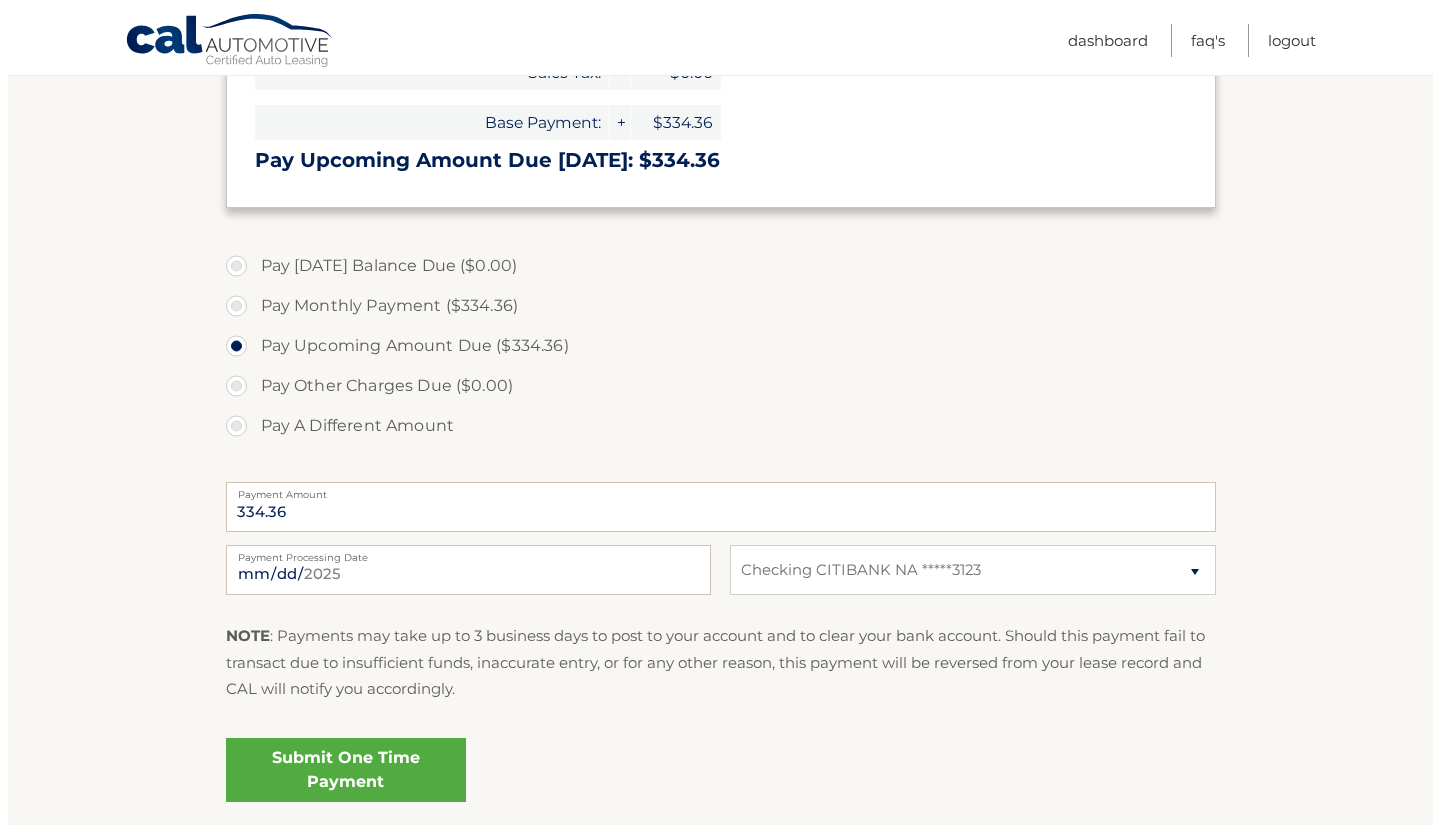 scroll, scrollTop: 565, scrollLeft: 0, axis: vertical 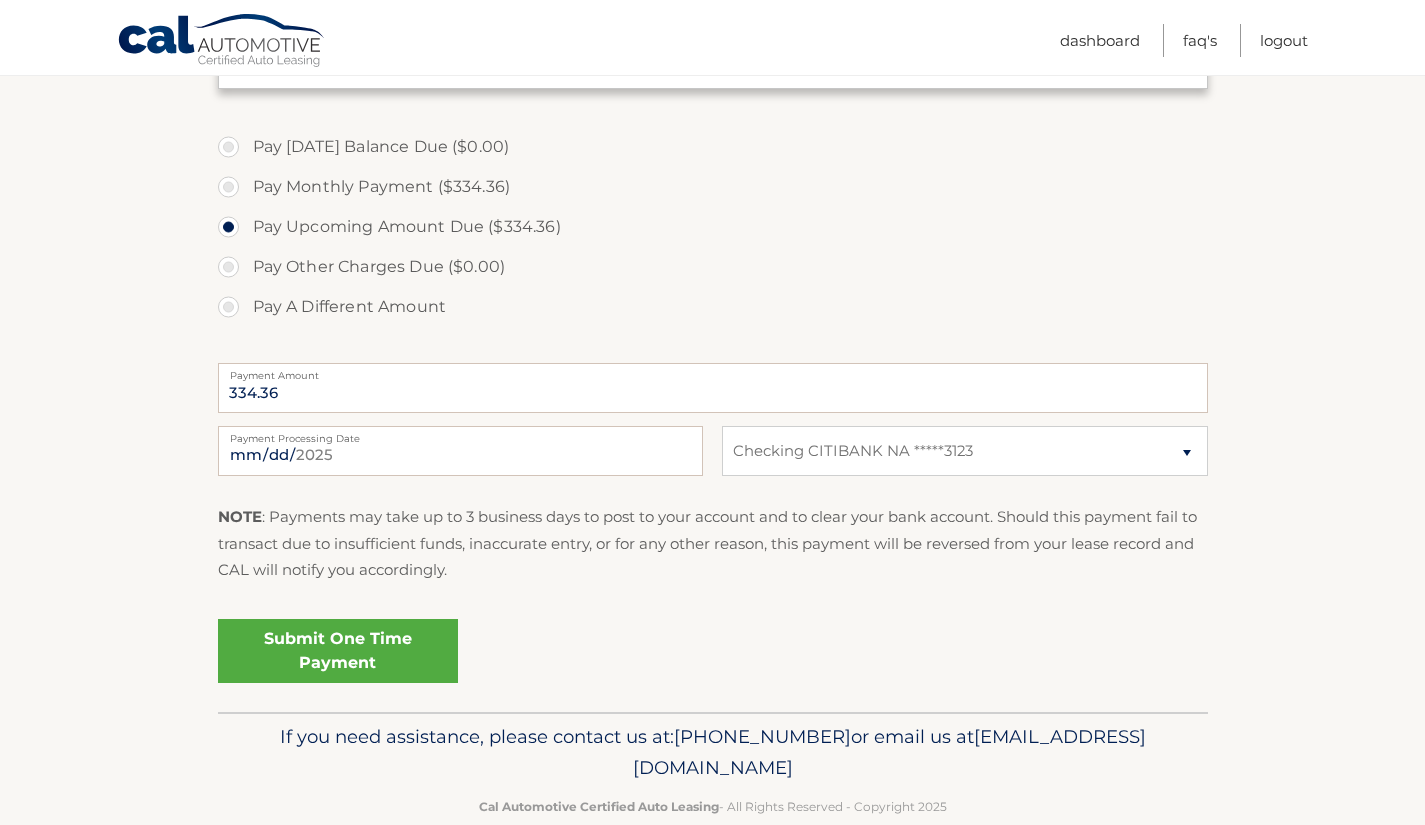 click on "Submit One Time Payment" at bounding box center (338, 651) 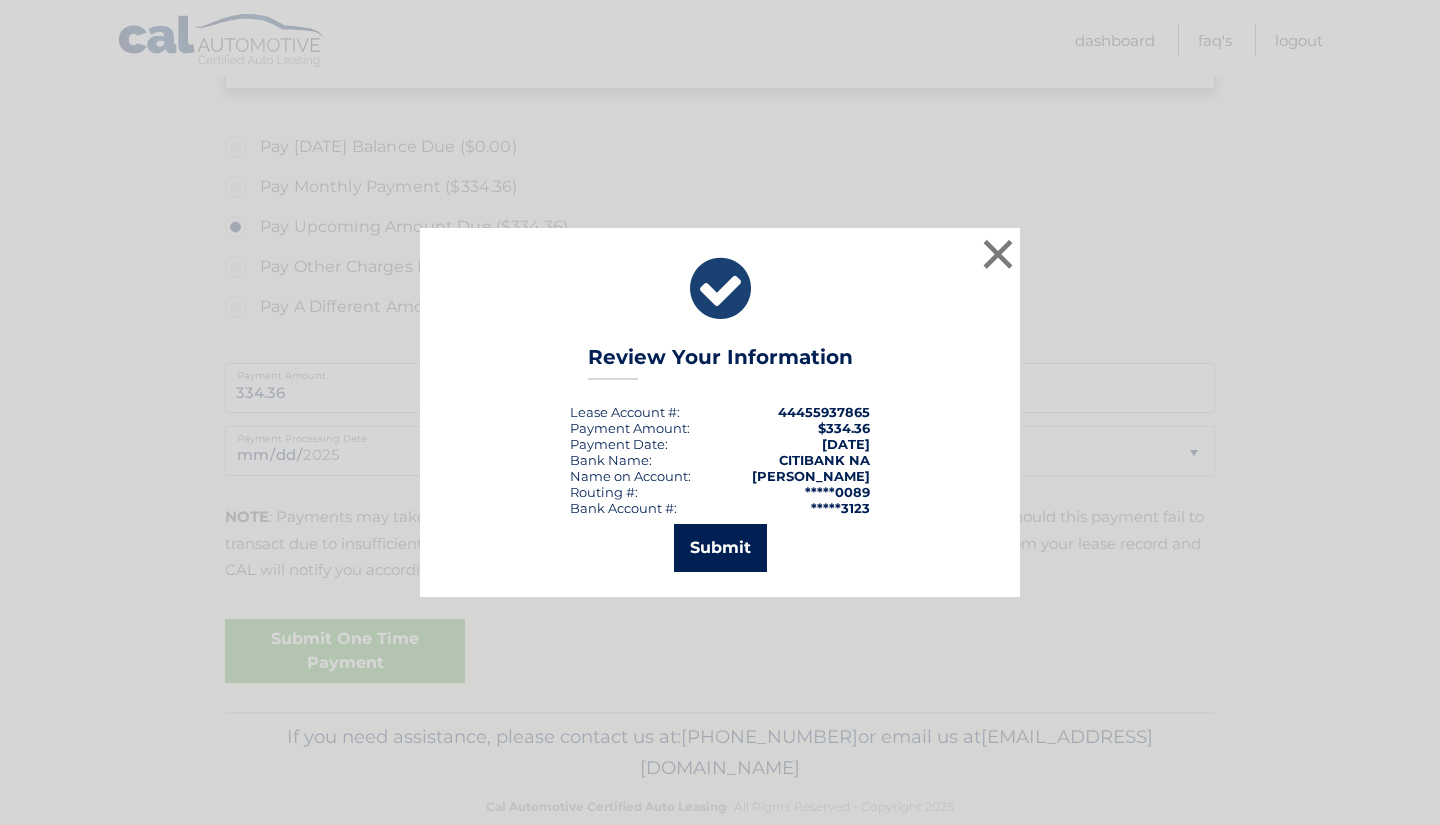 click on "Submit" at bounding box center [720, 548] 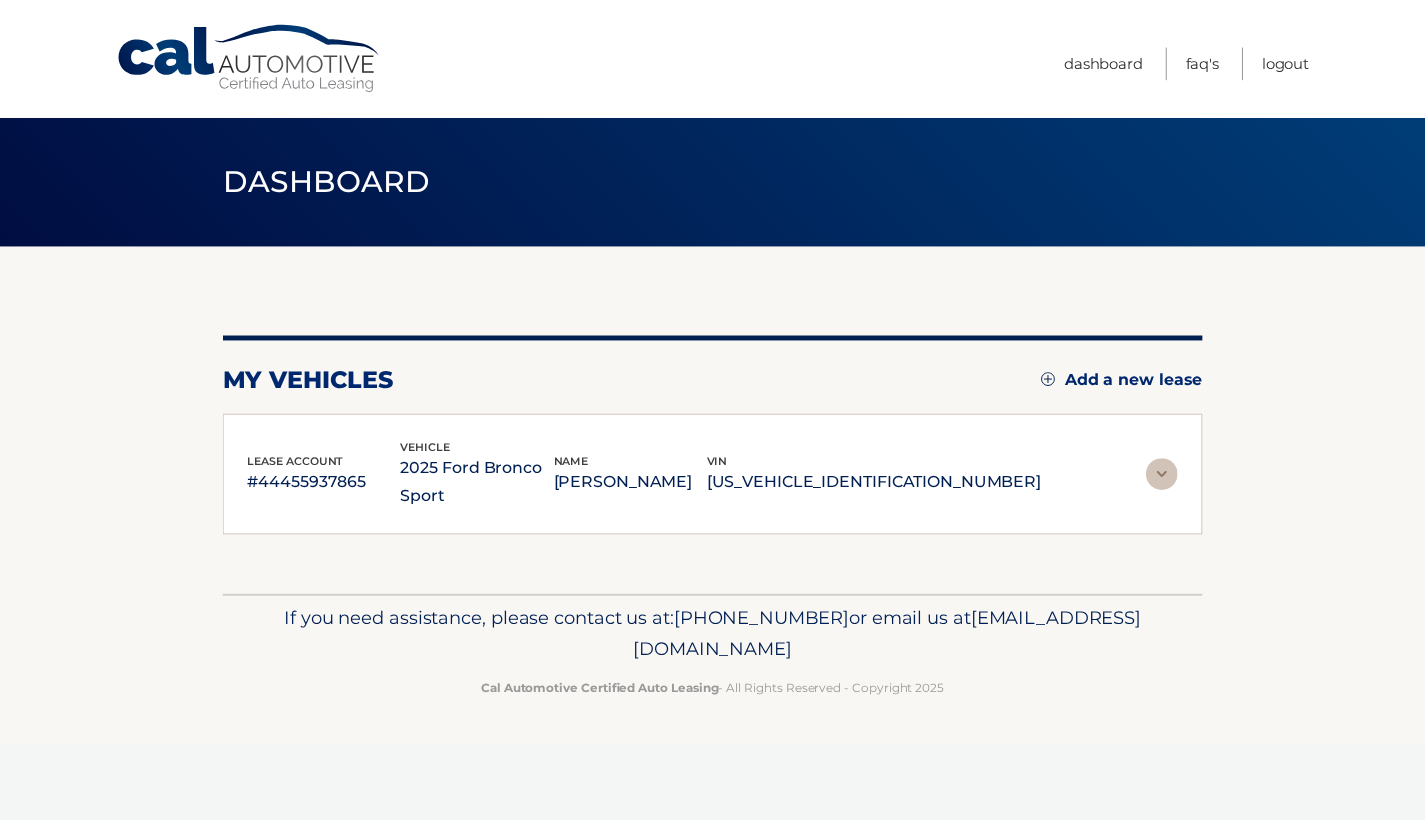 scroll, scrollTop: 0, scrollLeft: 0, axis: both 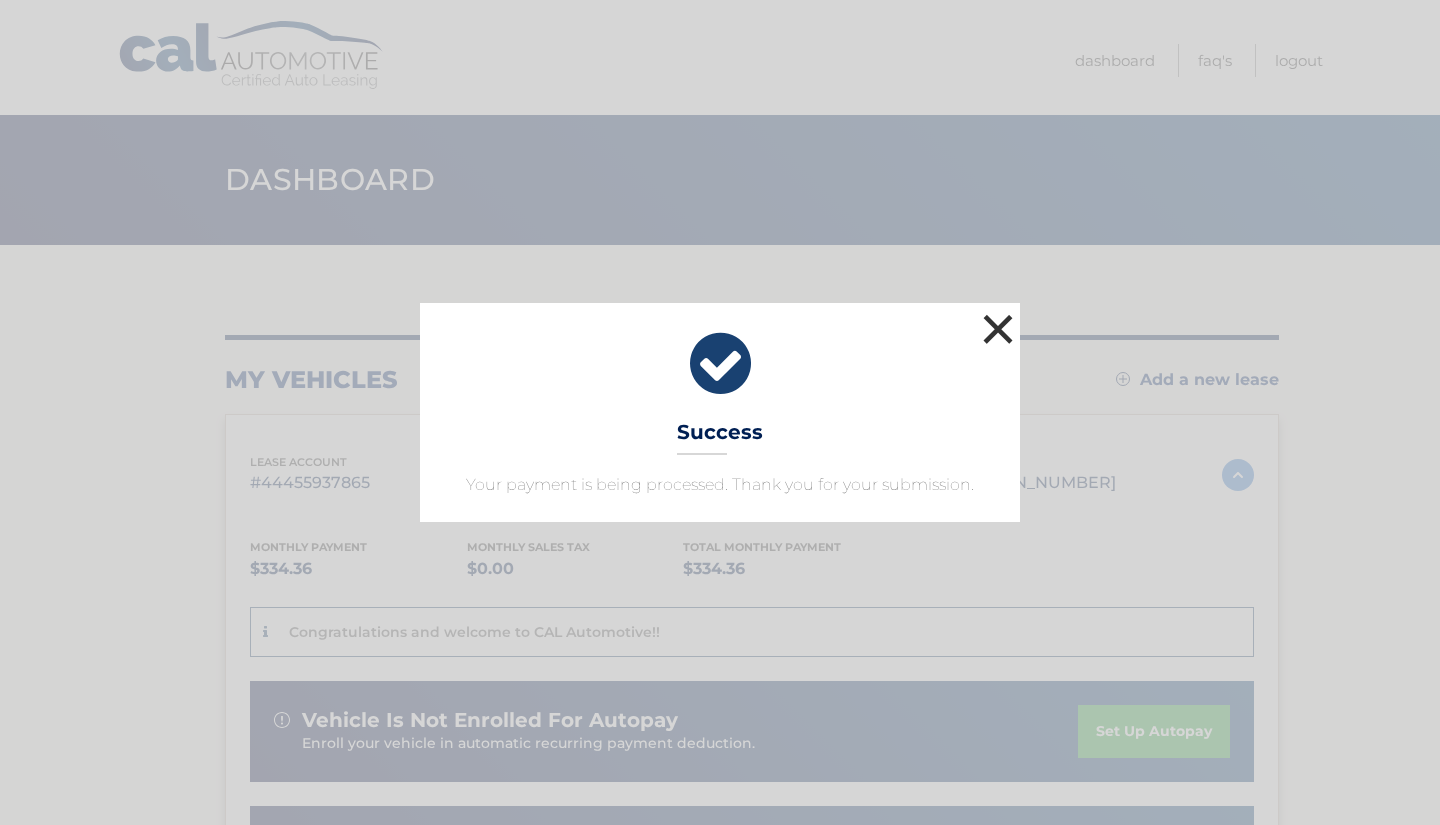 click on "×" at bounding box center (998, 329) 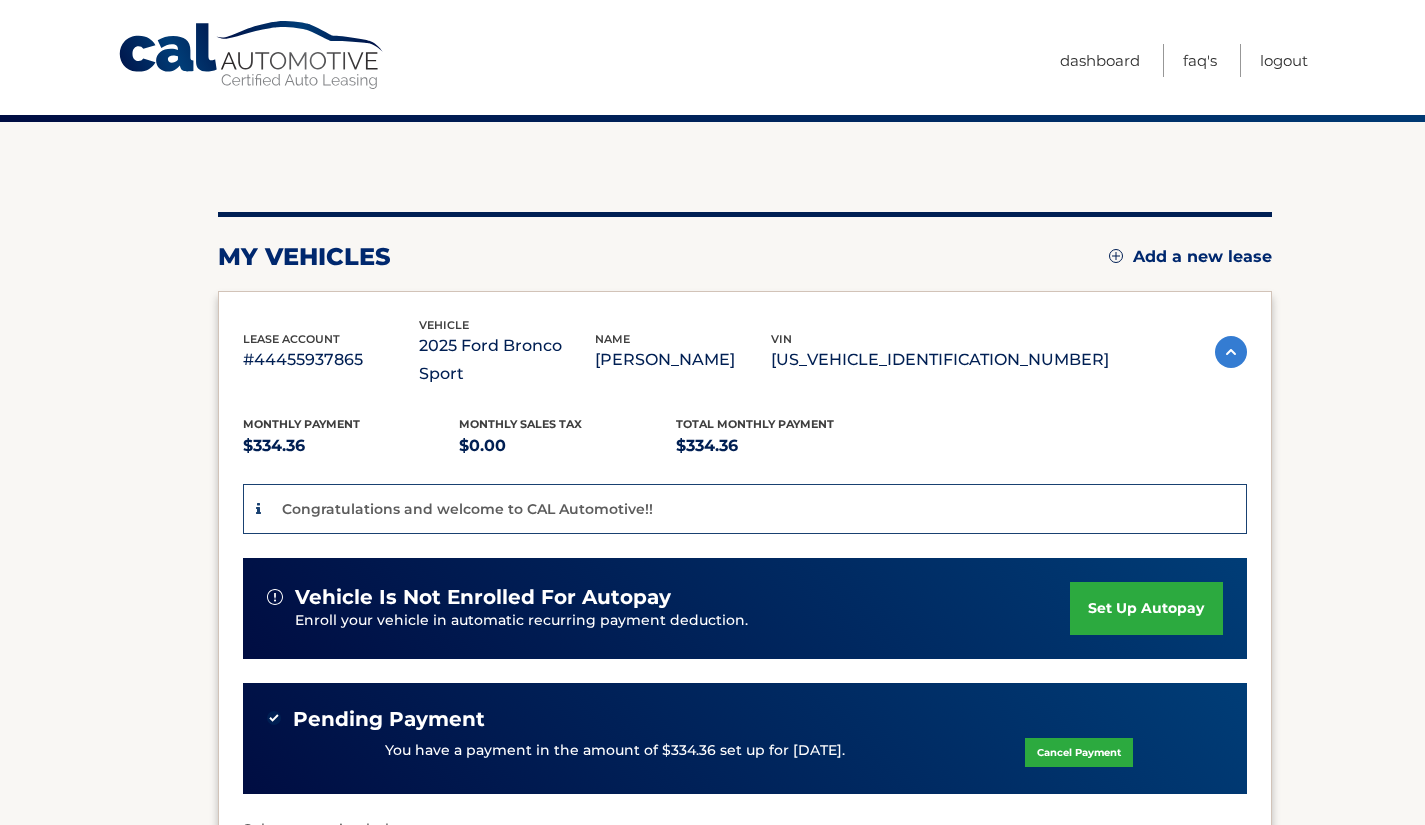 scroll, scrollTop: 0, scrollLeft: 0, axis: both 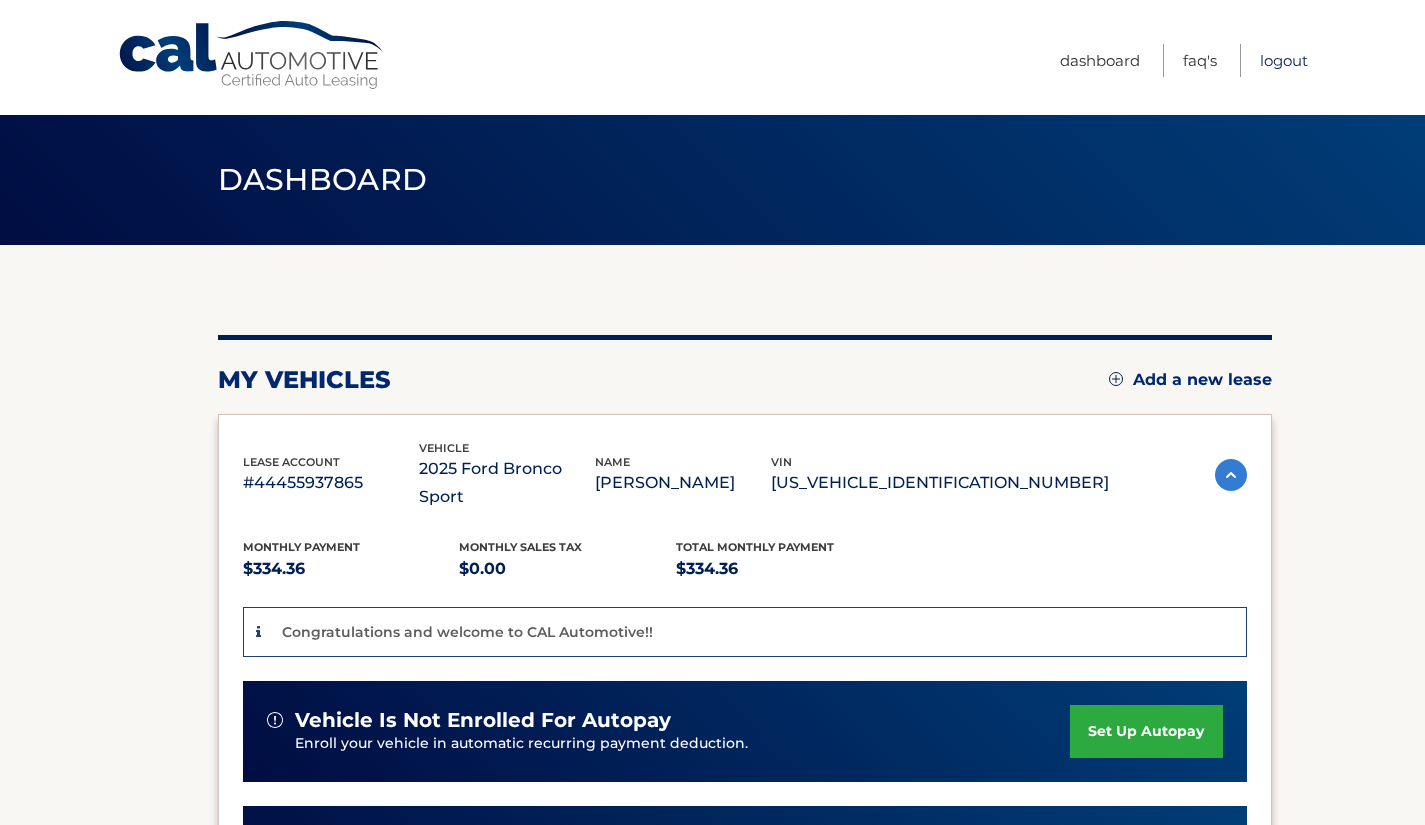click on "Logout" at bounding box center (1284, 60) 